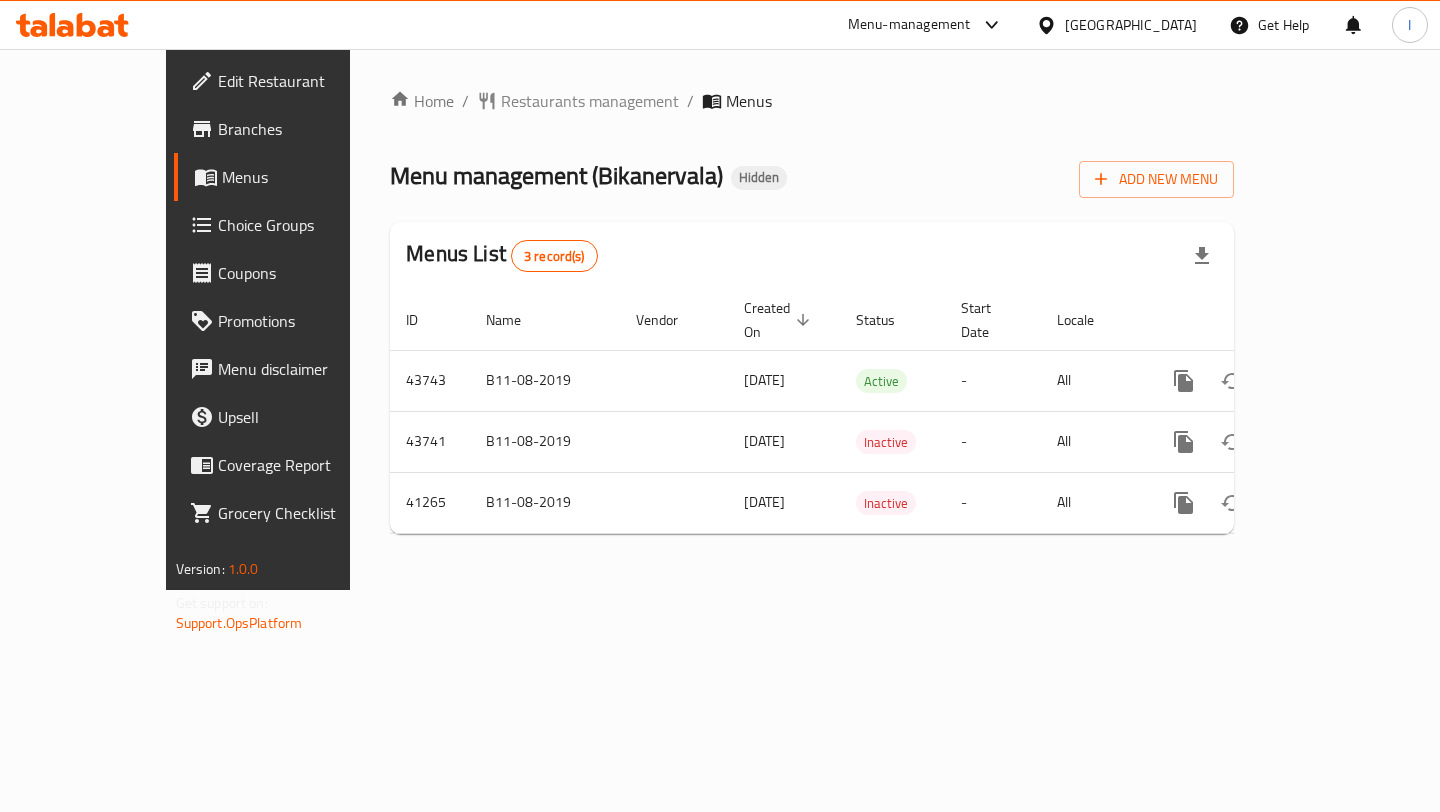 scroll, scrollTop: 0, scrollLeft: 0, axis: both 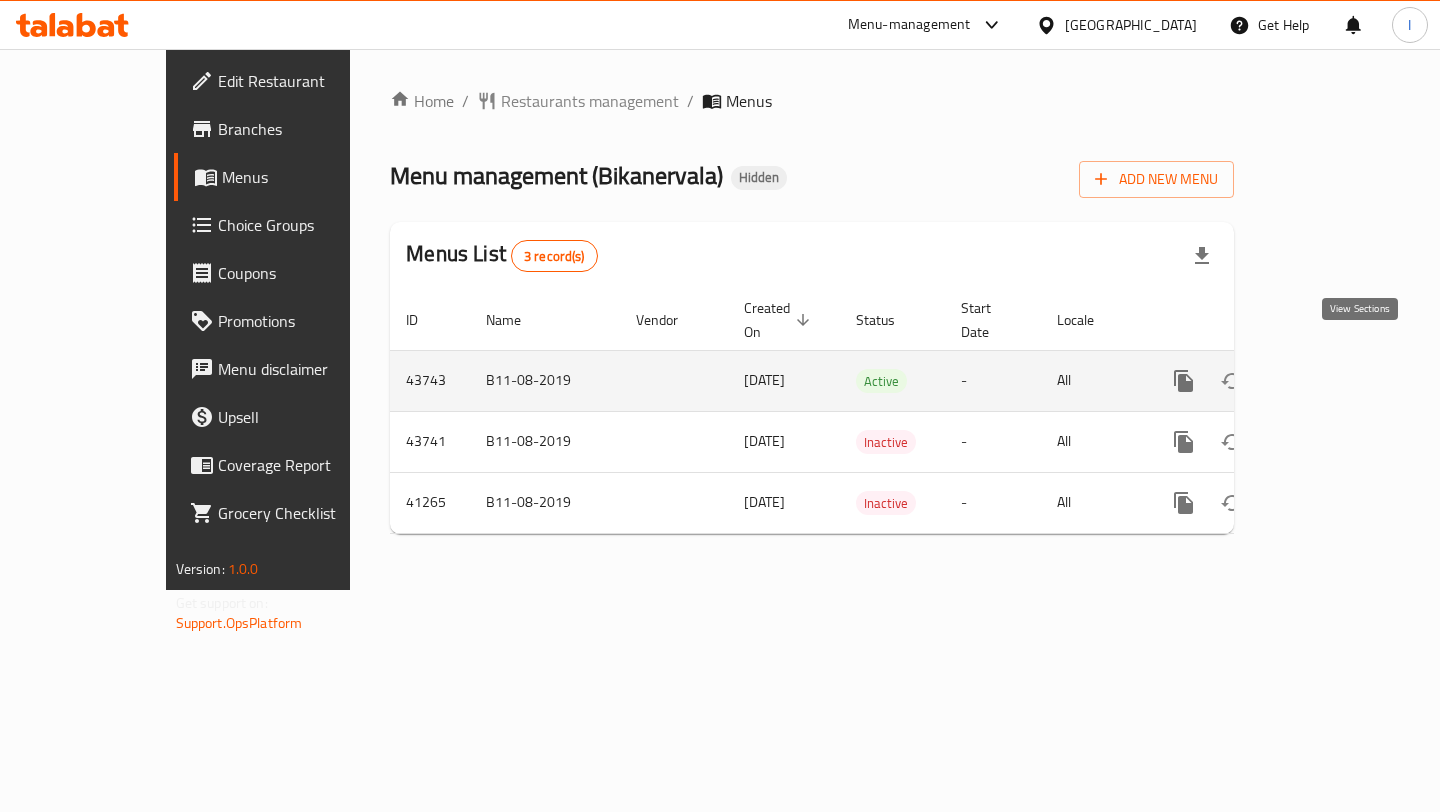 click 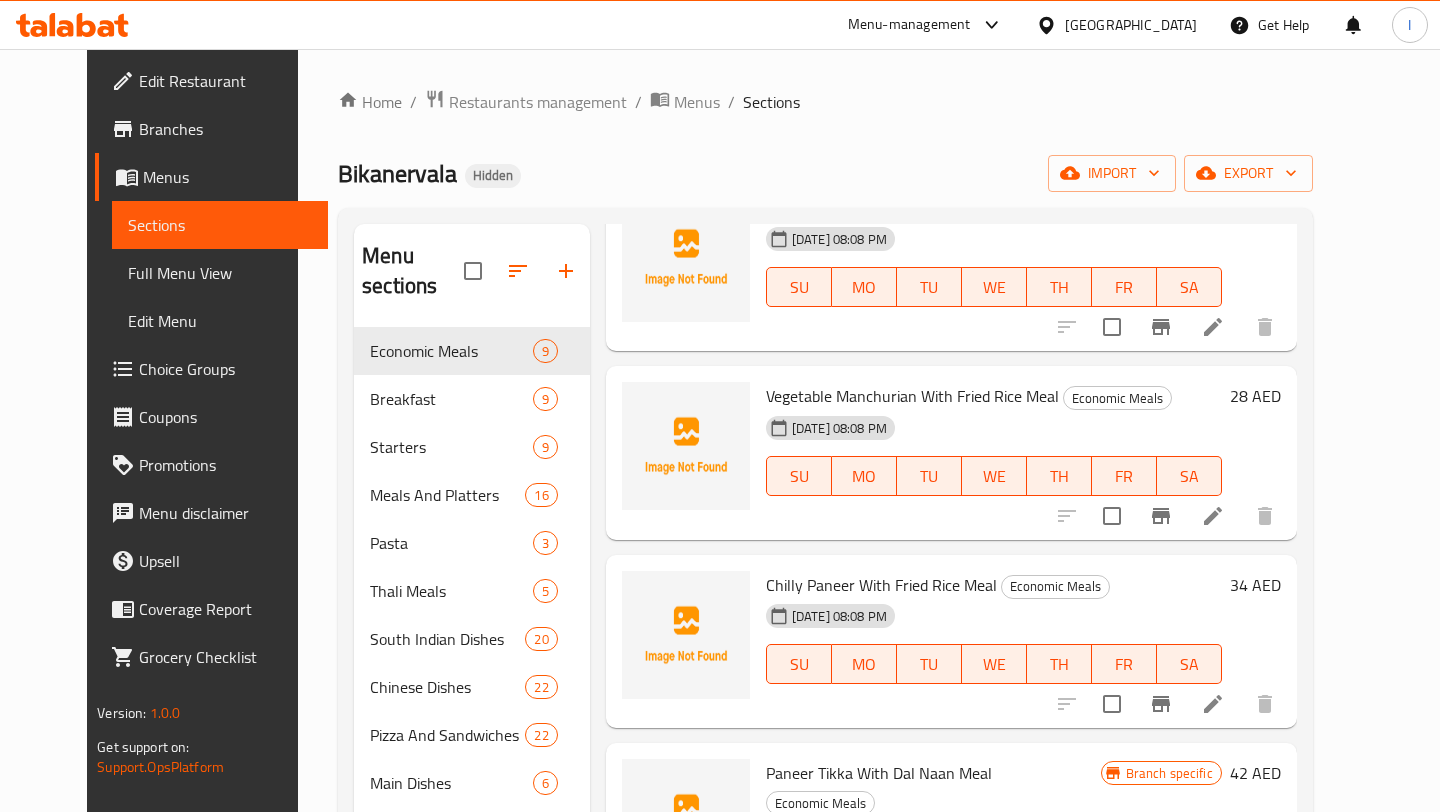 scroll, scrollTop: 762, scrollLeft: 0, axis: vertical 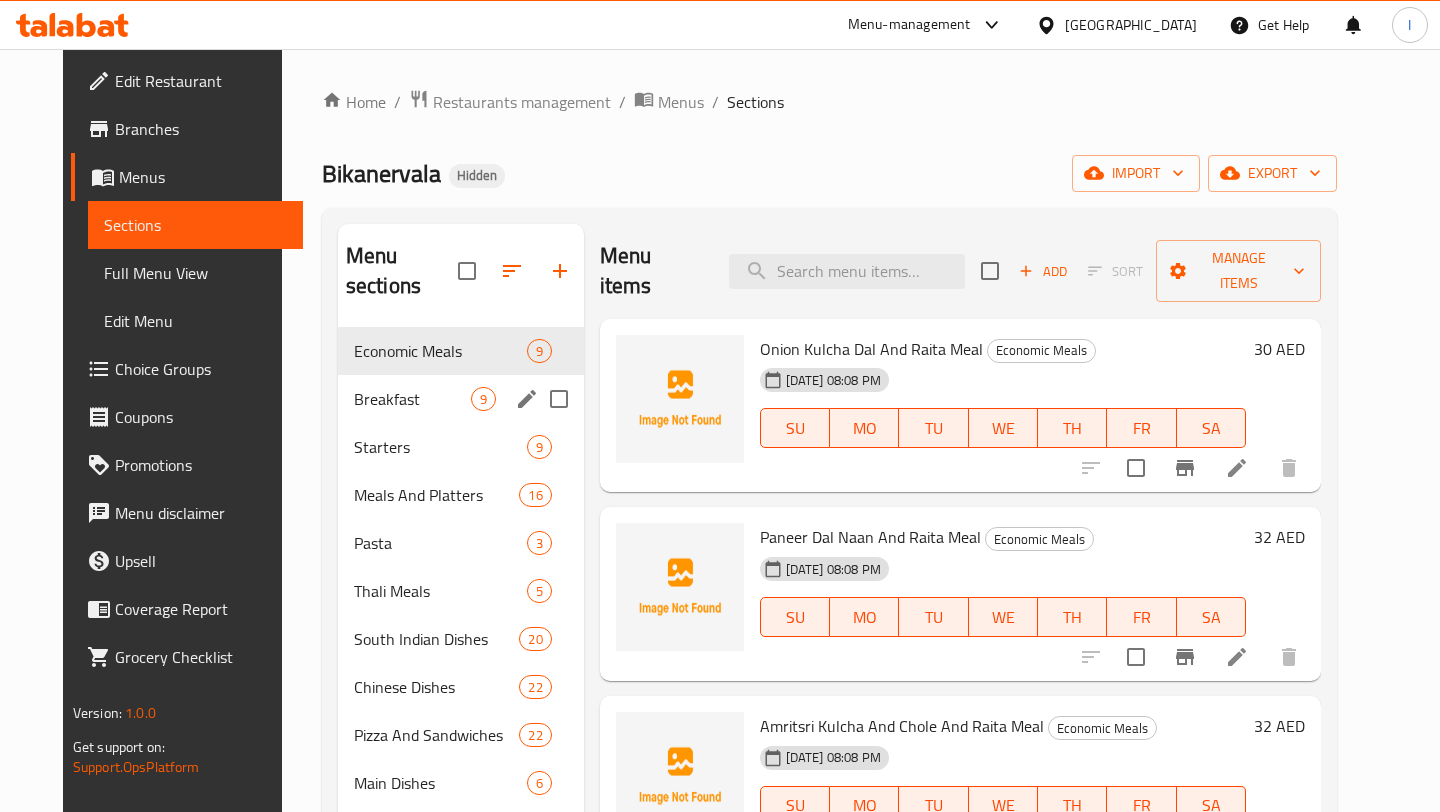 click on "Breakfast 9" at bounding box center (461, 399) 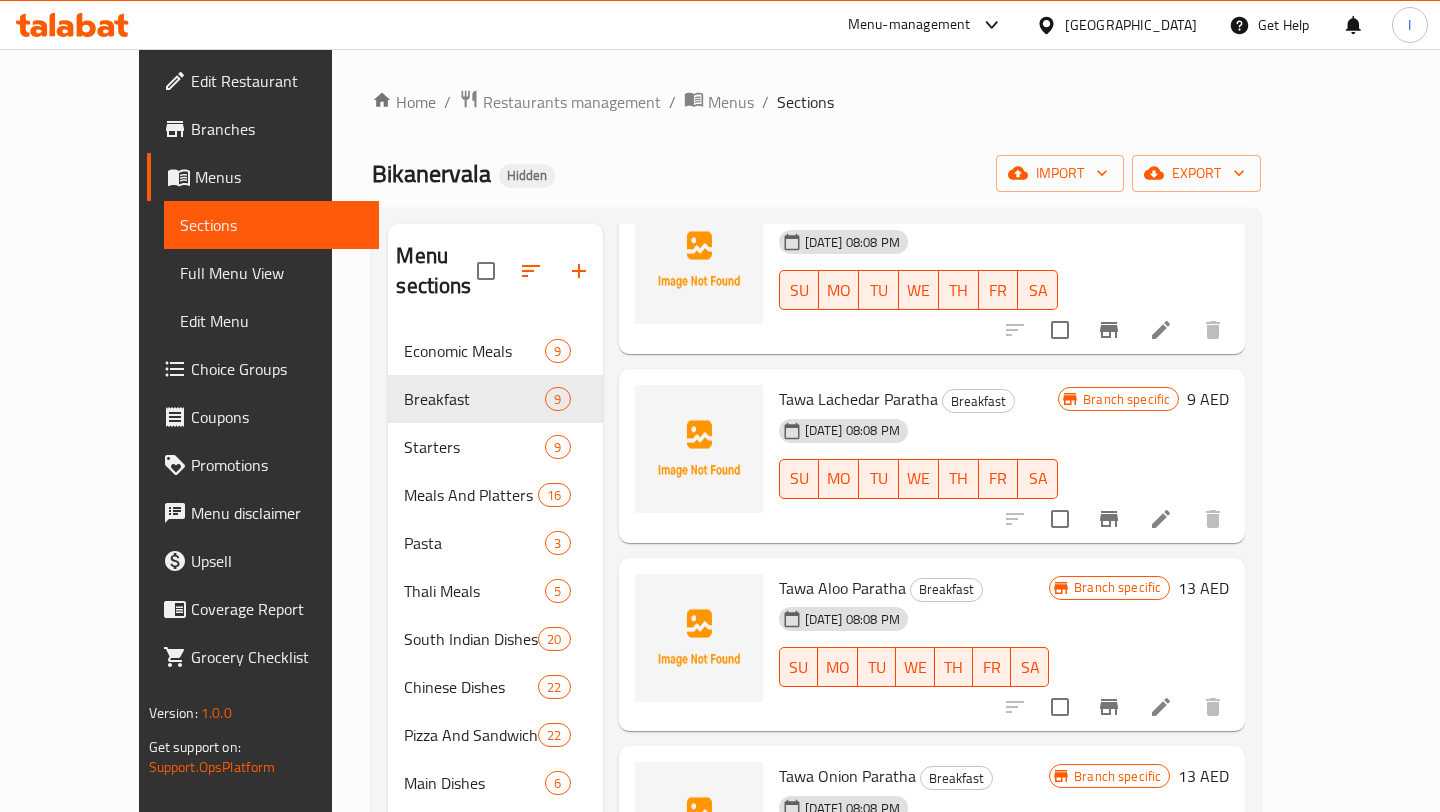 scroll, scrollTop: 706, scrollLeft: 0, axis: vertical 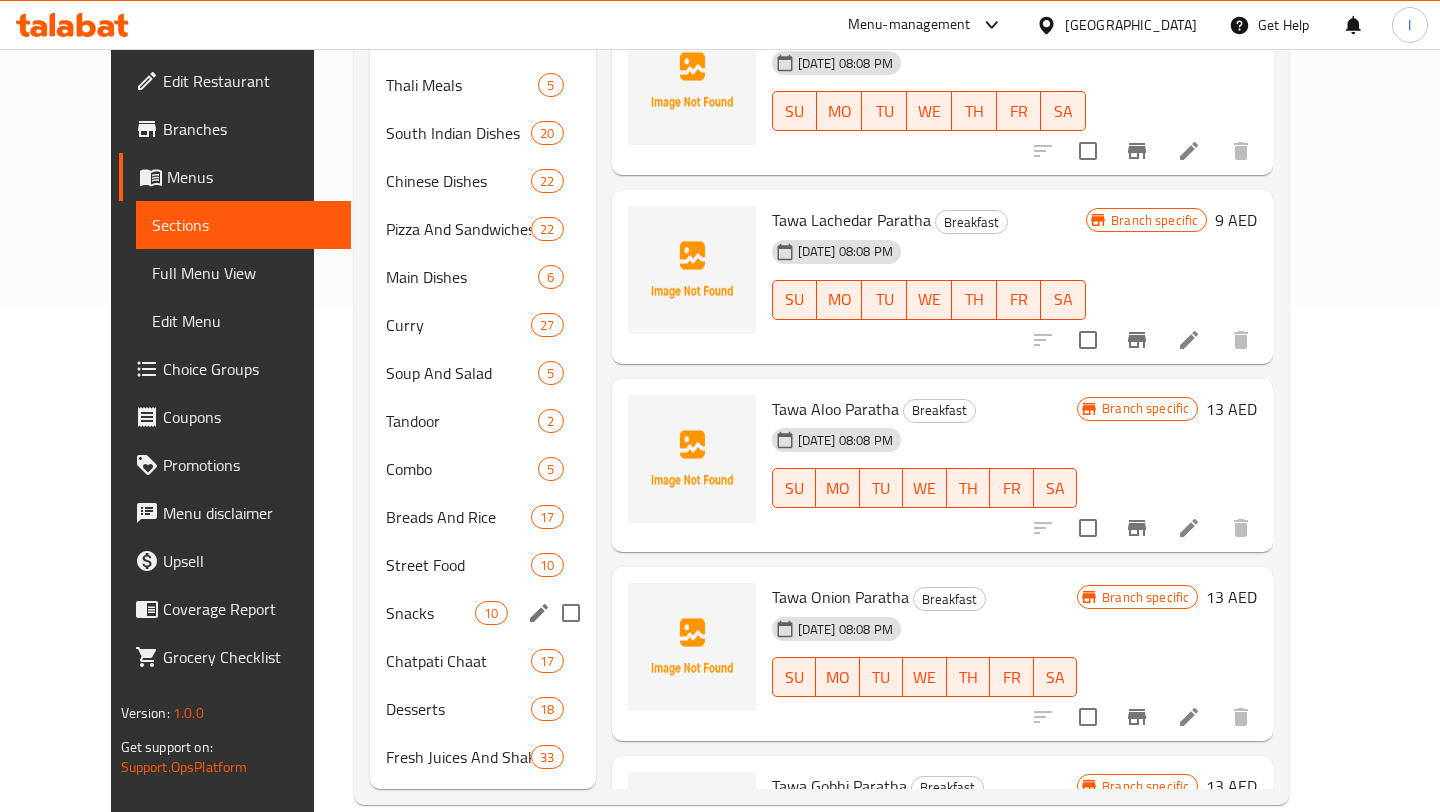 click on "Snacks 10" at bounding box center [483, 613] 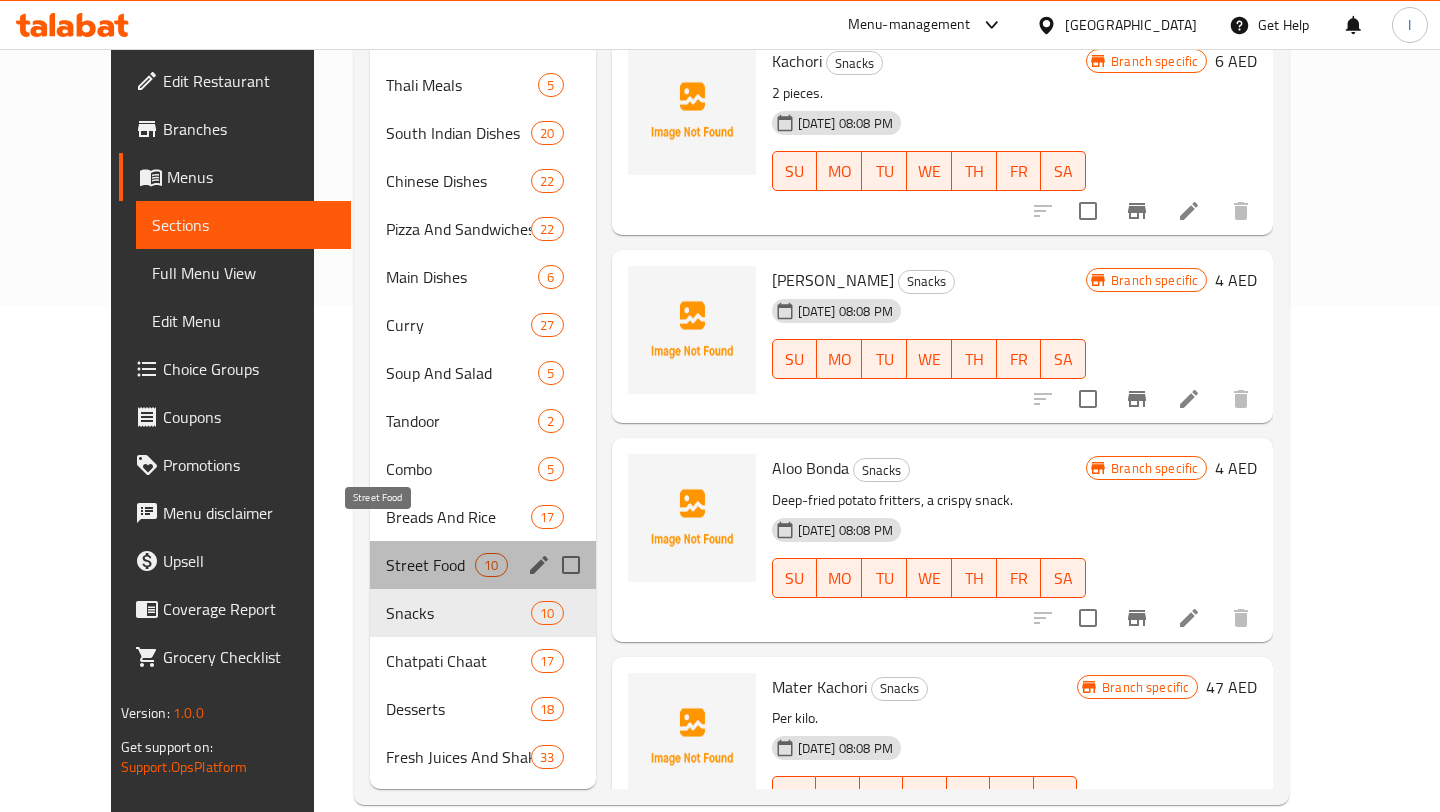 click on "Street Food" at bounding box center (431, 565) 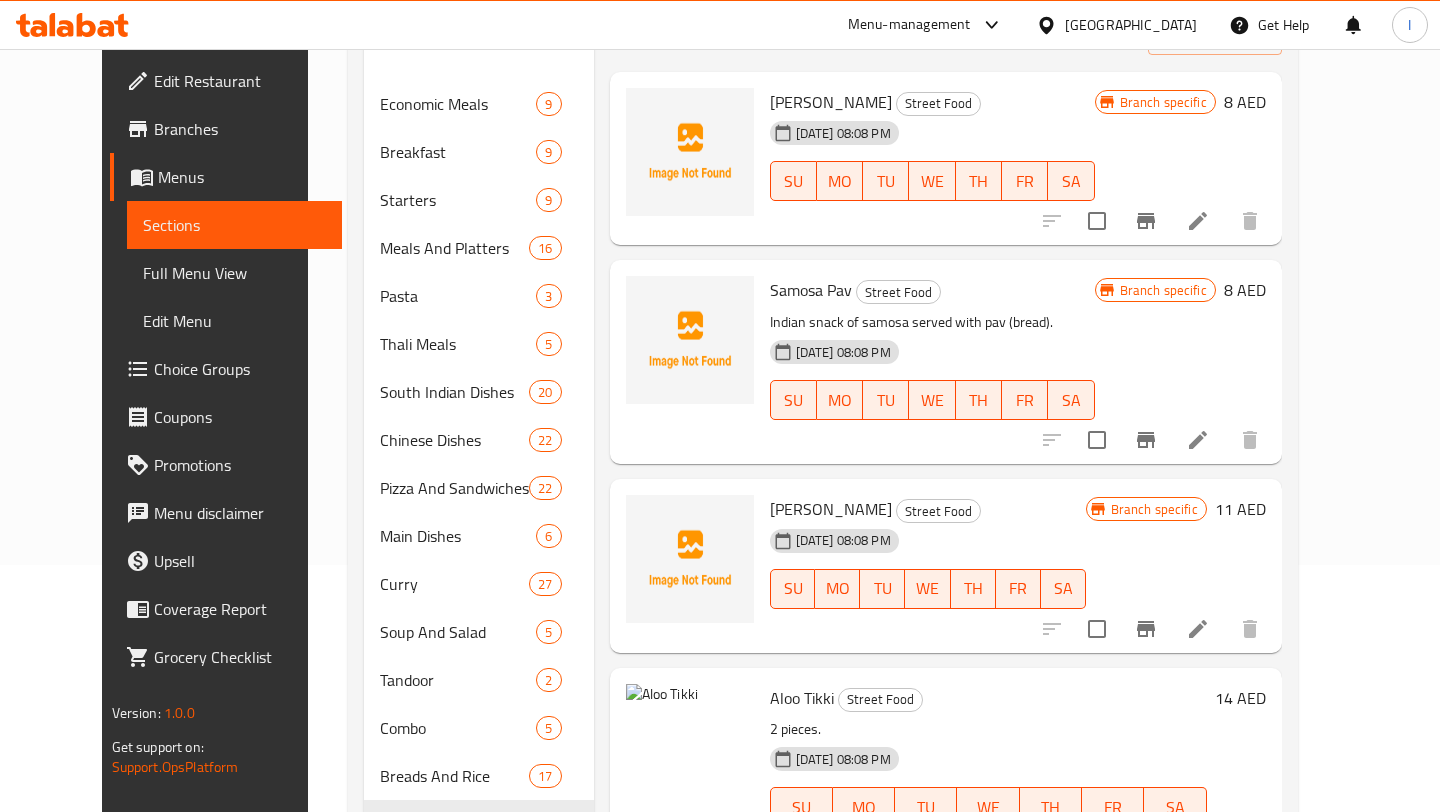 scroll, scrollTop: 0, scrollLeft: 0, axis: both 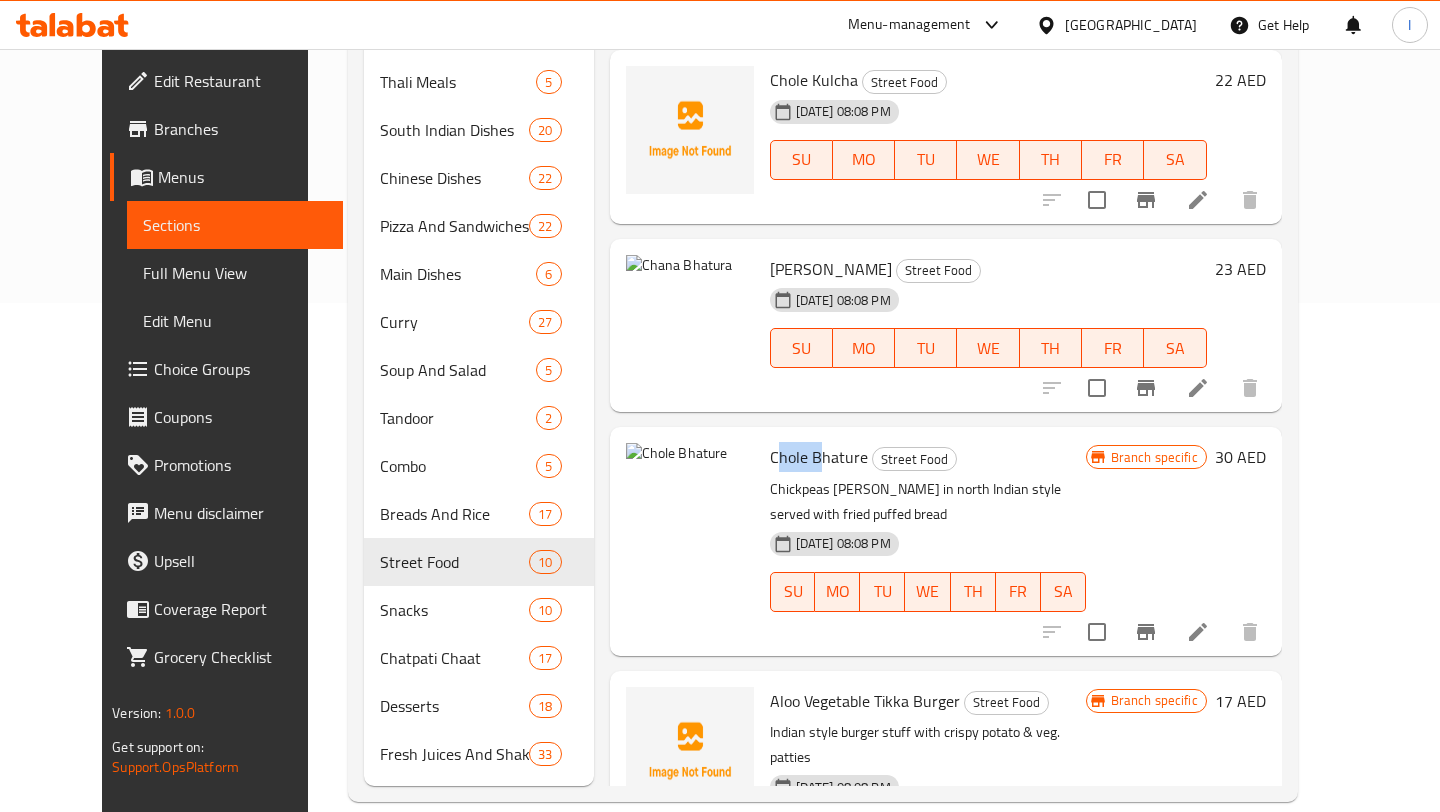 drag, startPoint x: 748, startPoint y: 426, endPoint x: 797, endPoint y: 430, distance: 49.162994 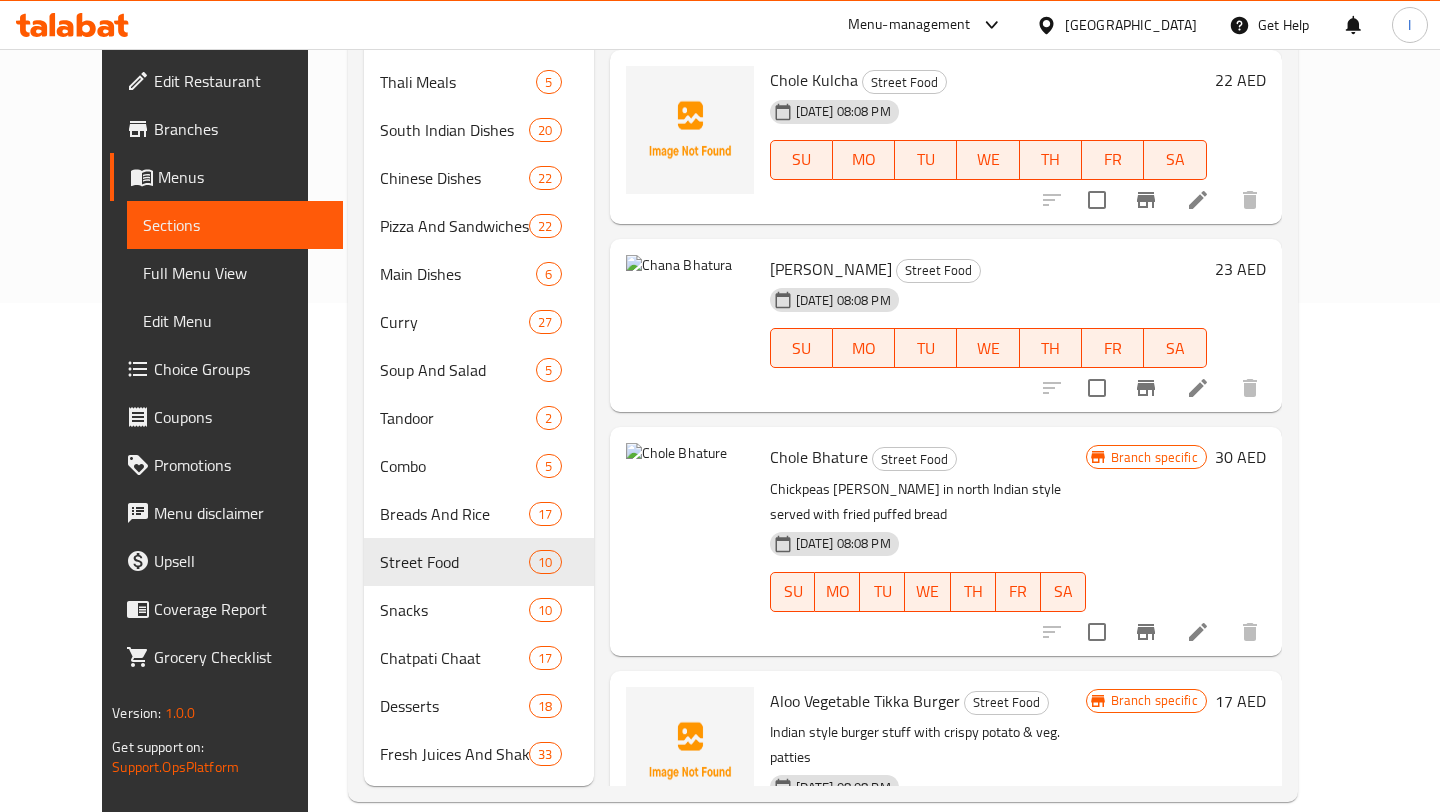 click on "Chole Bhature" at bounding box center (819, 457) 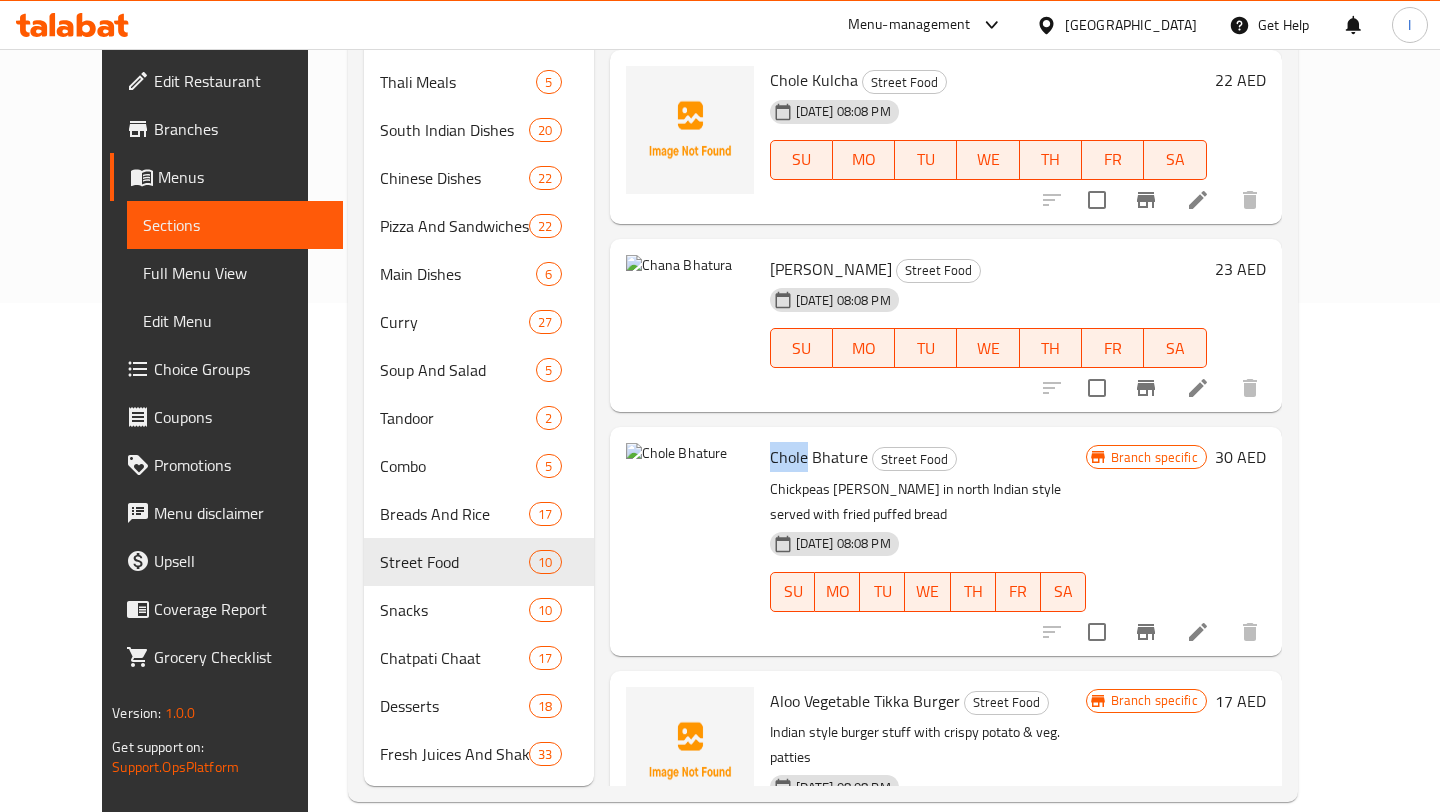 click on "Chole Bhature" at bounding box center [819, 457] 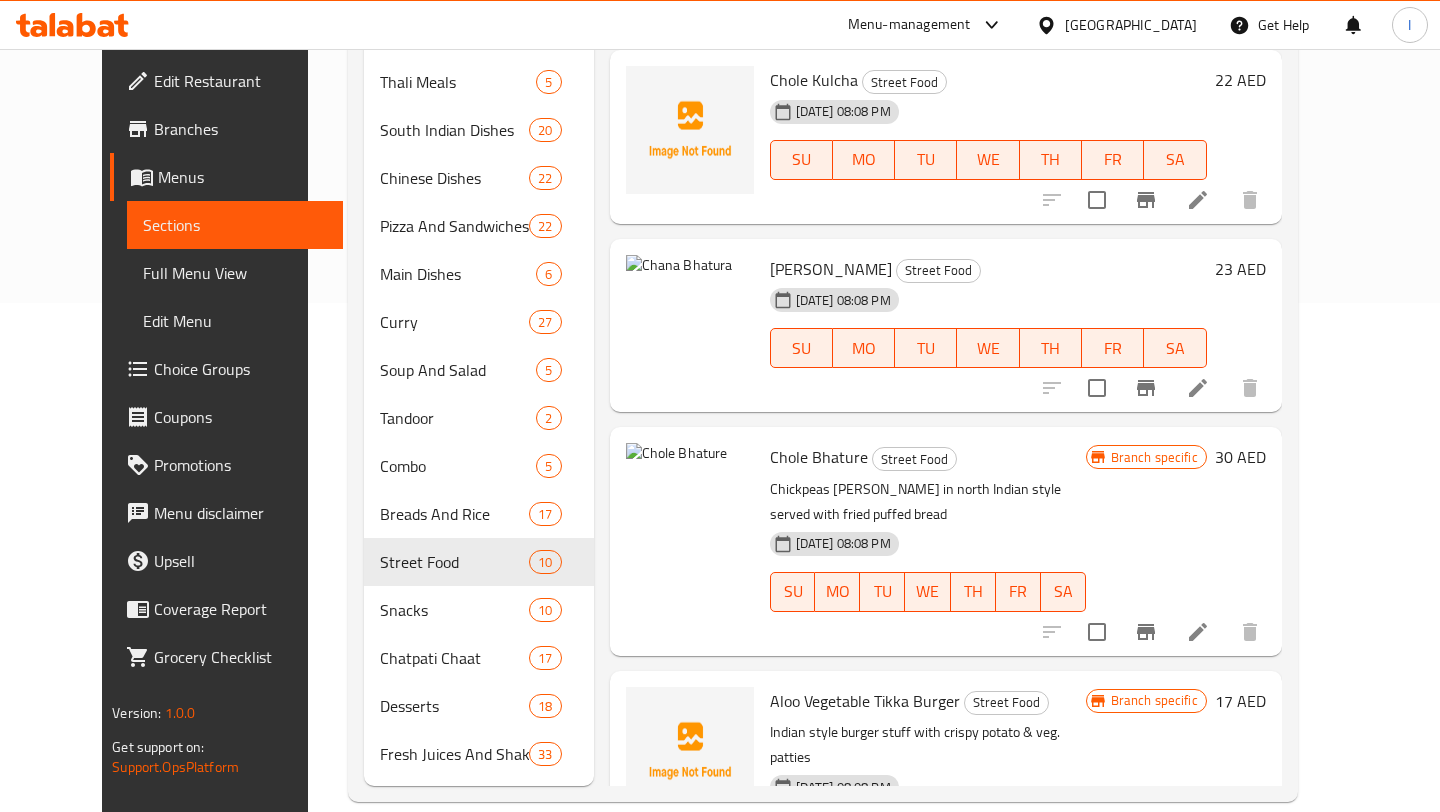 click on "Menu items Add Sort Manage items [PERSON_NAME]   Street Food [DATE] 08:08 PM SU MO TU WE TH FR [PERSON_NAME] specific 8   AED [GEOGRAPHIC_DATA] Food Indian snack of samosa served with pav (bread). [DATE] 08:08 PM SU MO TU WE TH FR [PERSON_NAME] specific 8   AED [GEOGRAPHIC_DATA] Food [DATE] 08:08 PM SU MO TU WE TH FR [PERSON_NAME] specific 11   [GEOGRAPHIC_DATA] Food 2 pieces.  [DATE] 08:08 PM SU MO TU WE TH FR SA 14   AED Pav Bhaji   Street Food Mash veggies in thick butter gravy served with soft bread roll
[DATE] 08:08 PM SU MO TU WE TH FR SA 21   AED Matar Kulcha   Street Food Leavened Indian bread served with thick white peas gravy
[DATE] 08:08 PM SU MO TU WE TH FR SA 22   AED Chole [GEOGRAPHIC_DATA] Food [DATE] 08:08 PM SU MO TU WE TH FR SA 22   AED [GEOGRAPHIC_DATA] Food [DATE] 08:08 PM SU MO TU WE TH FR SA 23   AED Chole Bhature   Street Food Chickpeas [PERSON_NAME] in north Indian style served with fried puffed bread
[DATE] 08:08 PM SU MO TU WE TH FR [PERSON_NAME] specific 30" at bounding box center [938, 250] 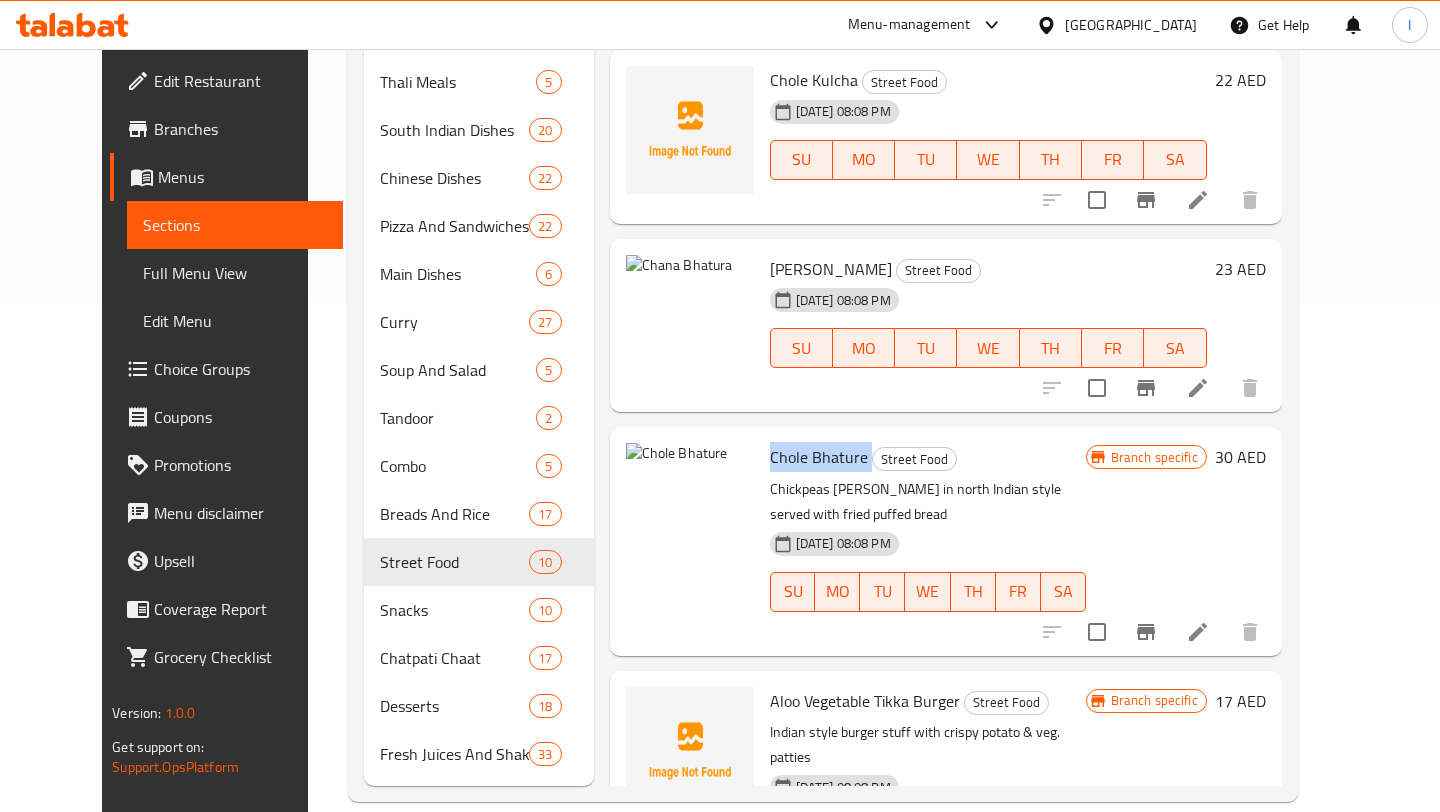 drag, startPoint x: 748, startPoint y: 425, endPoint x: 837, endPoint y: 426, distance: 89.005615 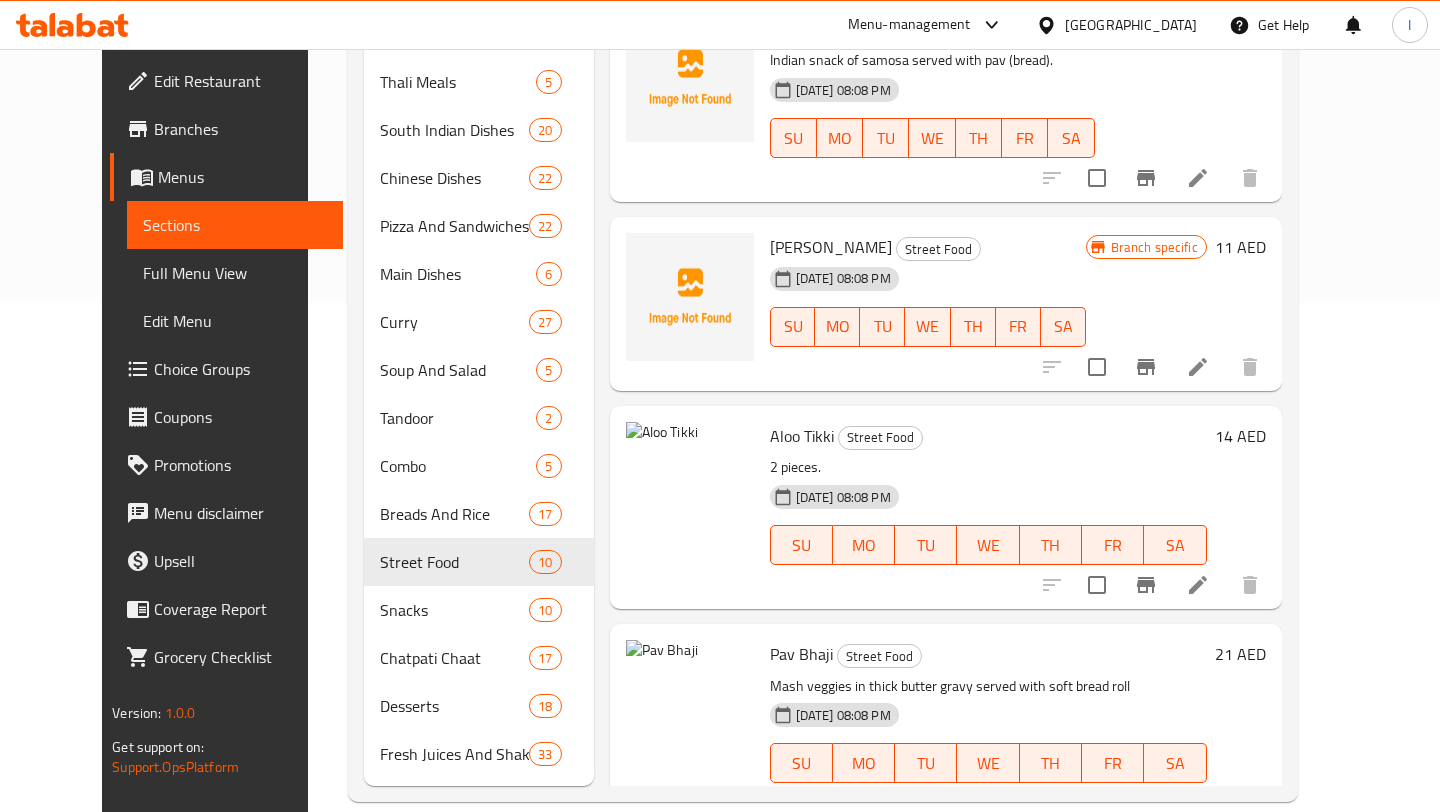 scroll, scrollTop: 0, scrollLeft: 0, axis: both 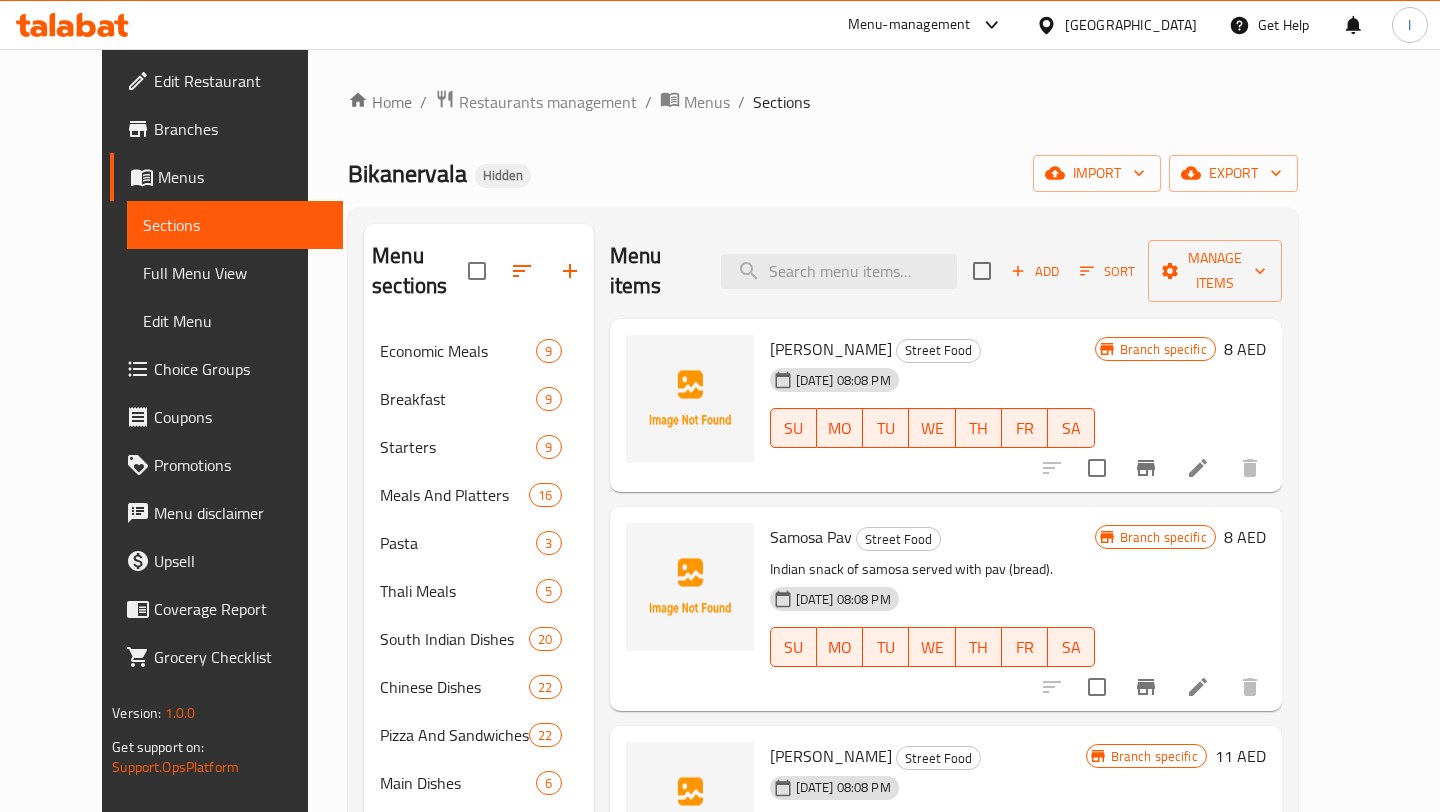 click on "Menu items Add Sort Manage items" at bounding box center (946, 271) 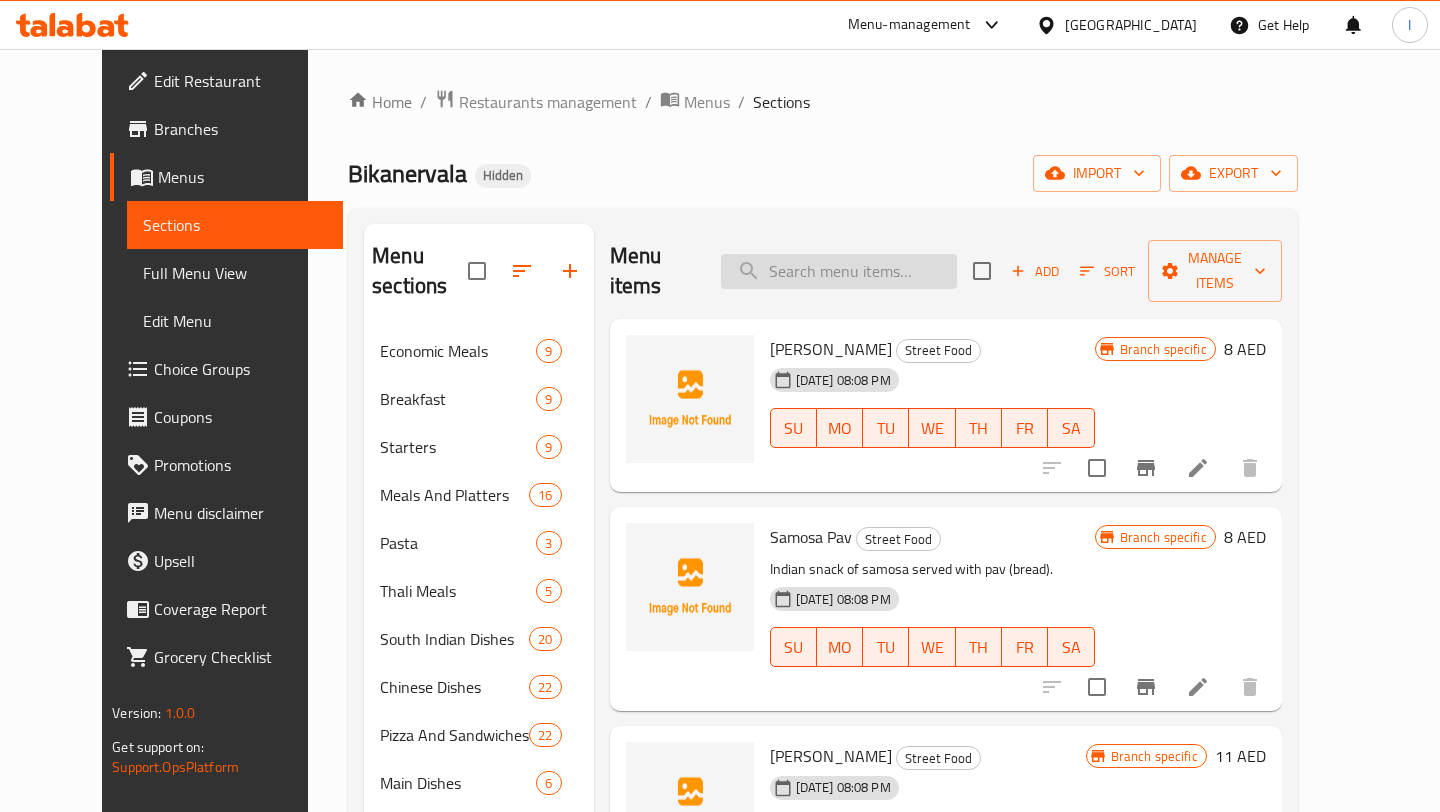 click at bounding box center [839, 271] 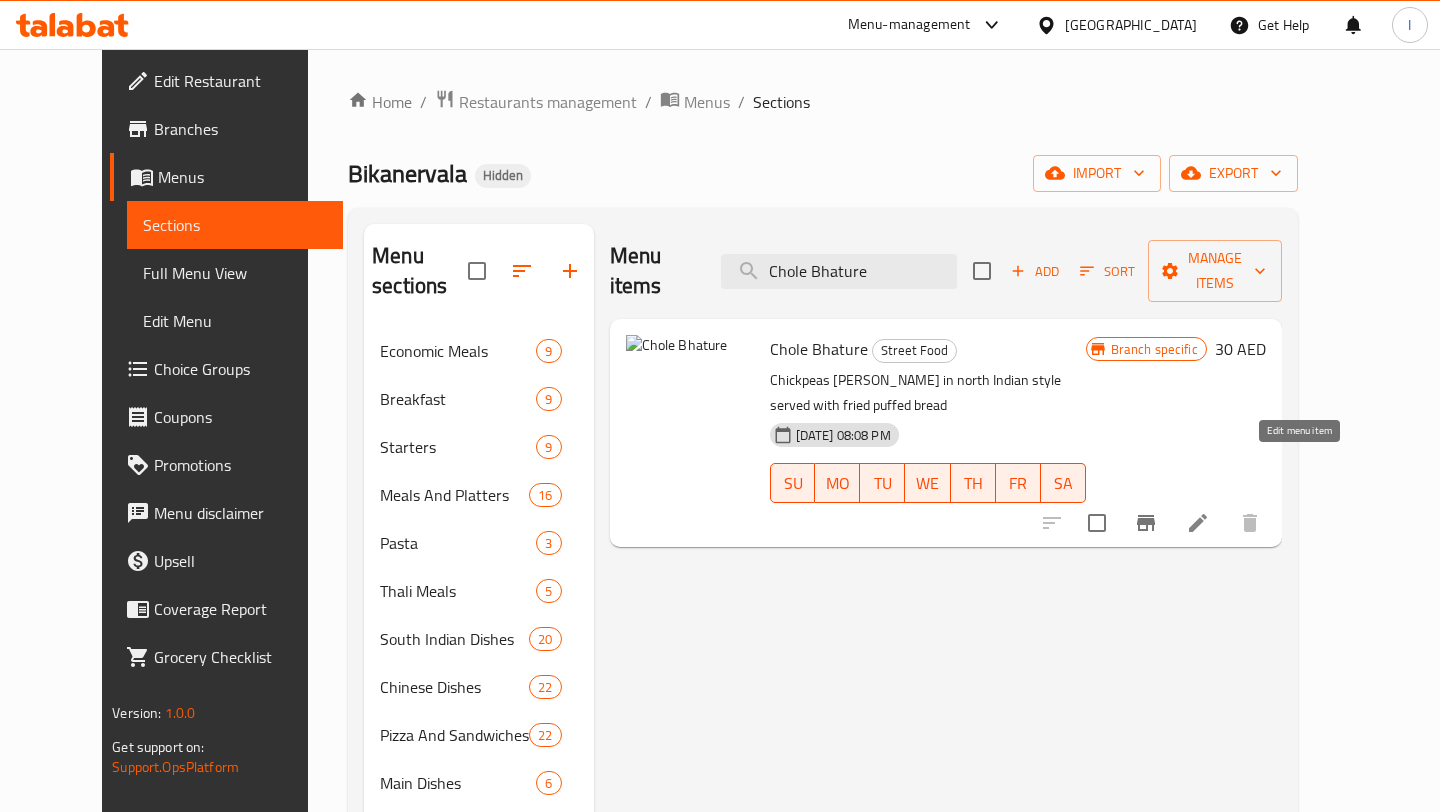 type on "Chole Bhature" 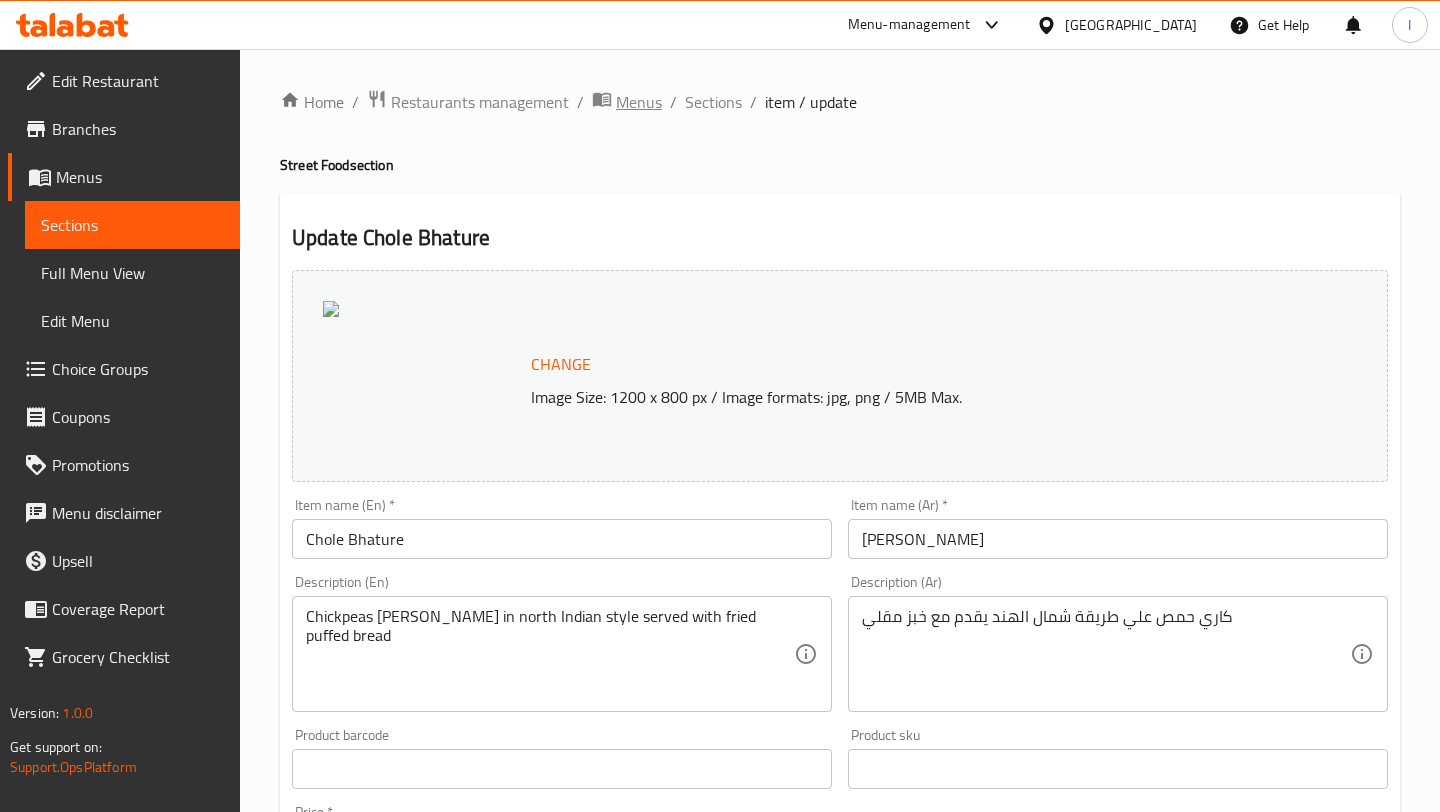 click 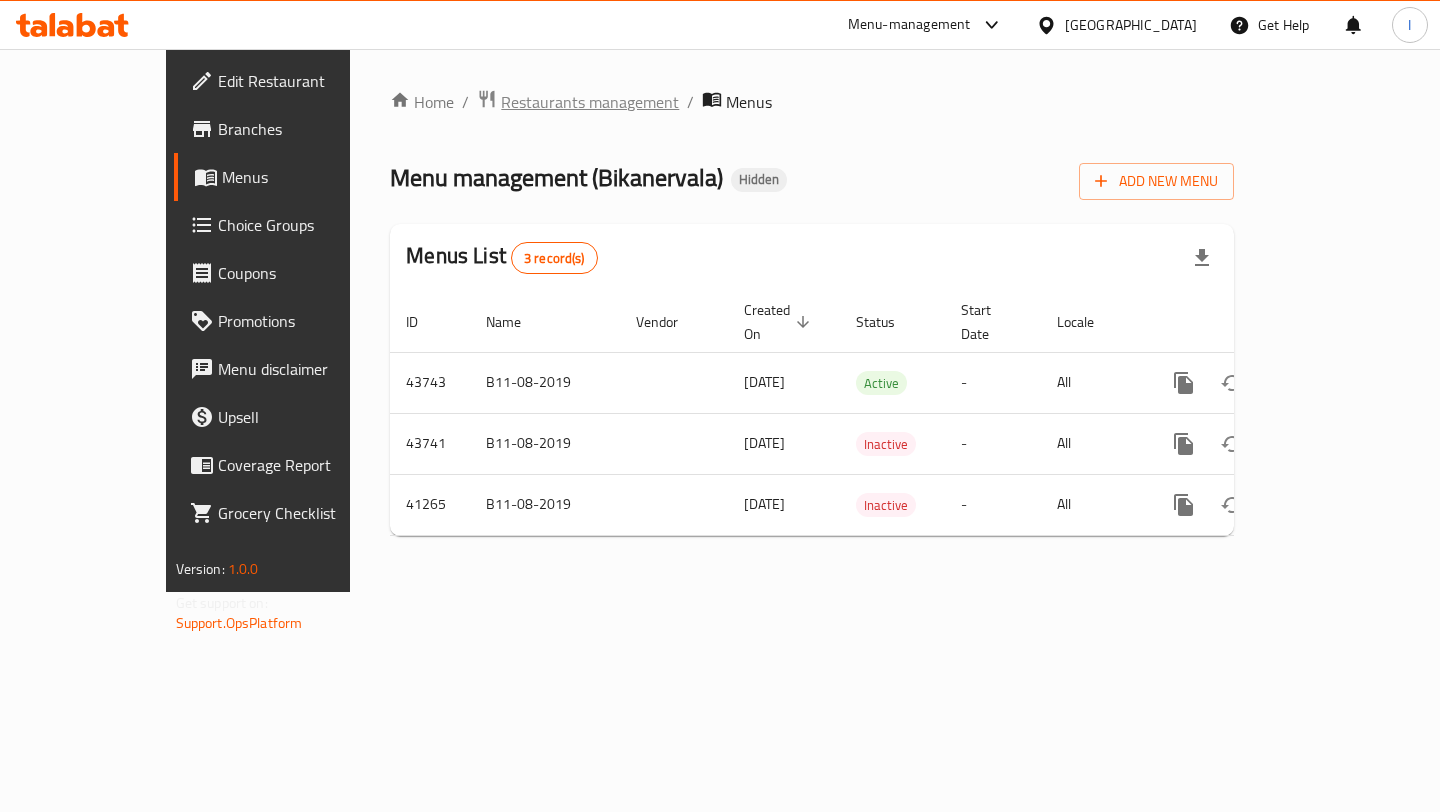 click on "Restaurants management" at bounding box center (590, 102) 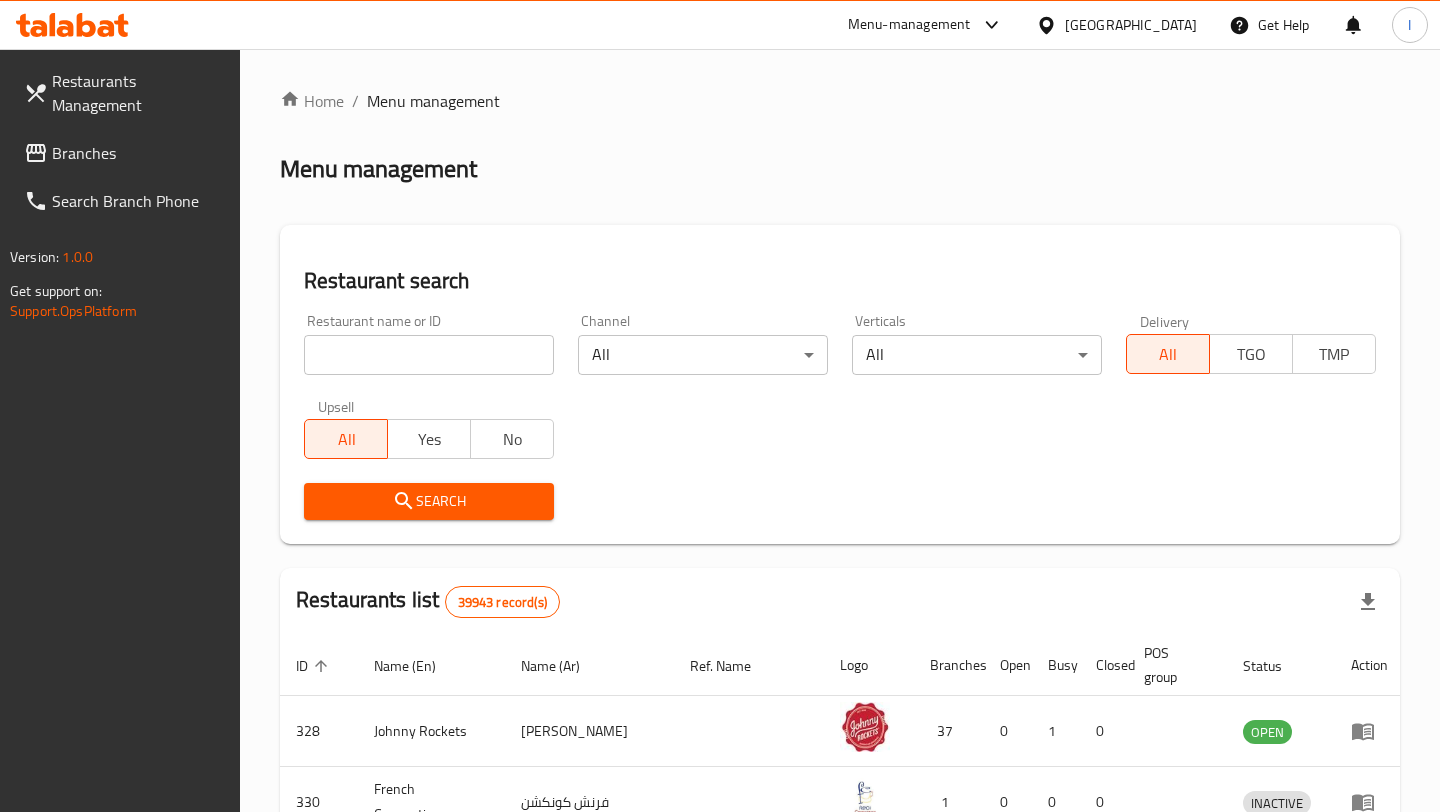 click at bounding box center [429, 355] 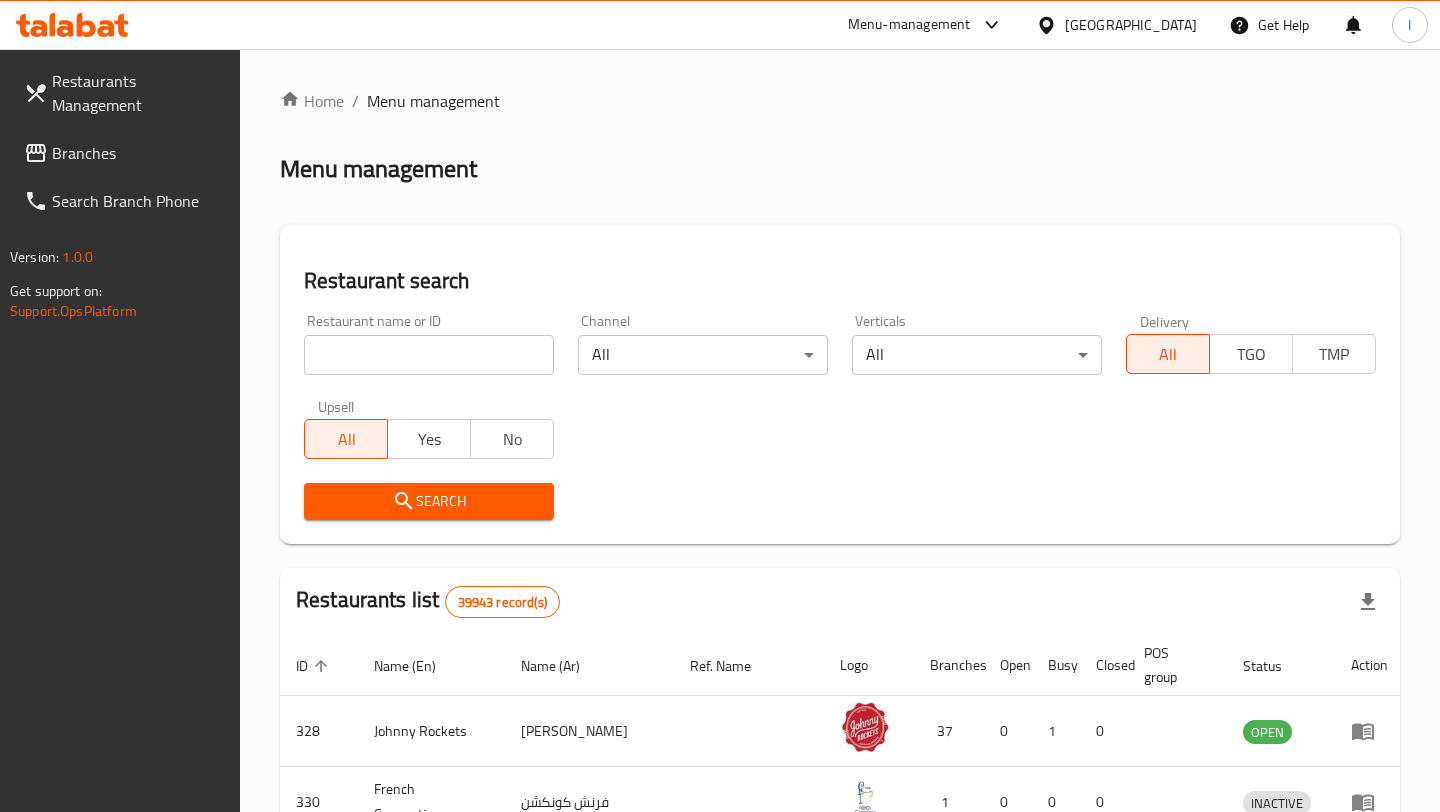 click on "Branches" at bounding box center [138, 153] 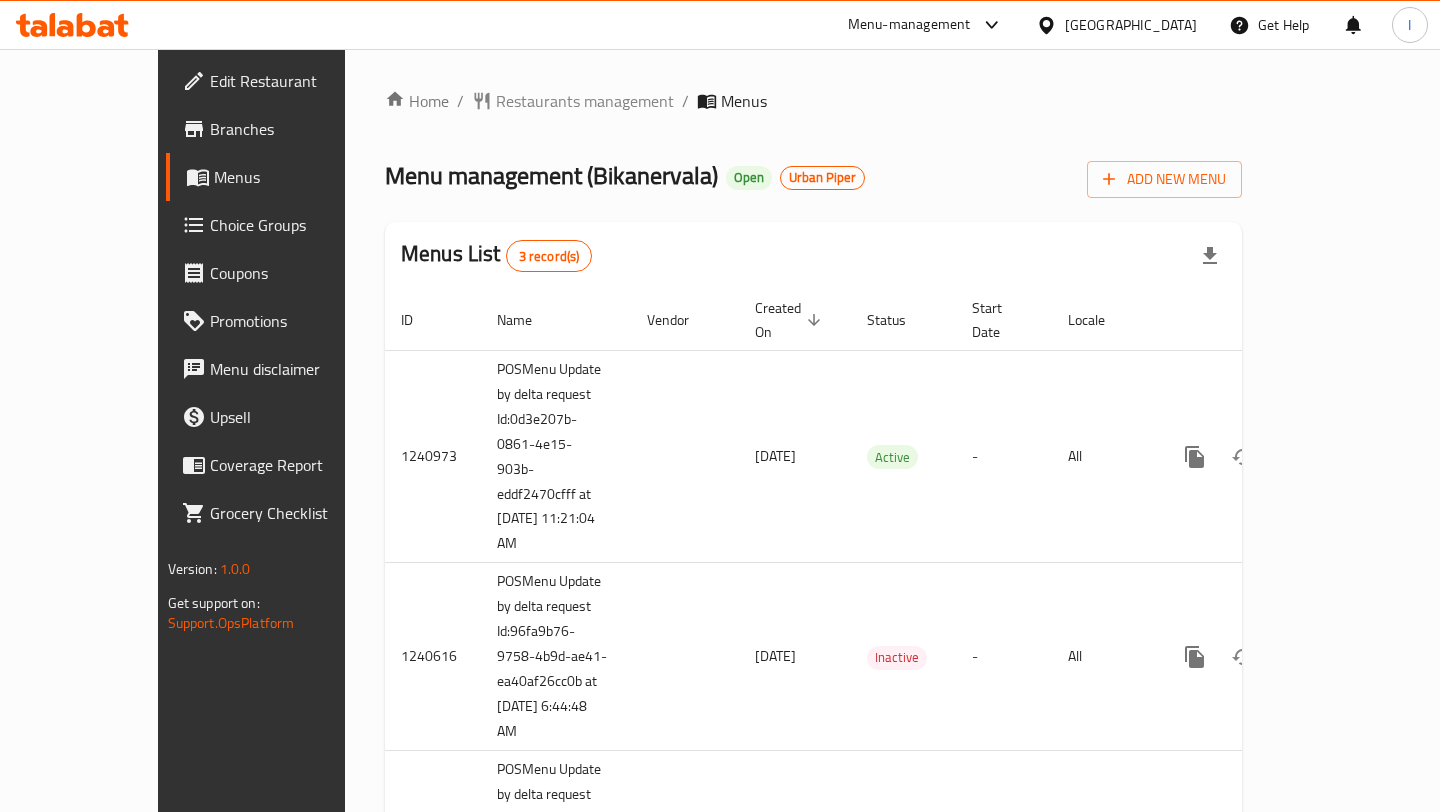 scroll, scrollTop: 0, scrollLeft: 0, axis: both 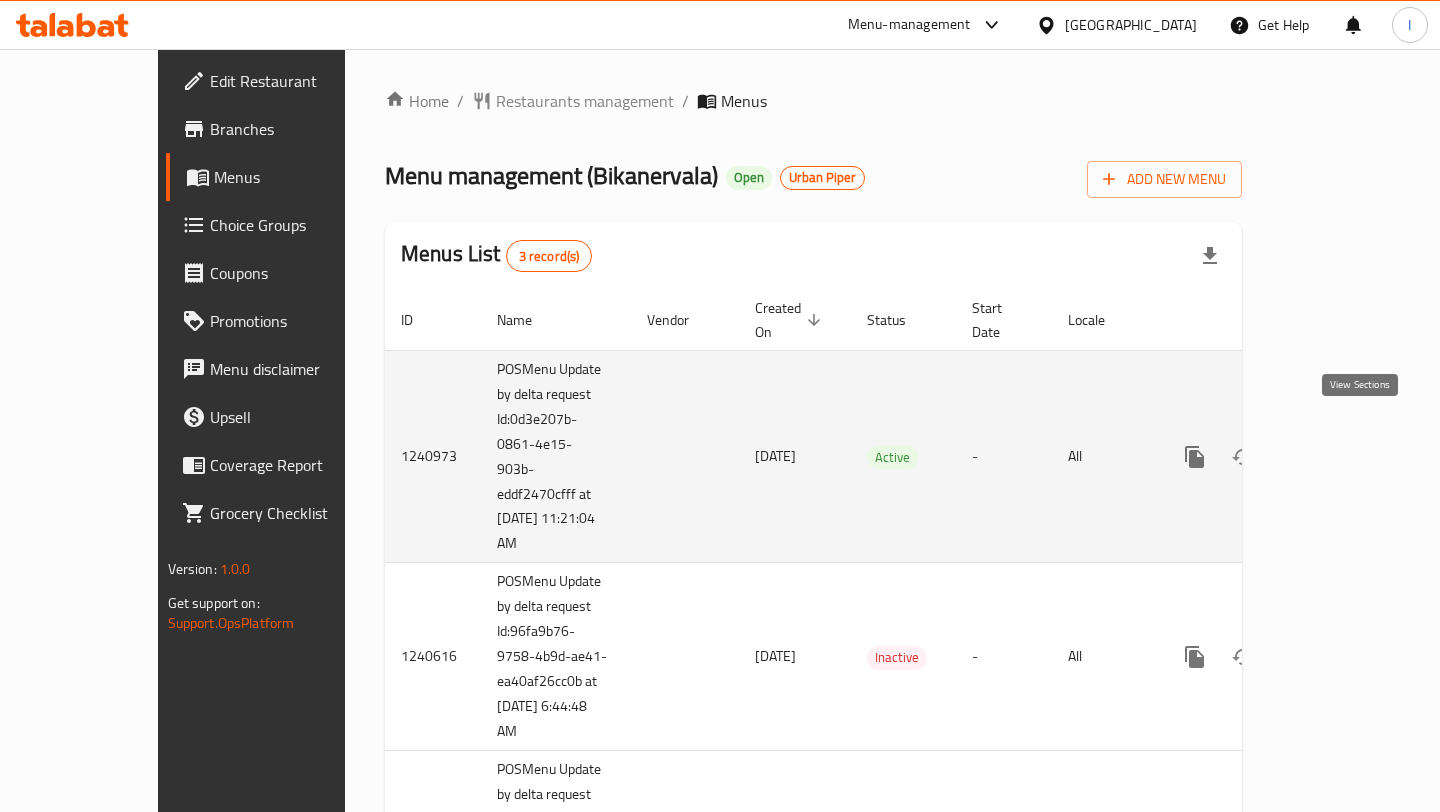 click 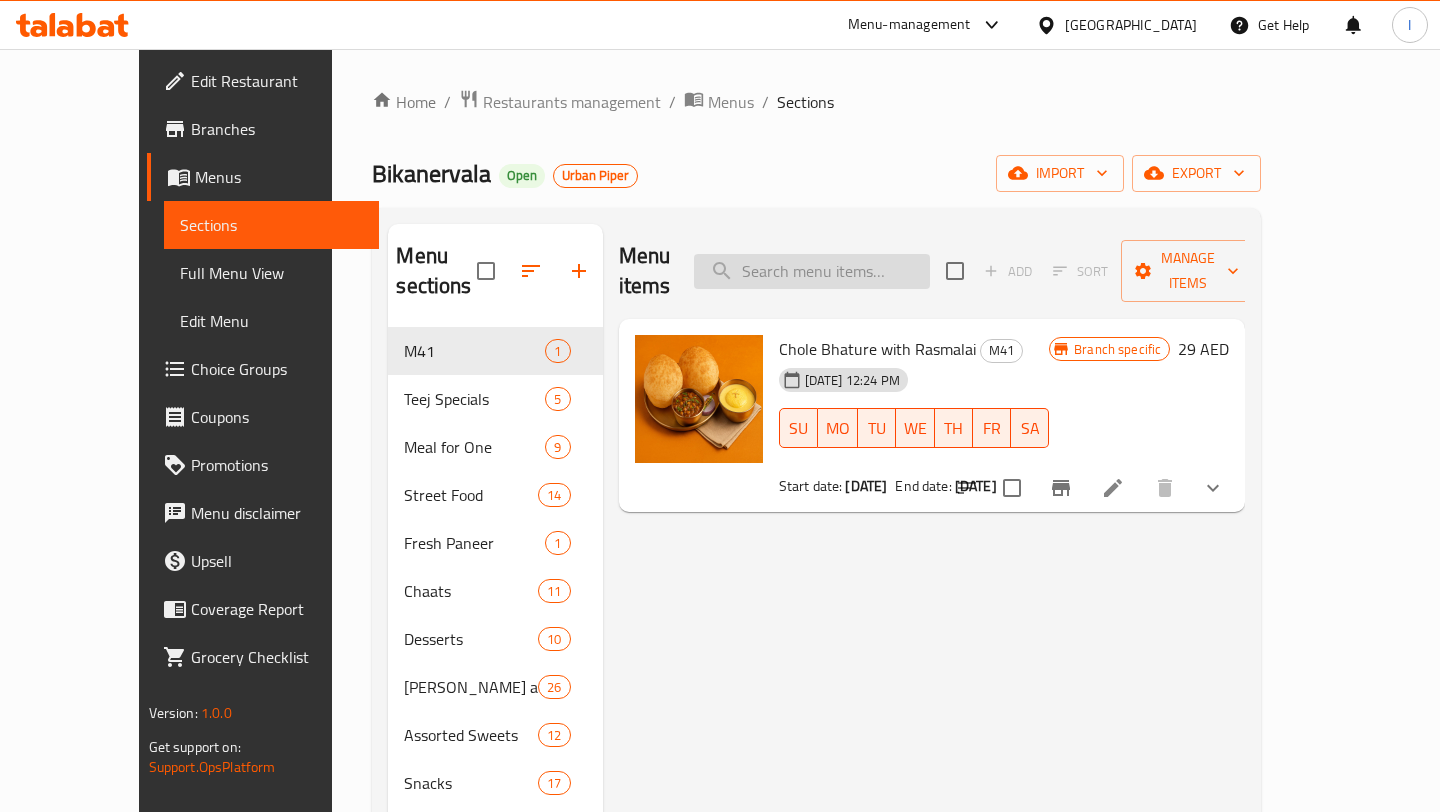 click at bounding box center (812, 271) 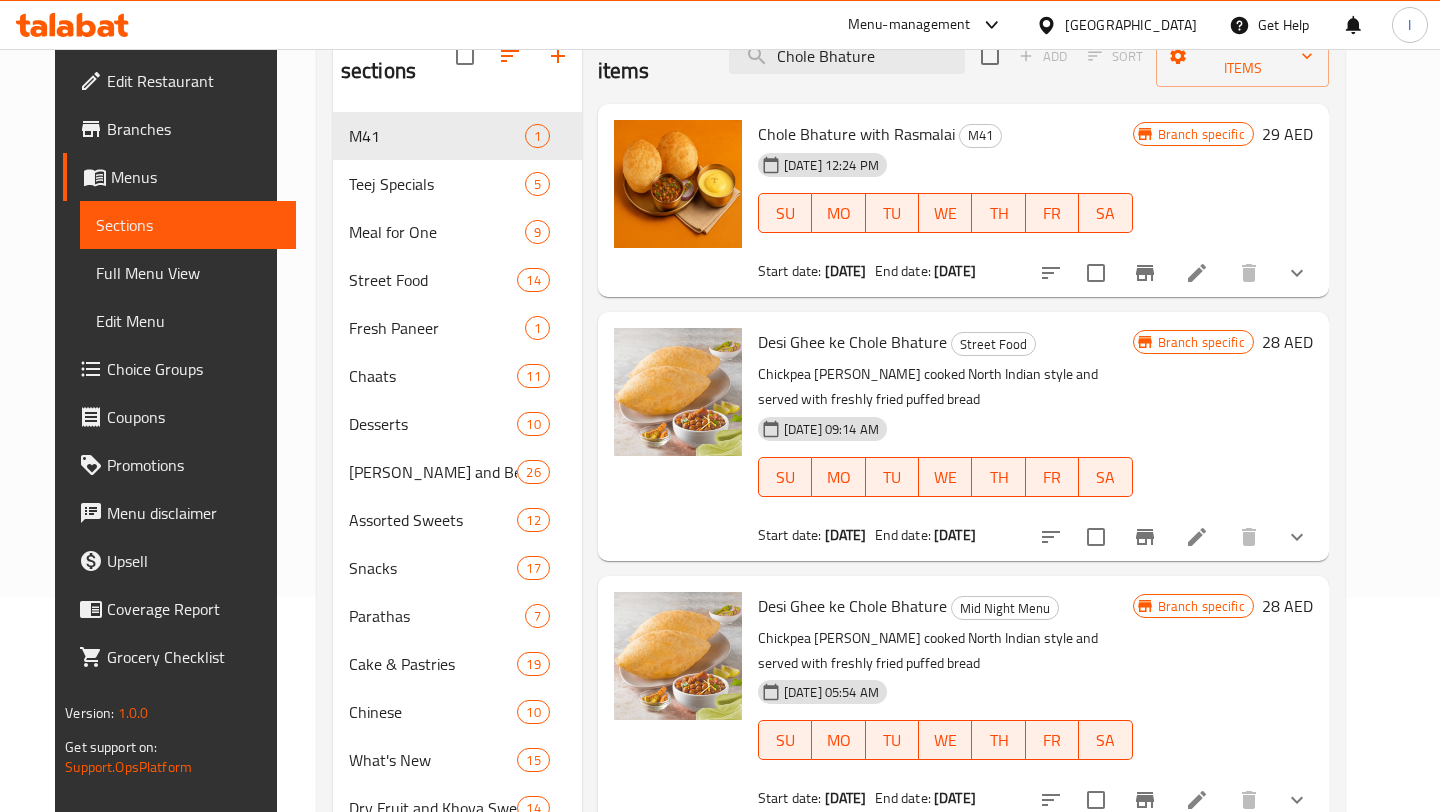 scroll, scrollTop: 241, scrollLeft: 0, axis: vertical 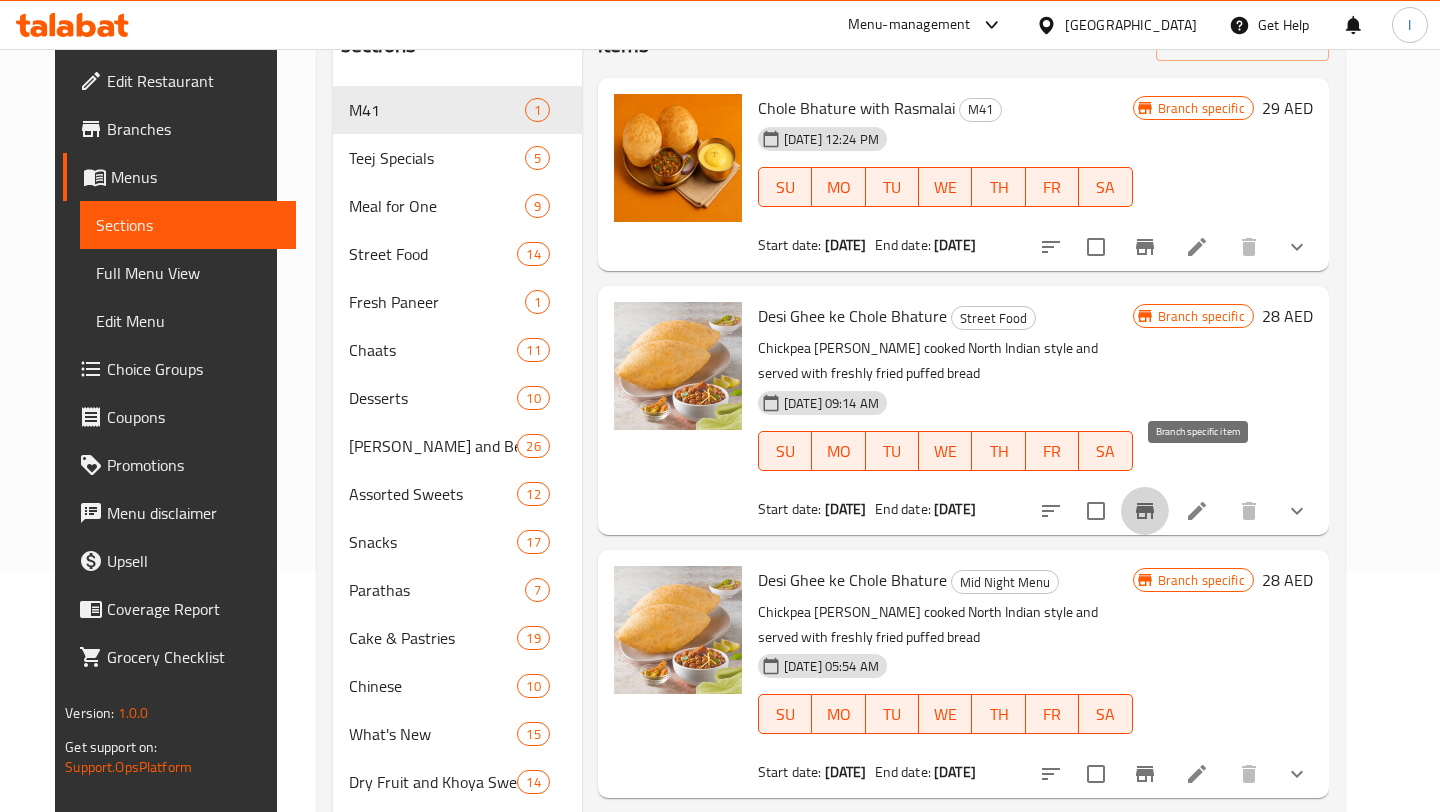 click 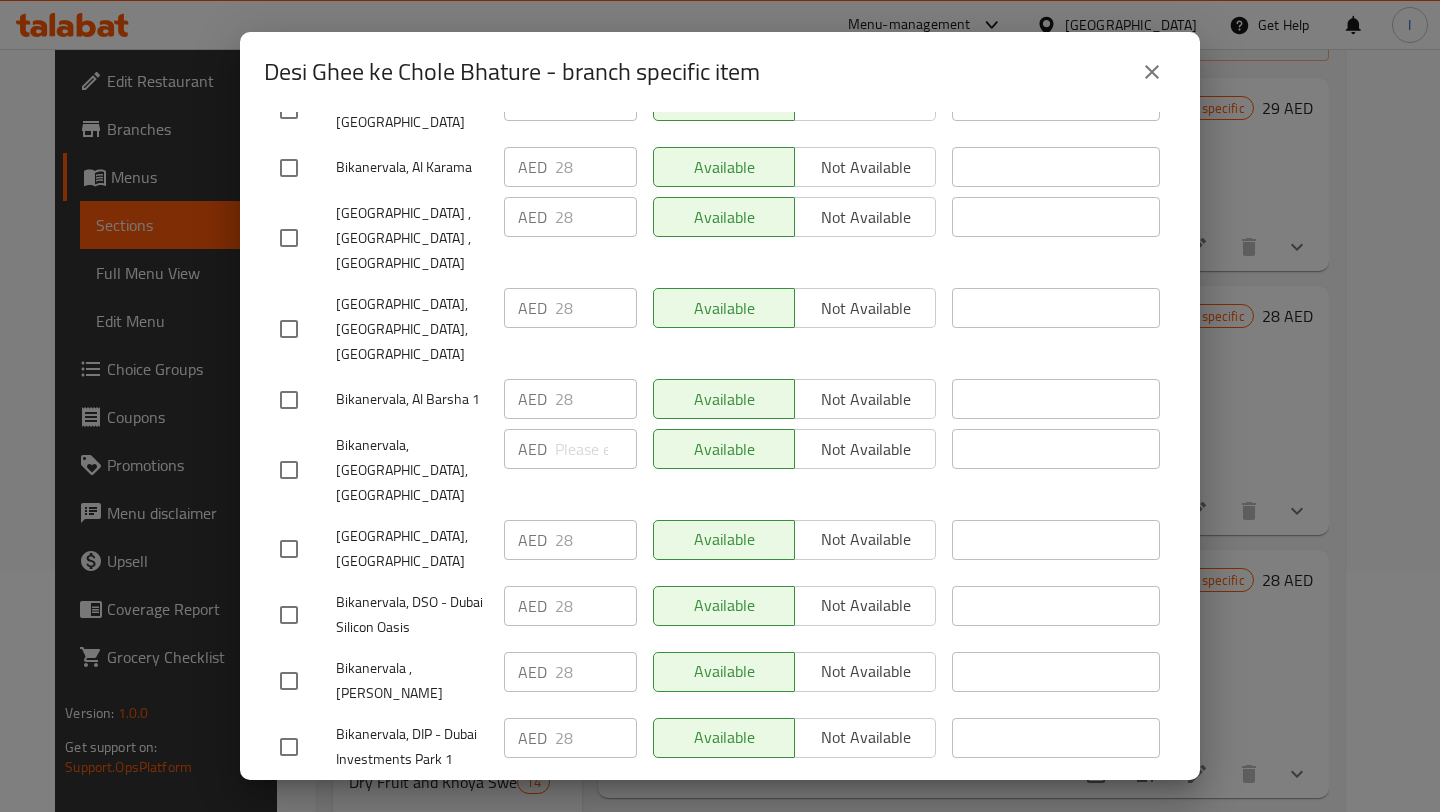 scroll, scrollTop: 1053, scrollLeft: 0, axis: vertical 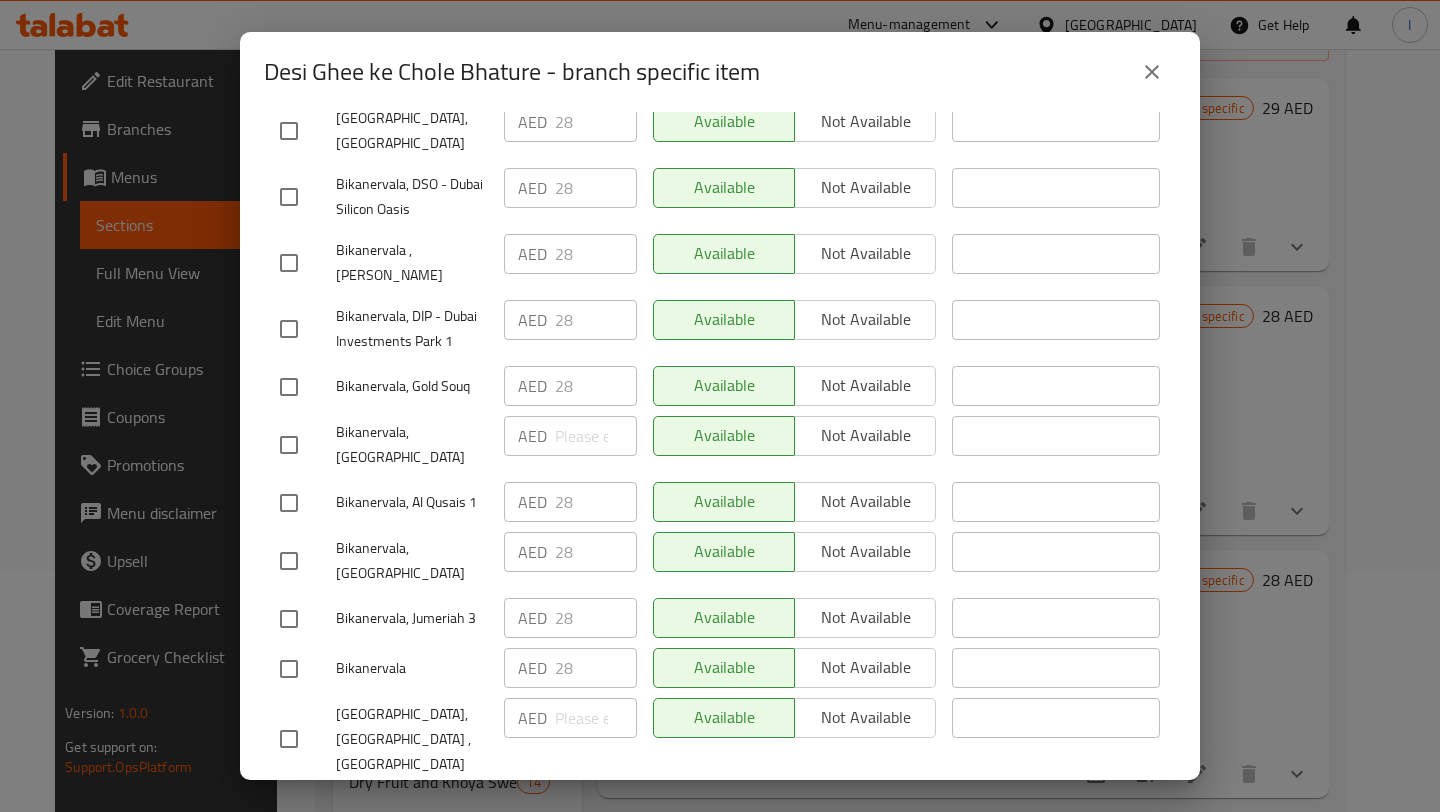 click 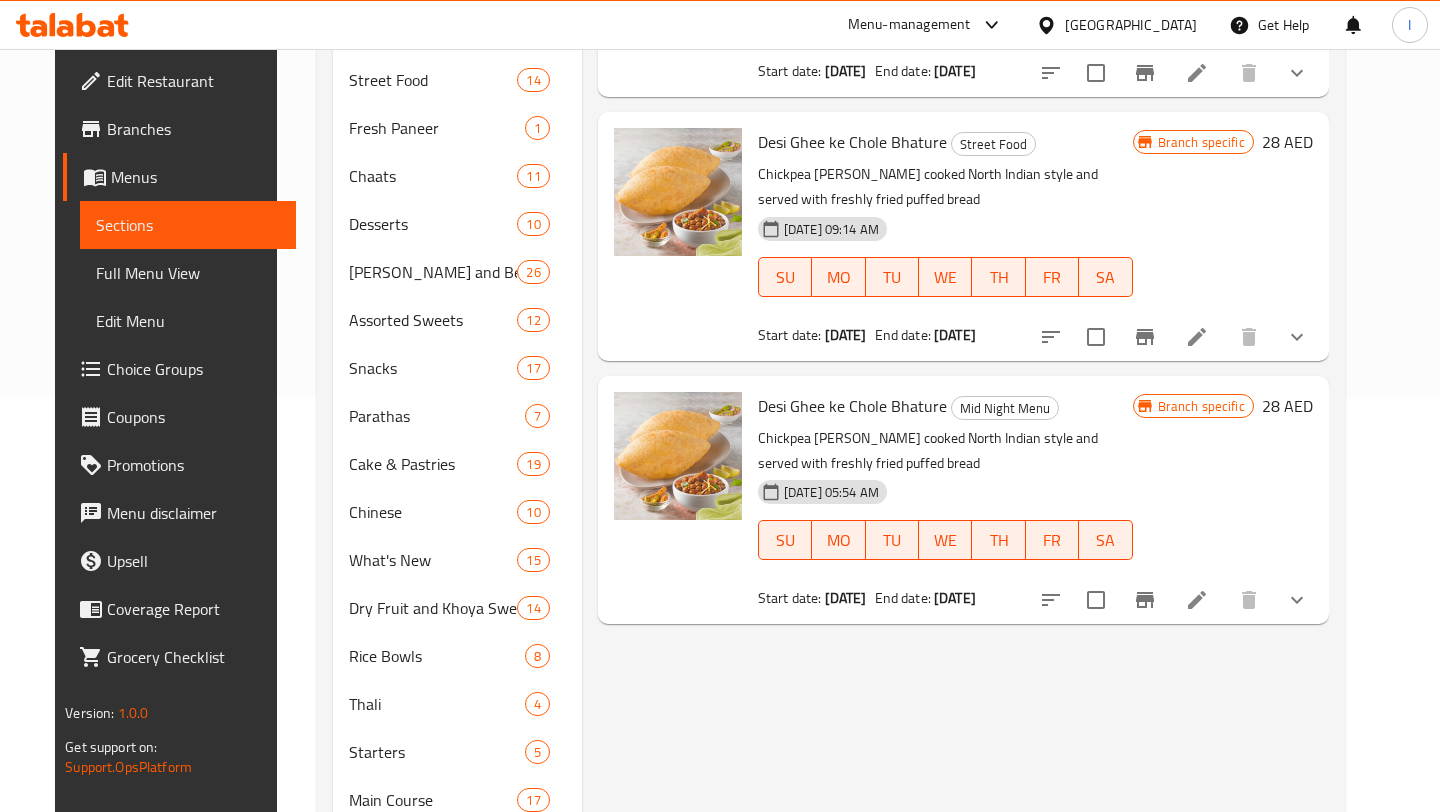 scroll, scrollTop: 412, scrollLeft: 0, axis: vertical 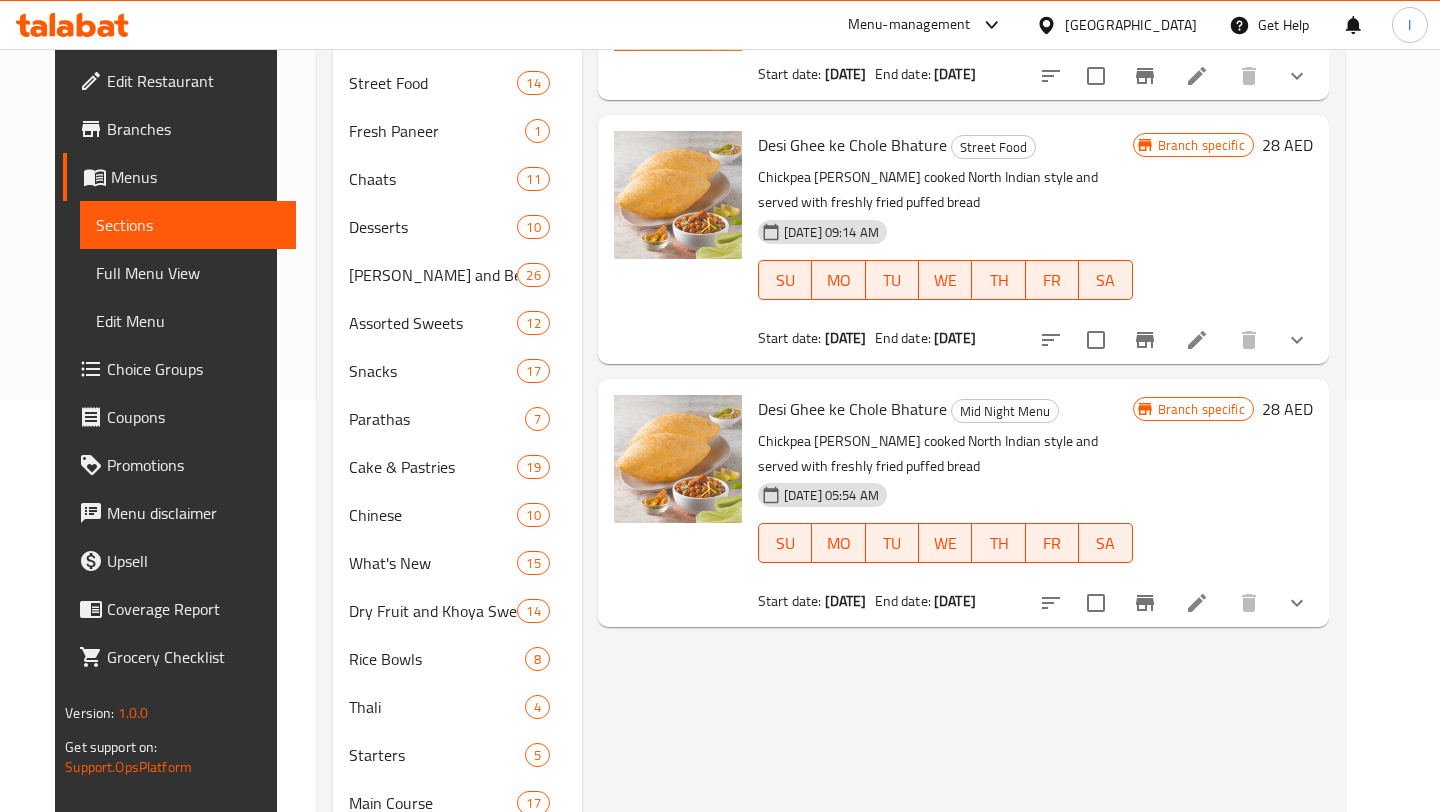 click on "Chickpea curry cooked North Indian style and served with freshly fried puffed bread" at bounding box center (945, 454) 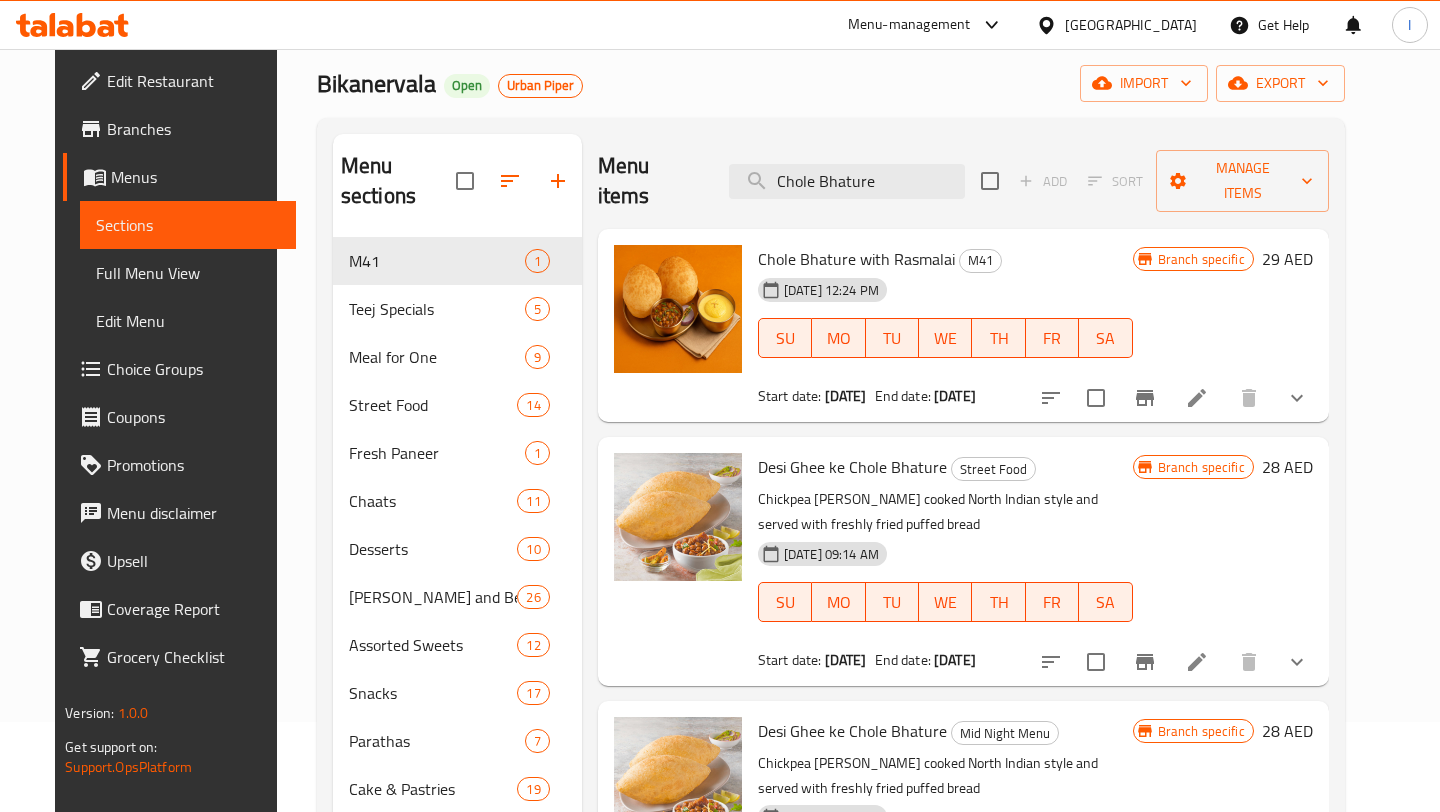 scroll, scrollTop: 0, scrollLeft: 0, axis: both 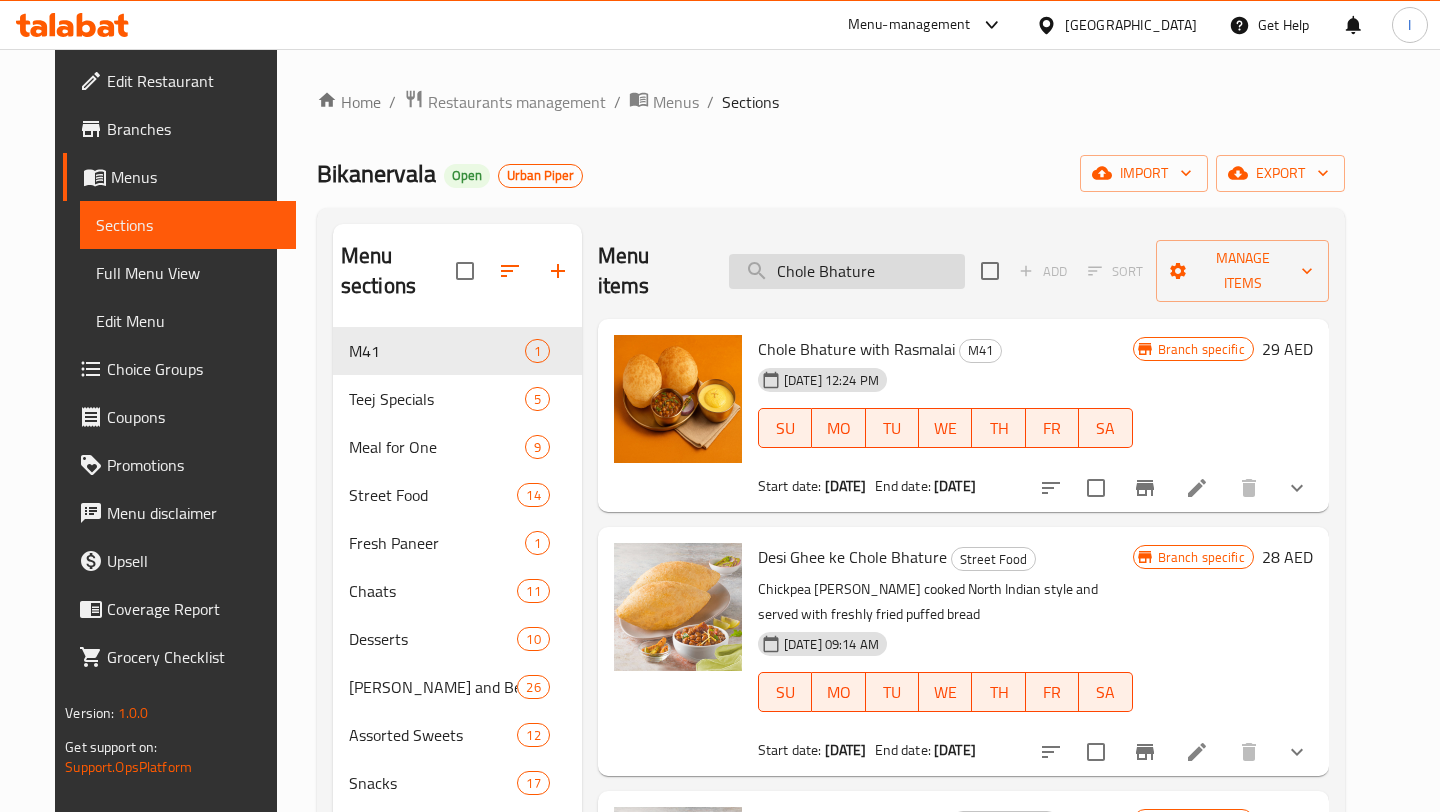 click on "Chole Bhature" at bounding box center (847, 271) 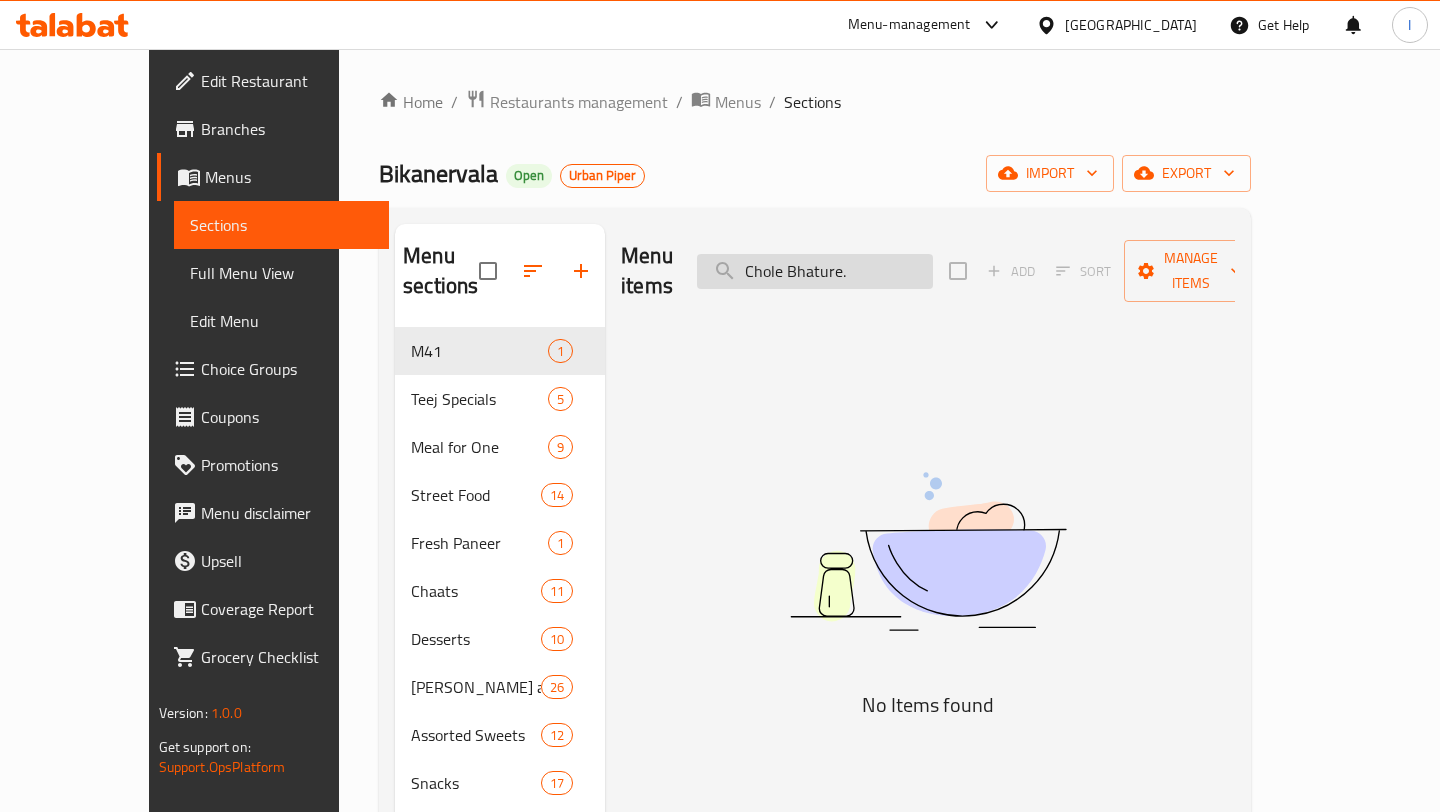 drag, startPoint x: 904, startPoint y: 258, endPoint x: 786, endPoint y: 270, distance: 118.6086 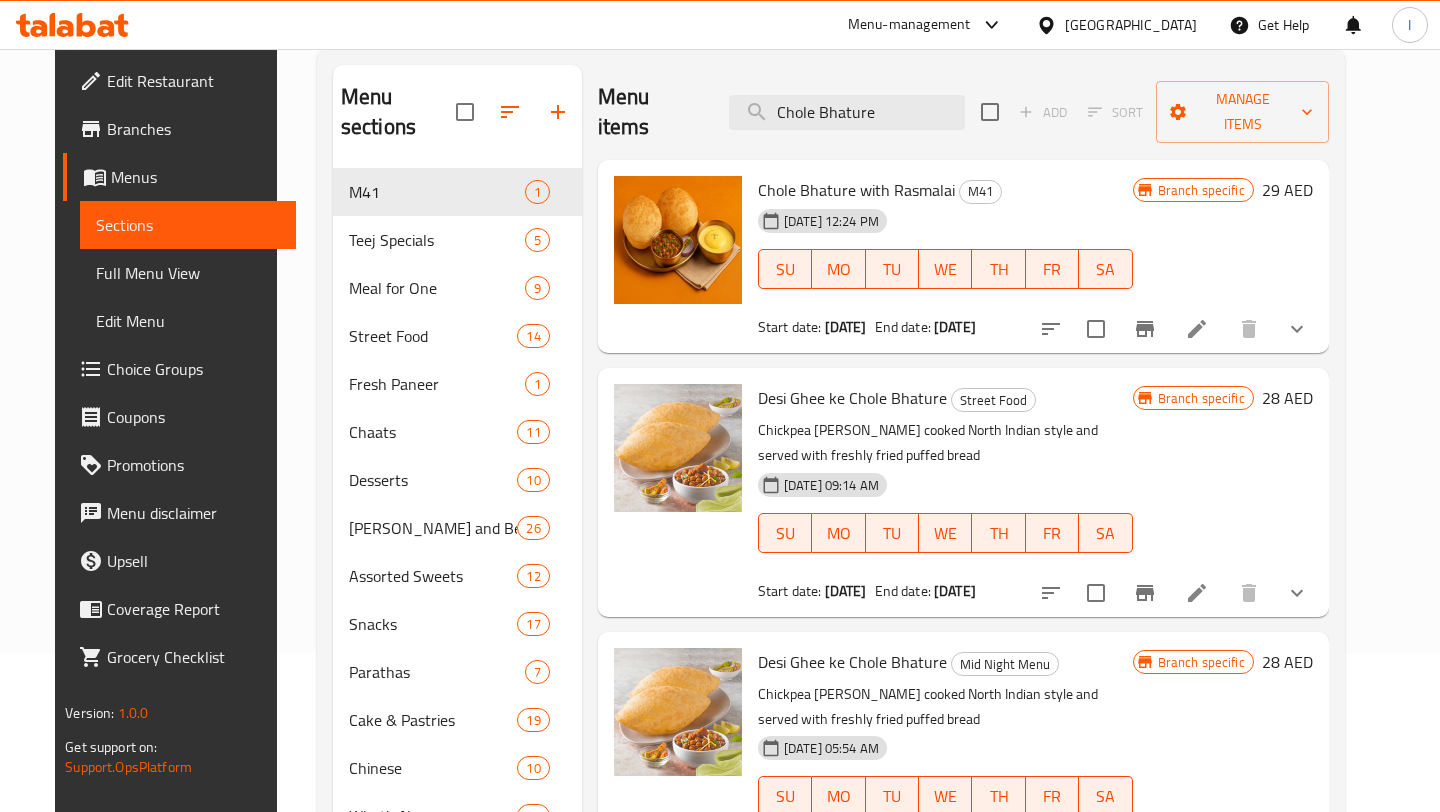 scroll, scrollTop: 150, scrollLeft: 0, axis: vertical 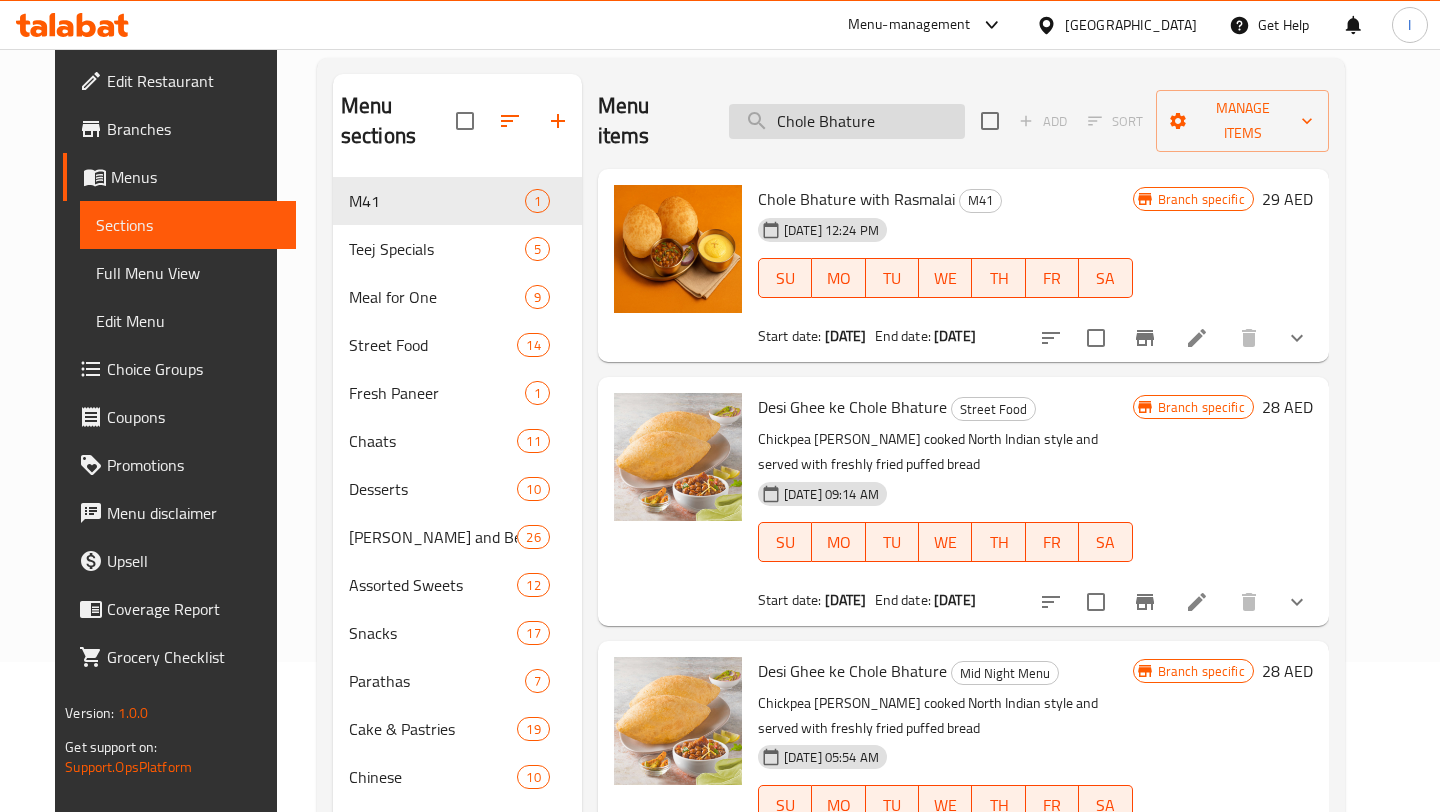 click on "Chole Bhature" at bounding box center [847, 121] 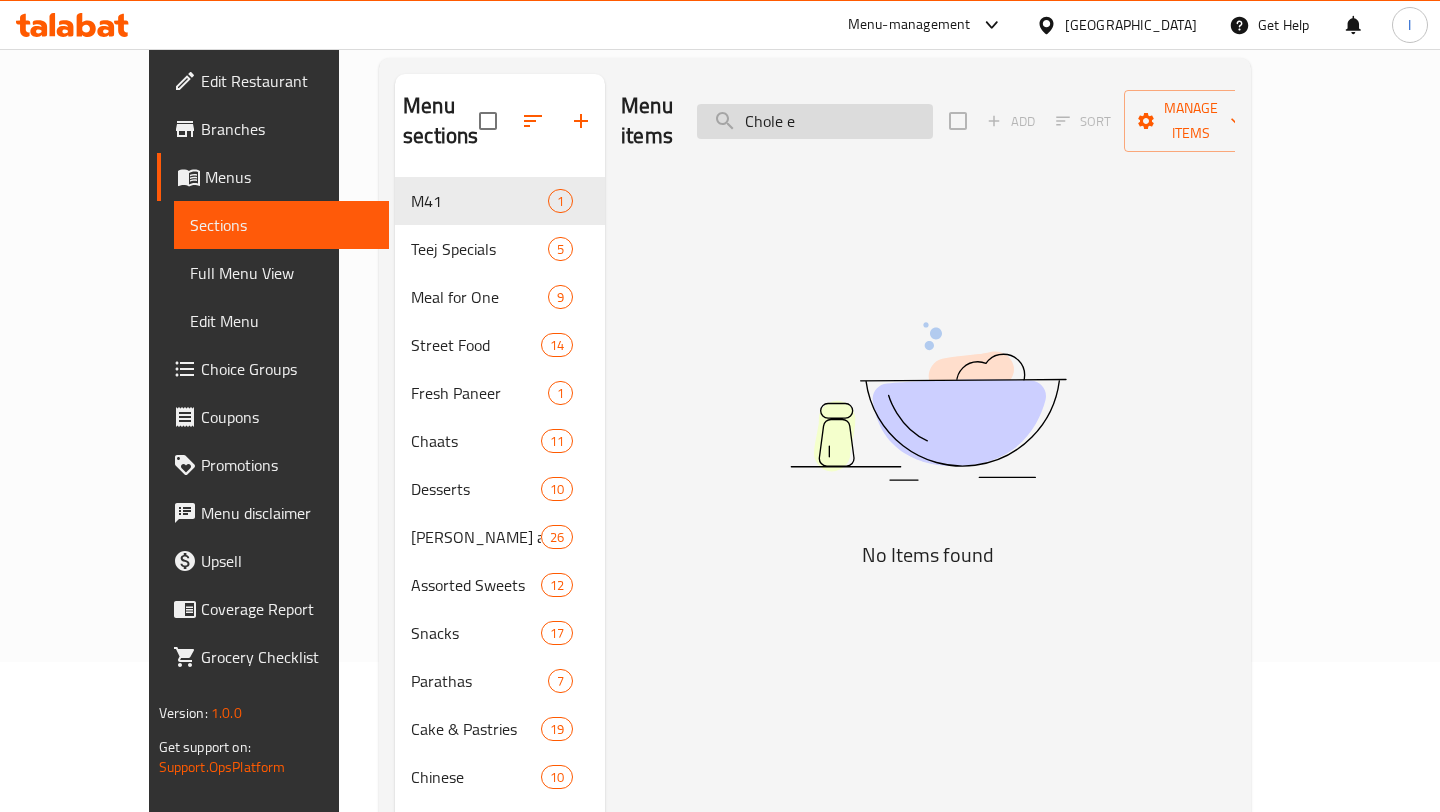 type on "Chole" 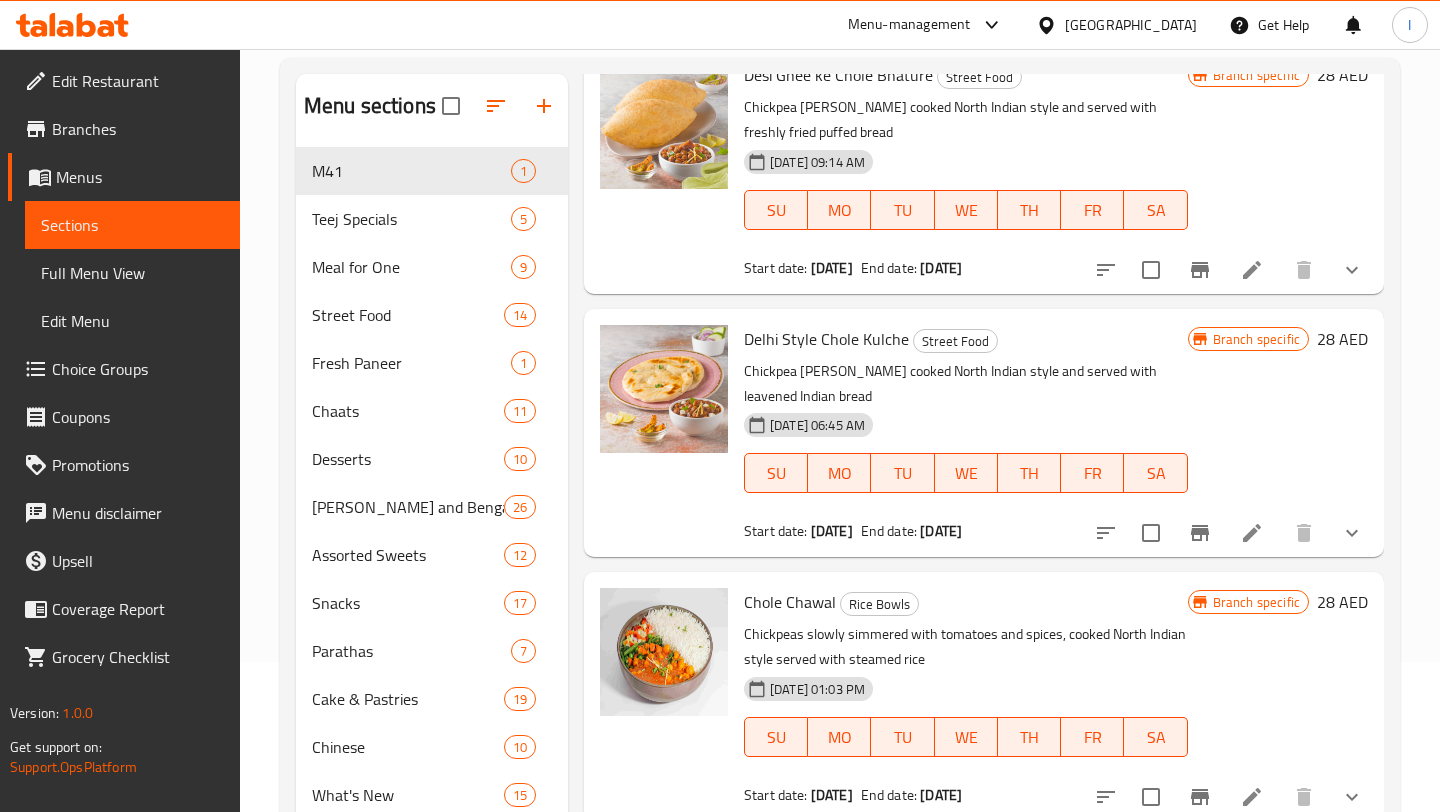 scroll, scrollTop: 343, scrollLeft: 0, axis: vertical 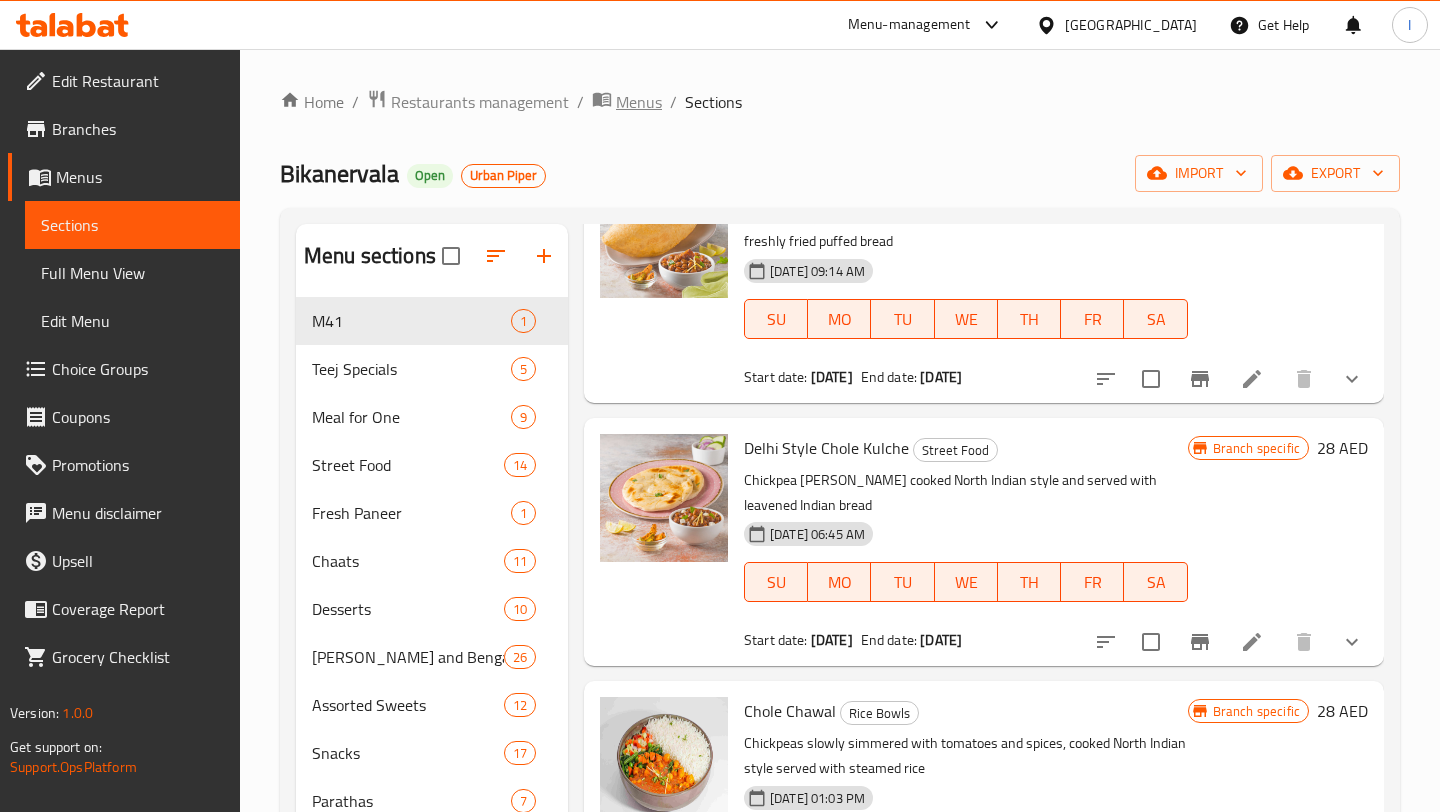 click on "Menus" at bounding box center [639, 102] 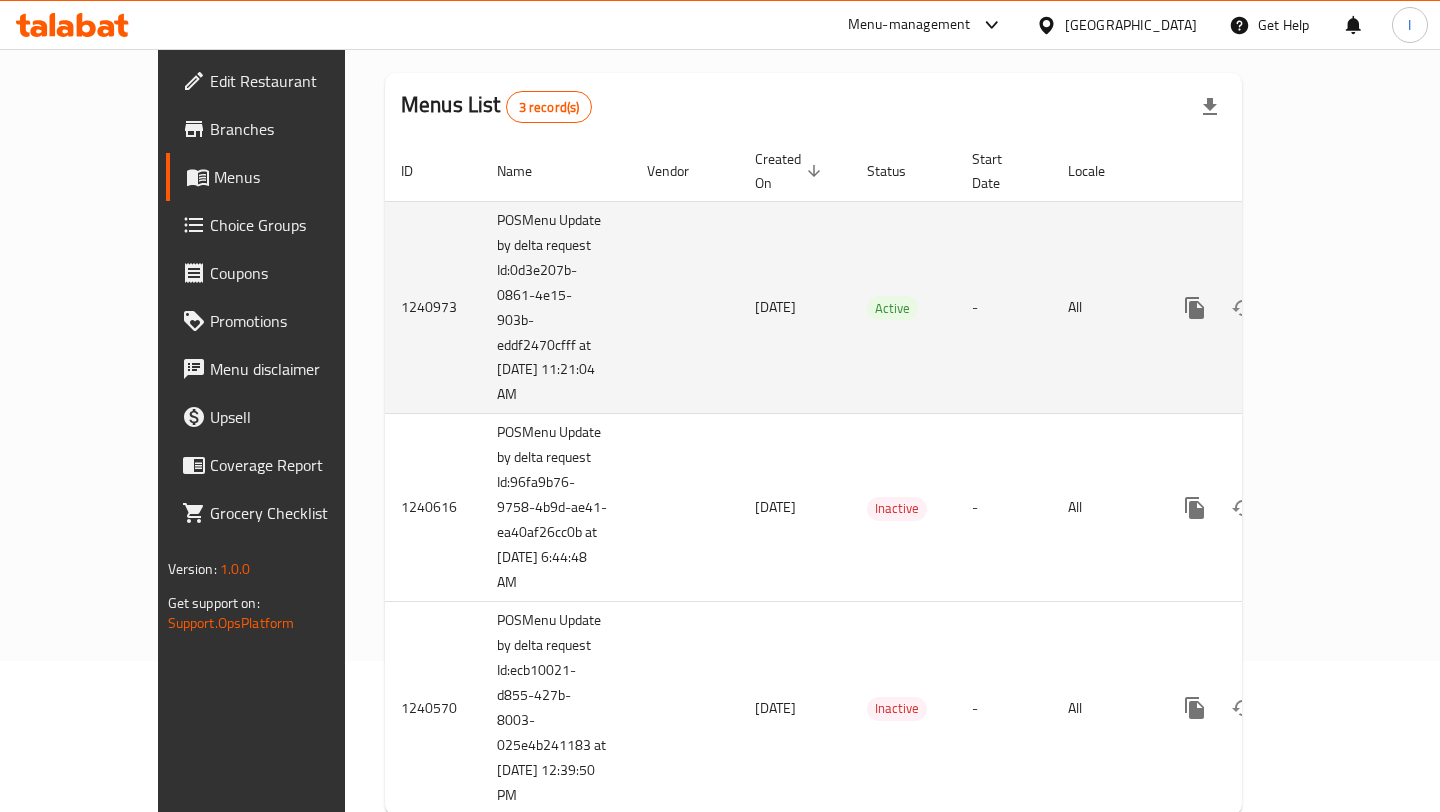 scroll, scrollTop: 188, scrollLeft: 0, axis: vertical 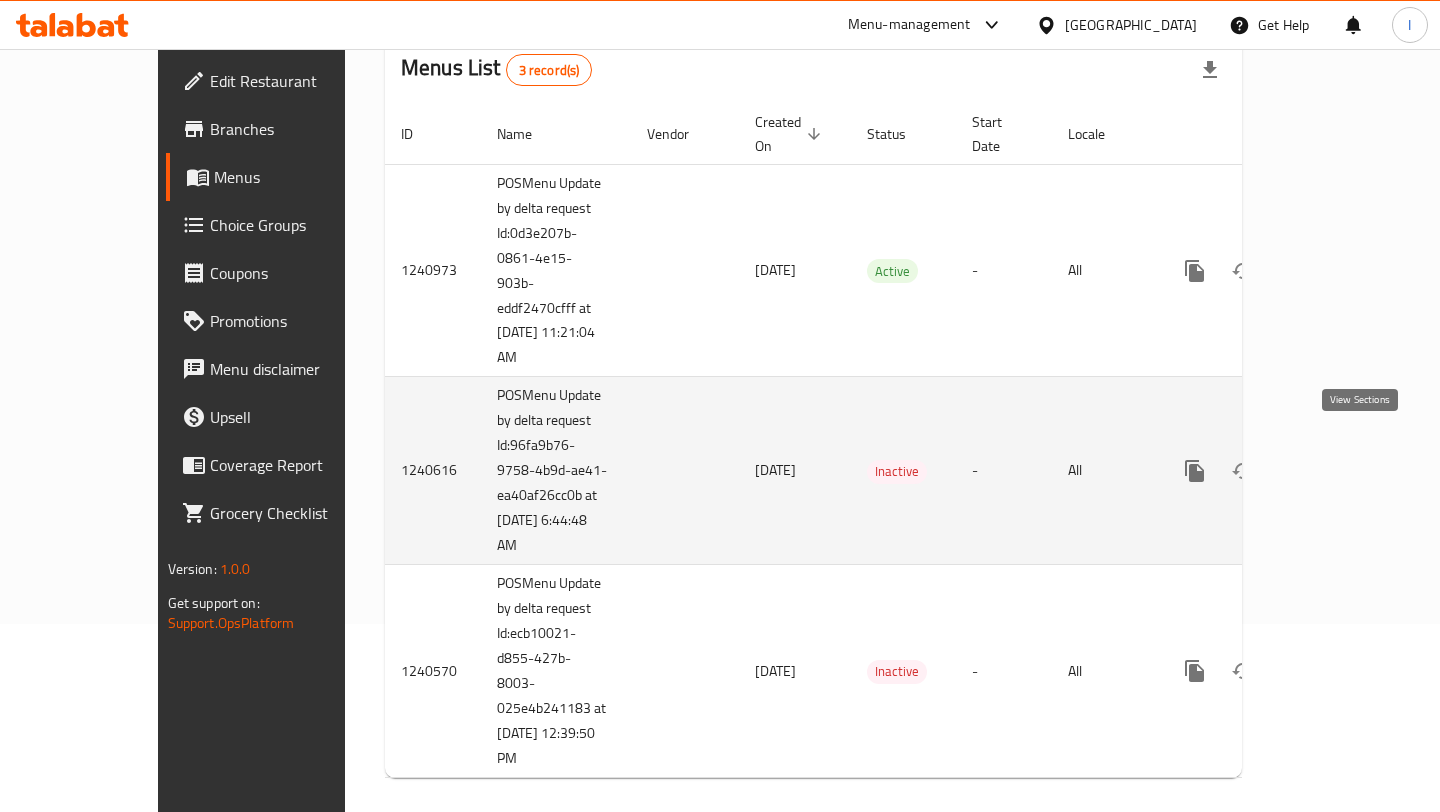 click 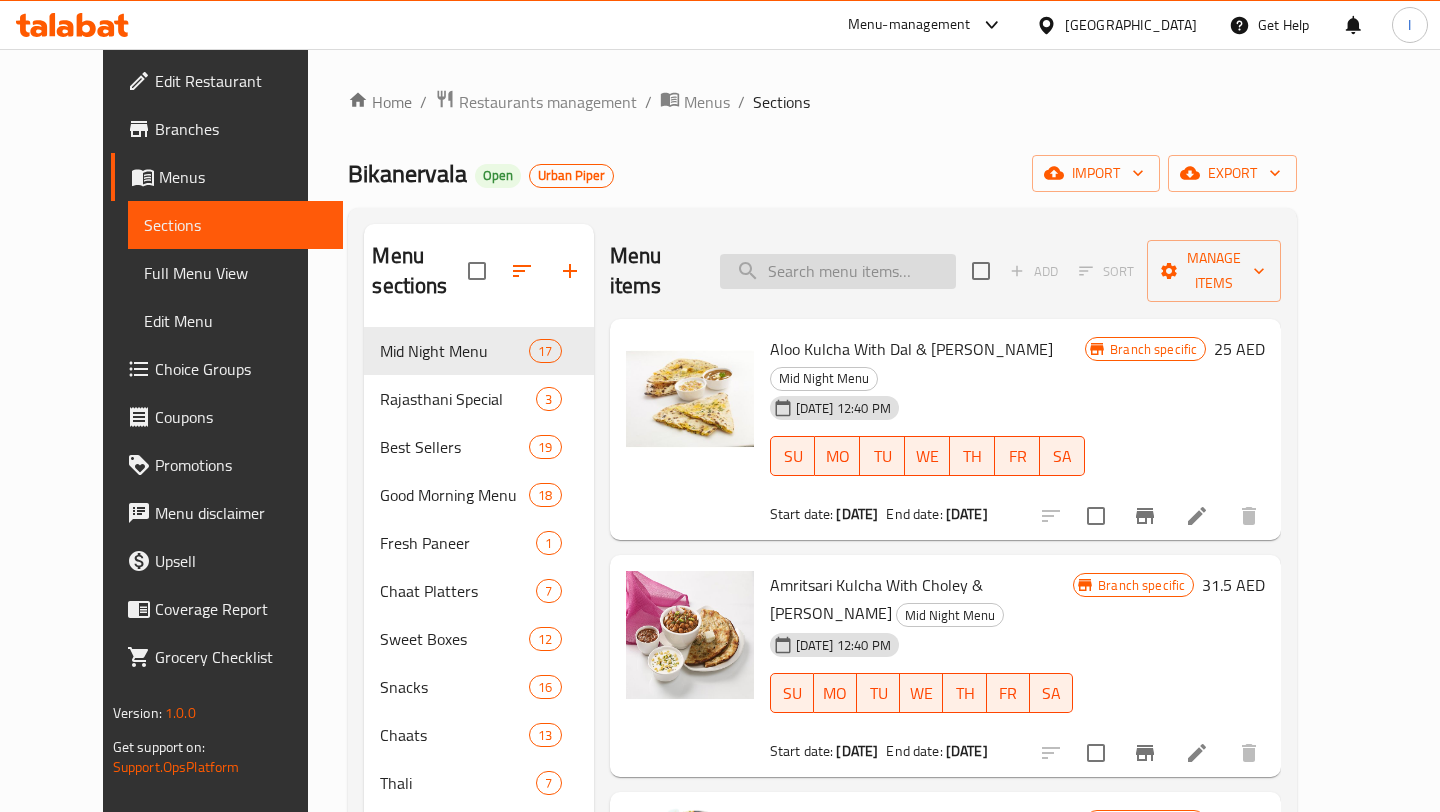 click at bounding box center [838, 271] 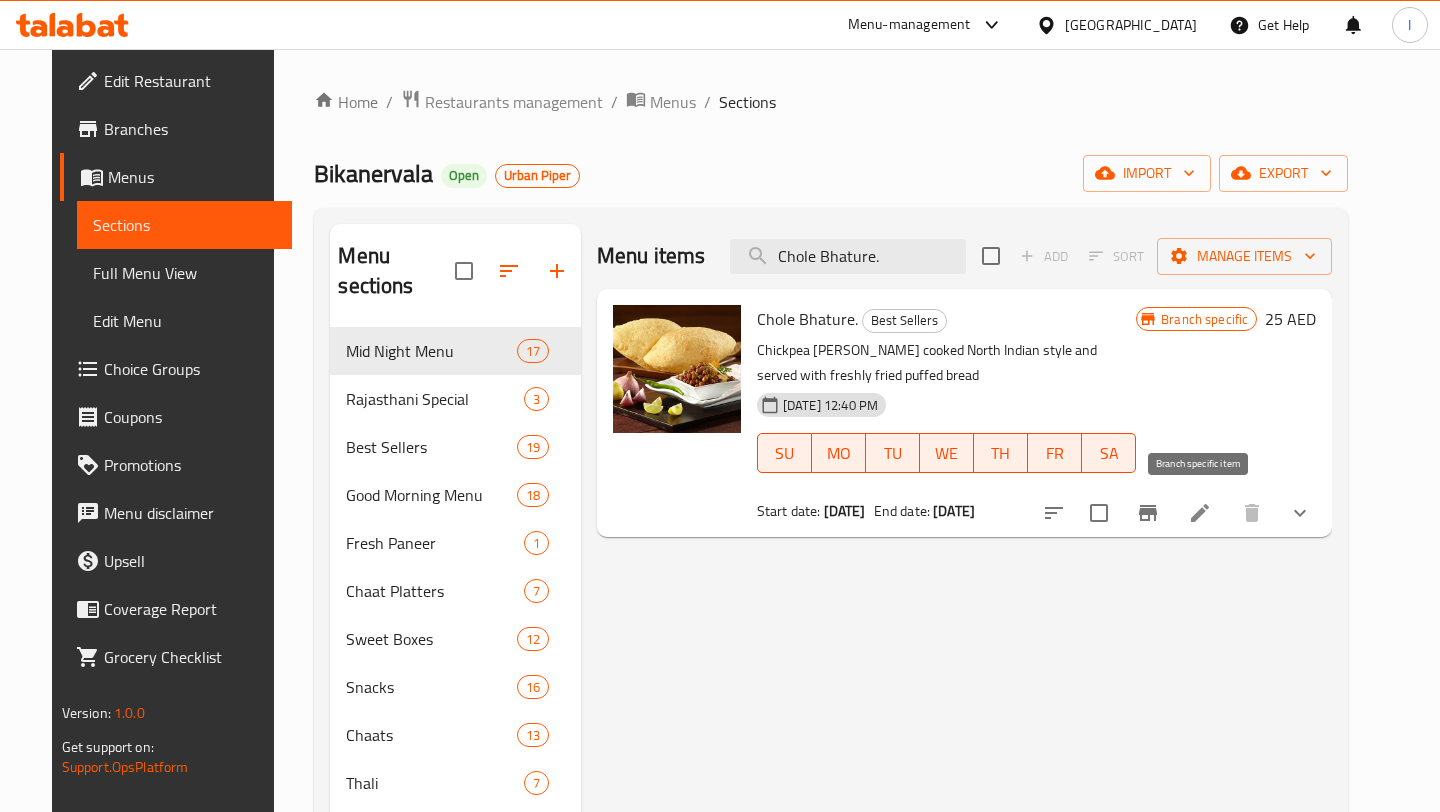 type on "Chole Bhature." 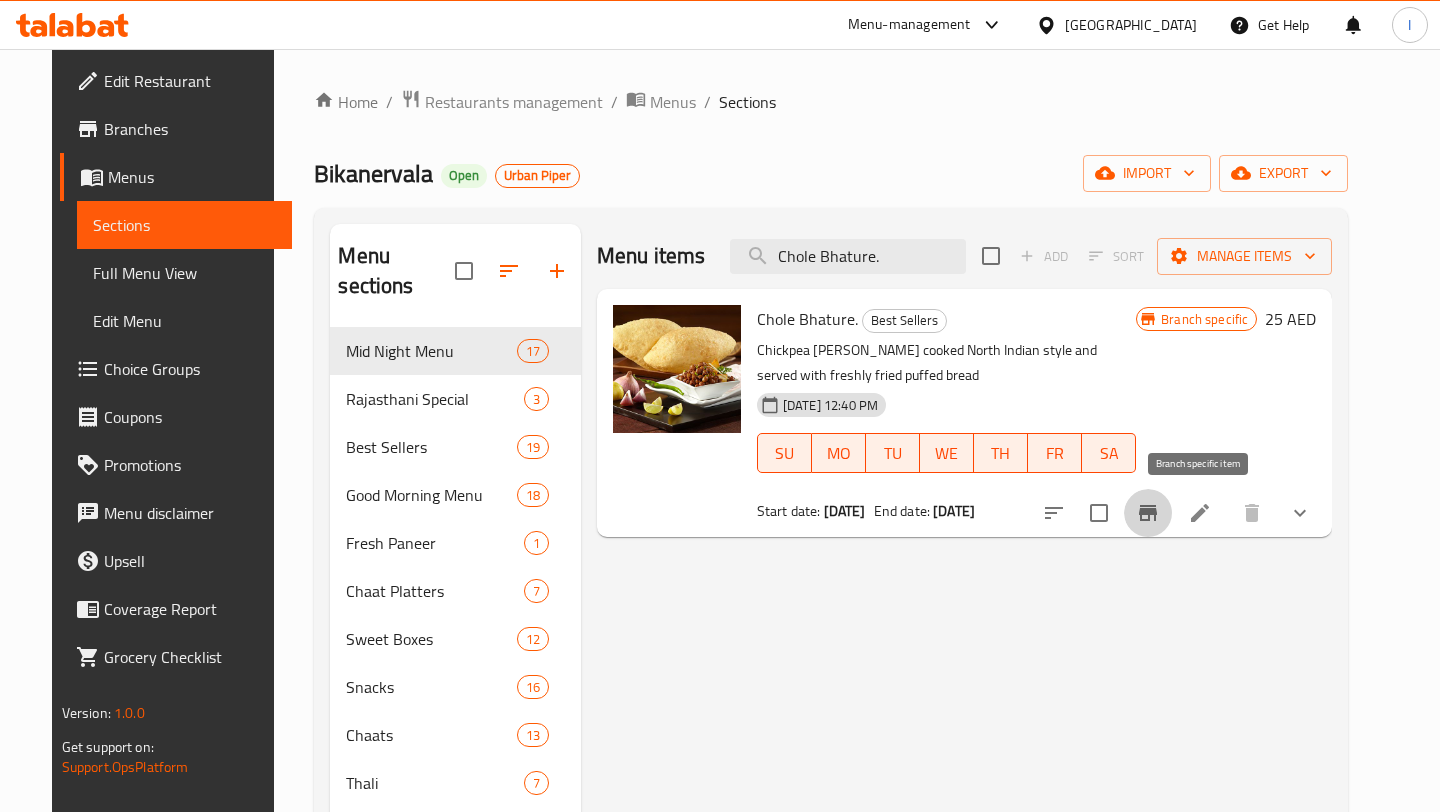 click 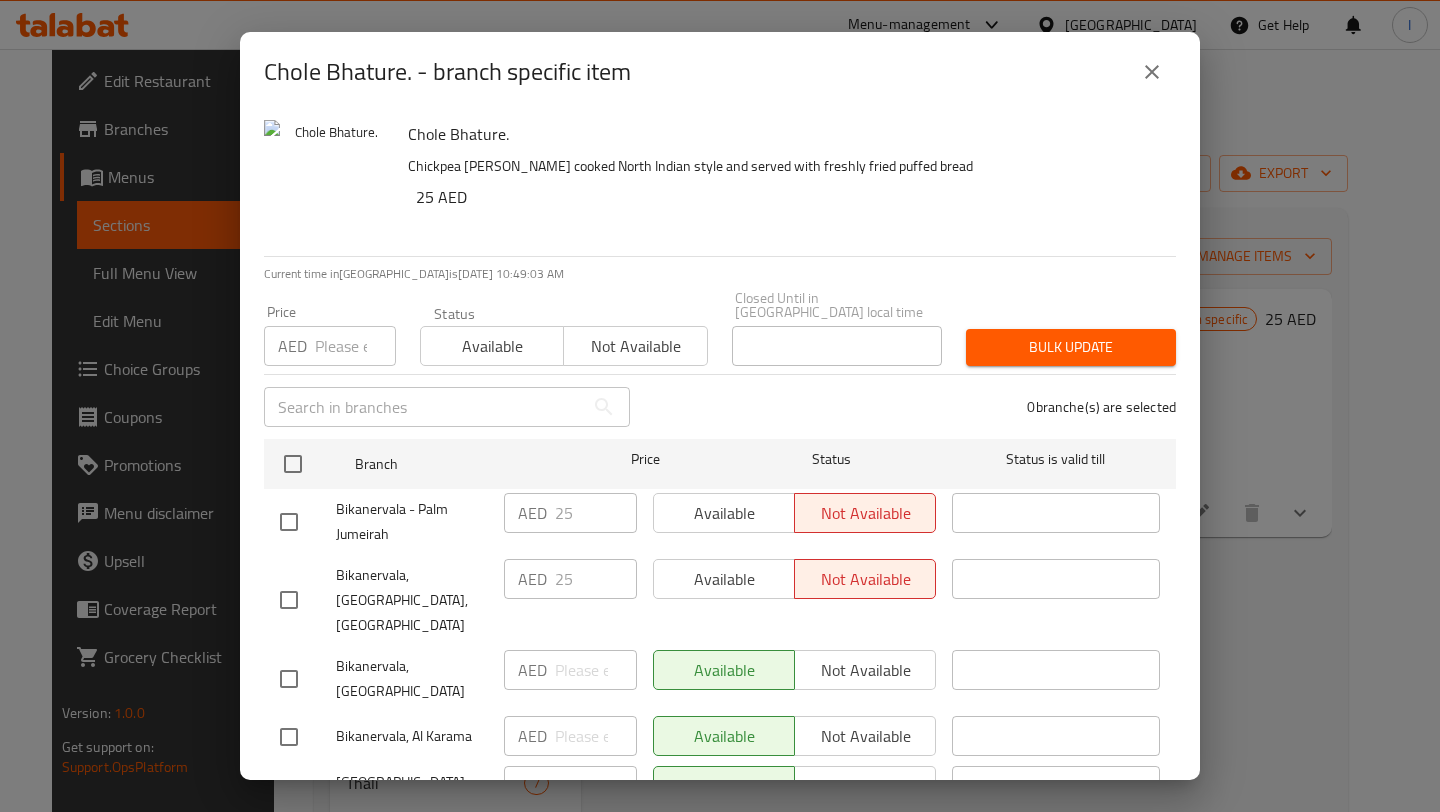 click on "Not available" at bounding box center [635, 346] 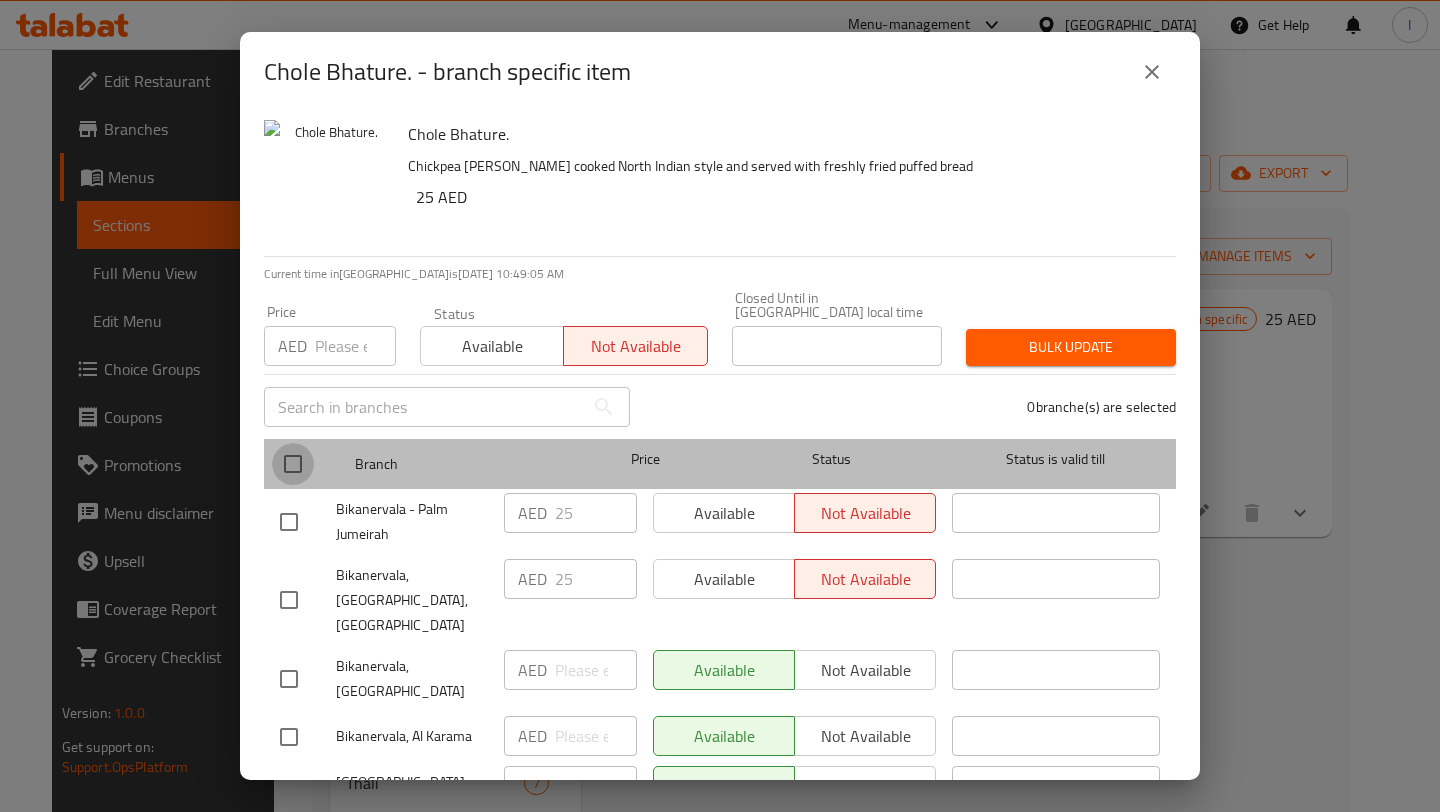 click at bounding box center (293, 464) 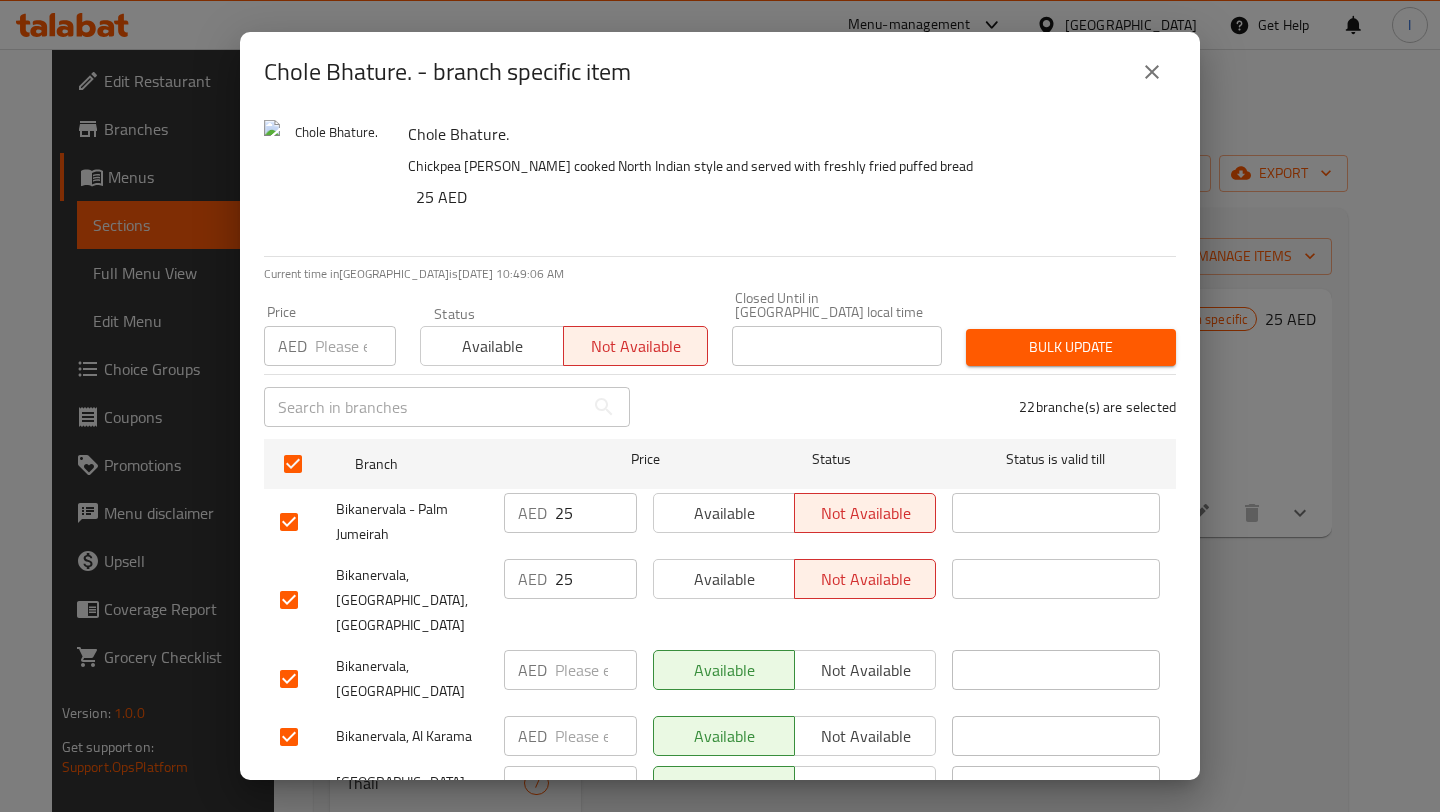click on "Bulk update" at bounding box center (1071, 347) 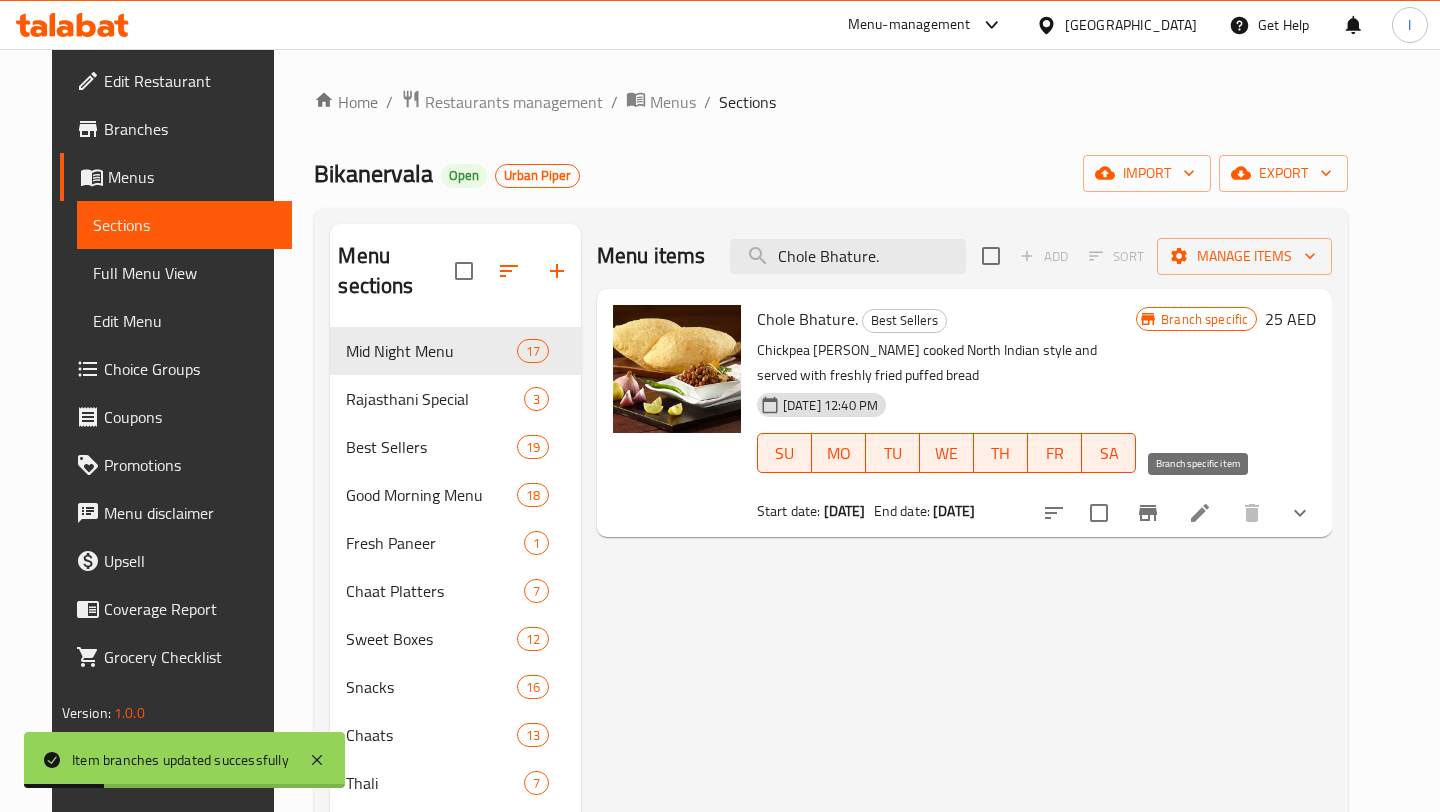 click 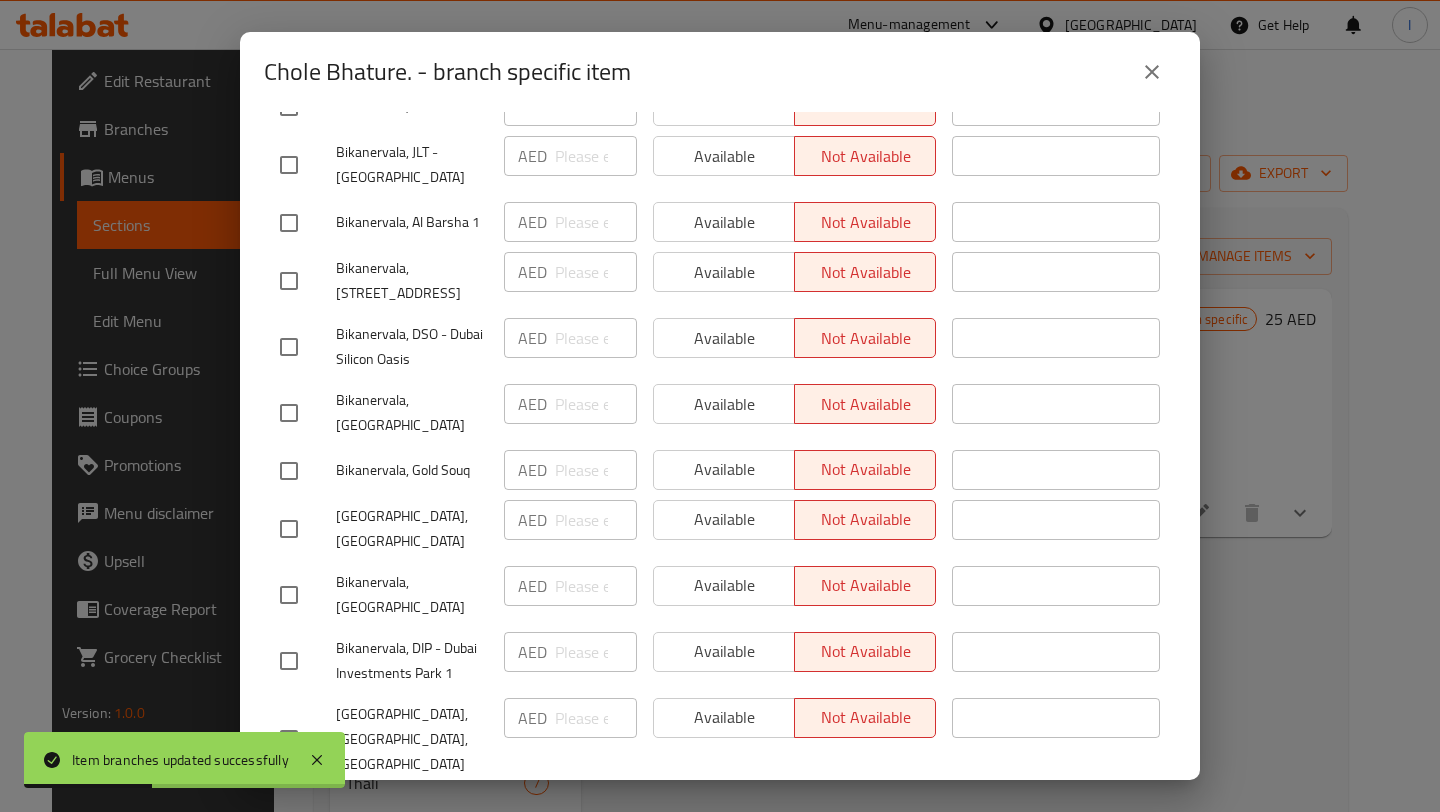 scroll, scrollTop: 1053, scrollLeft: 0, axis: vertical 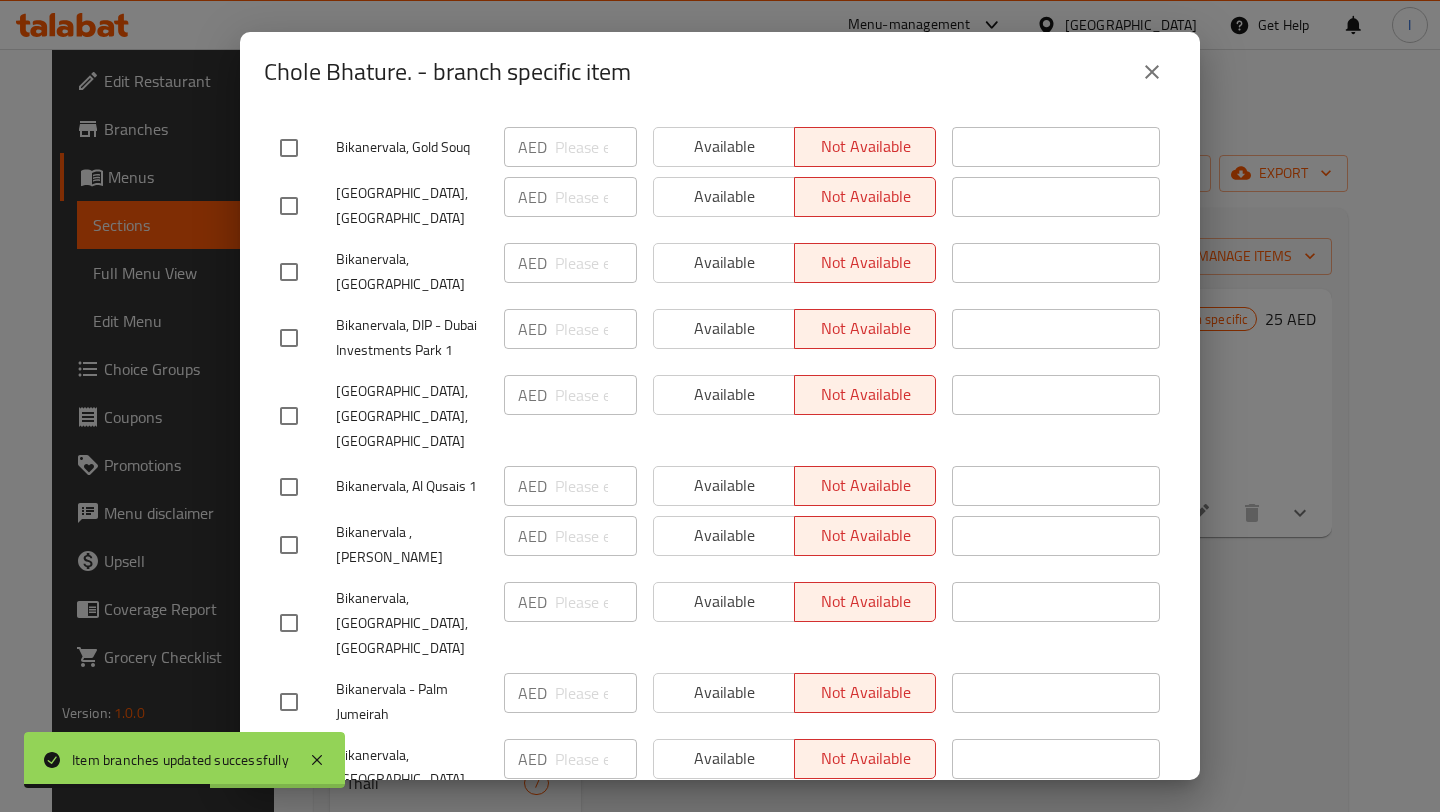 click on "Save" at bounding box center (720, 967) 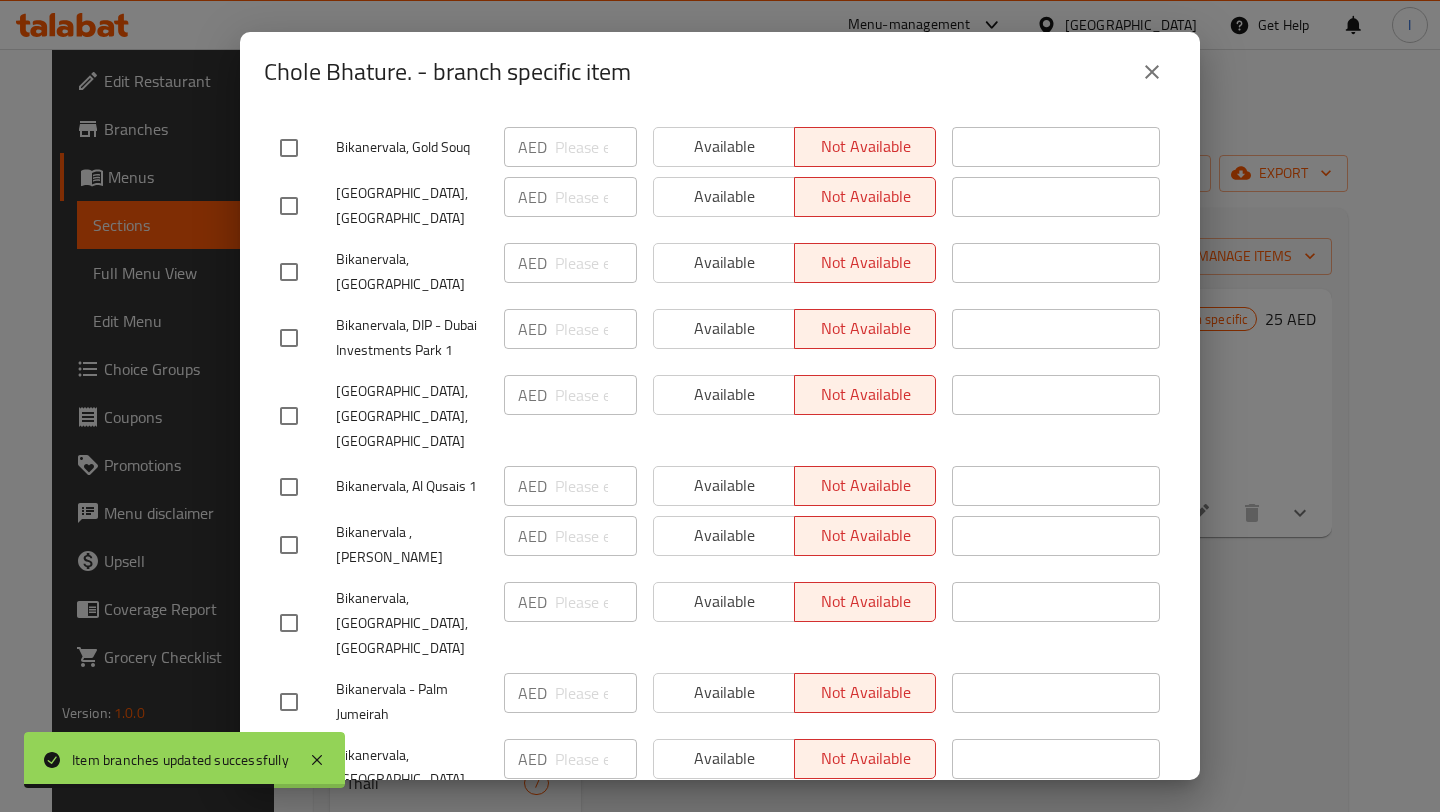 click 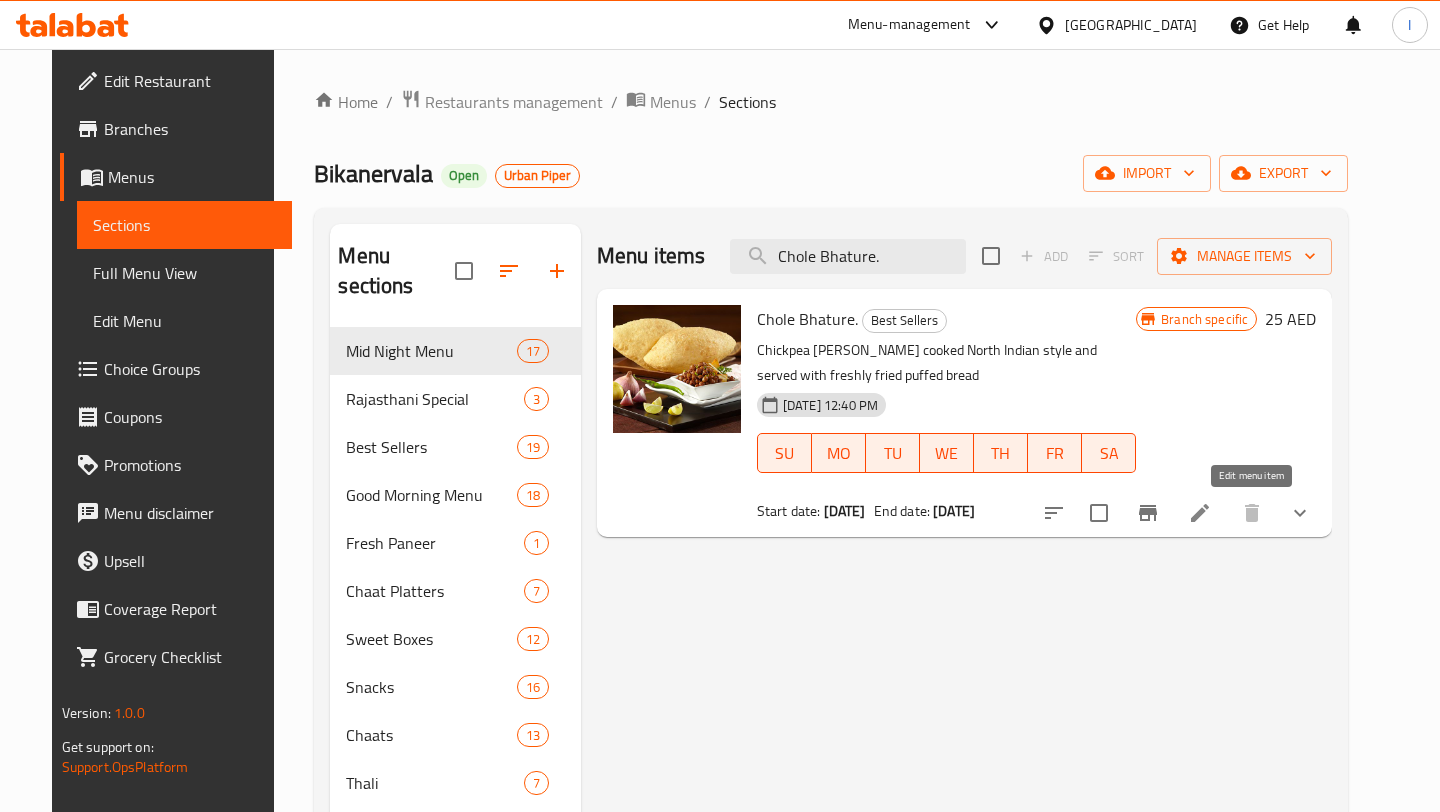 click 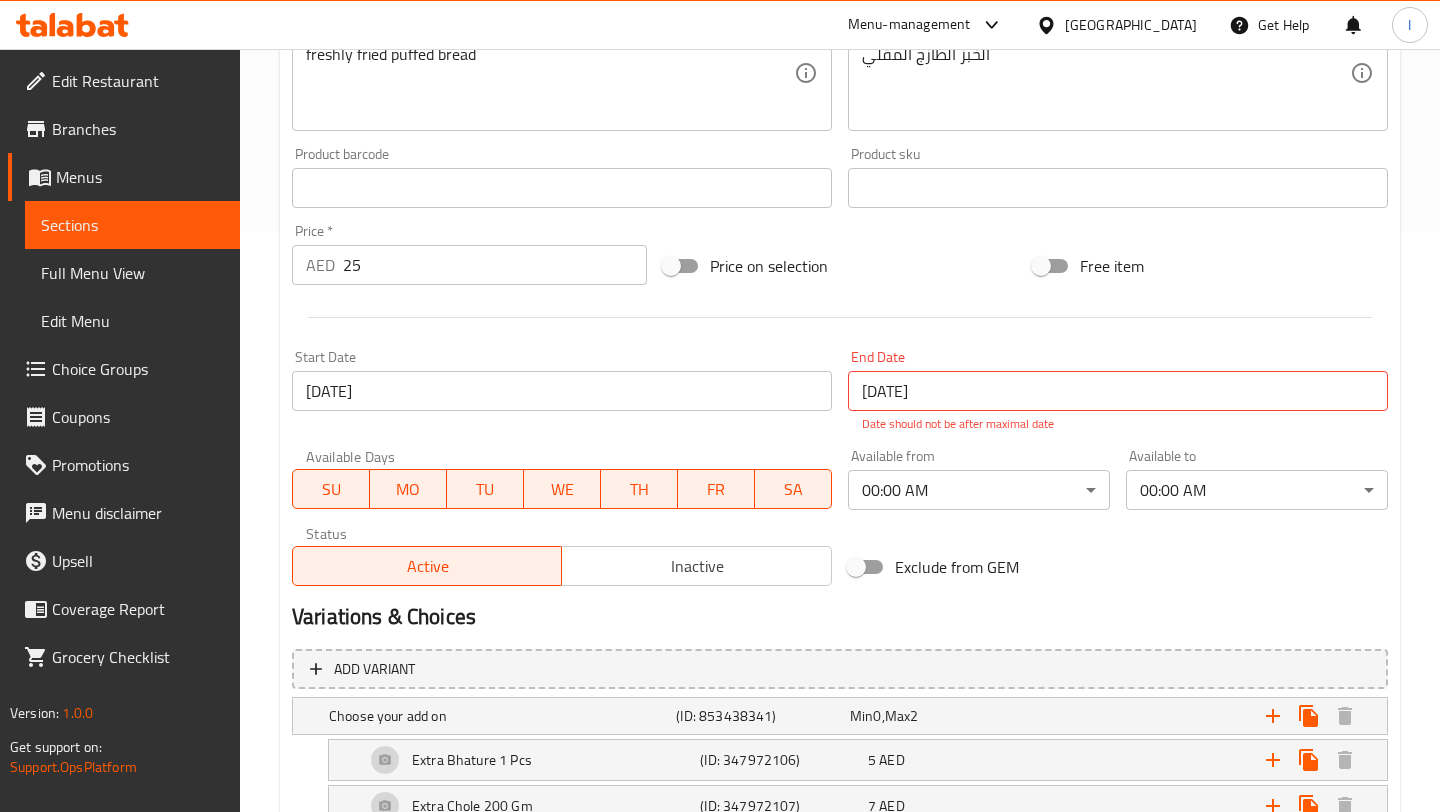 scroll, scrollTop: 583, scrollLeft: 0, axis: vertical 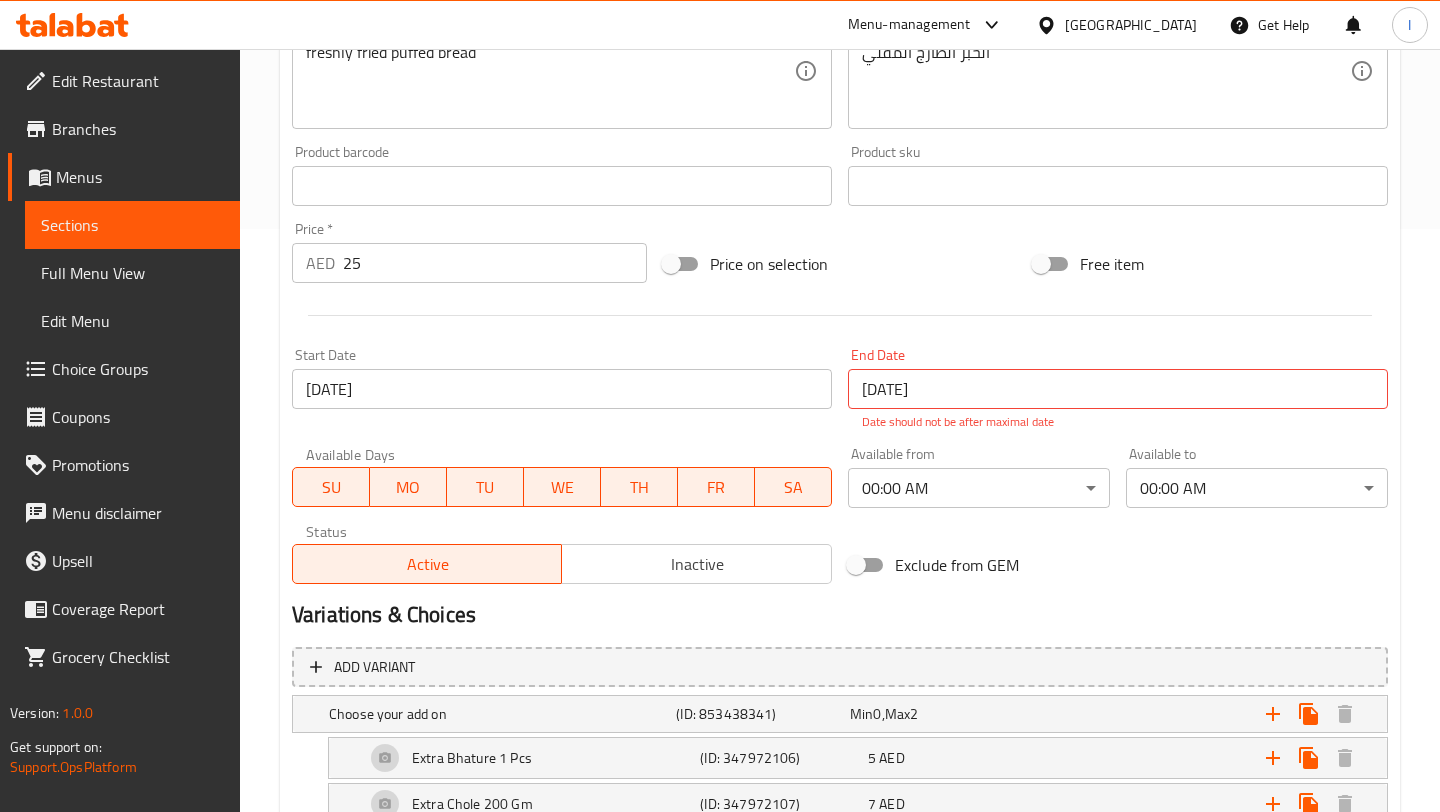 click on "Inactive" at bounding box center (696, 564) 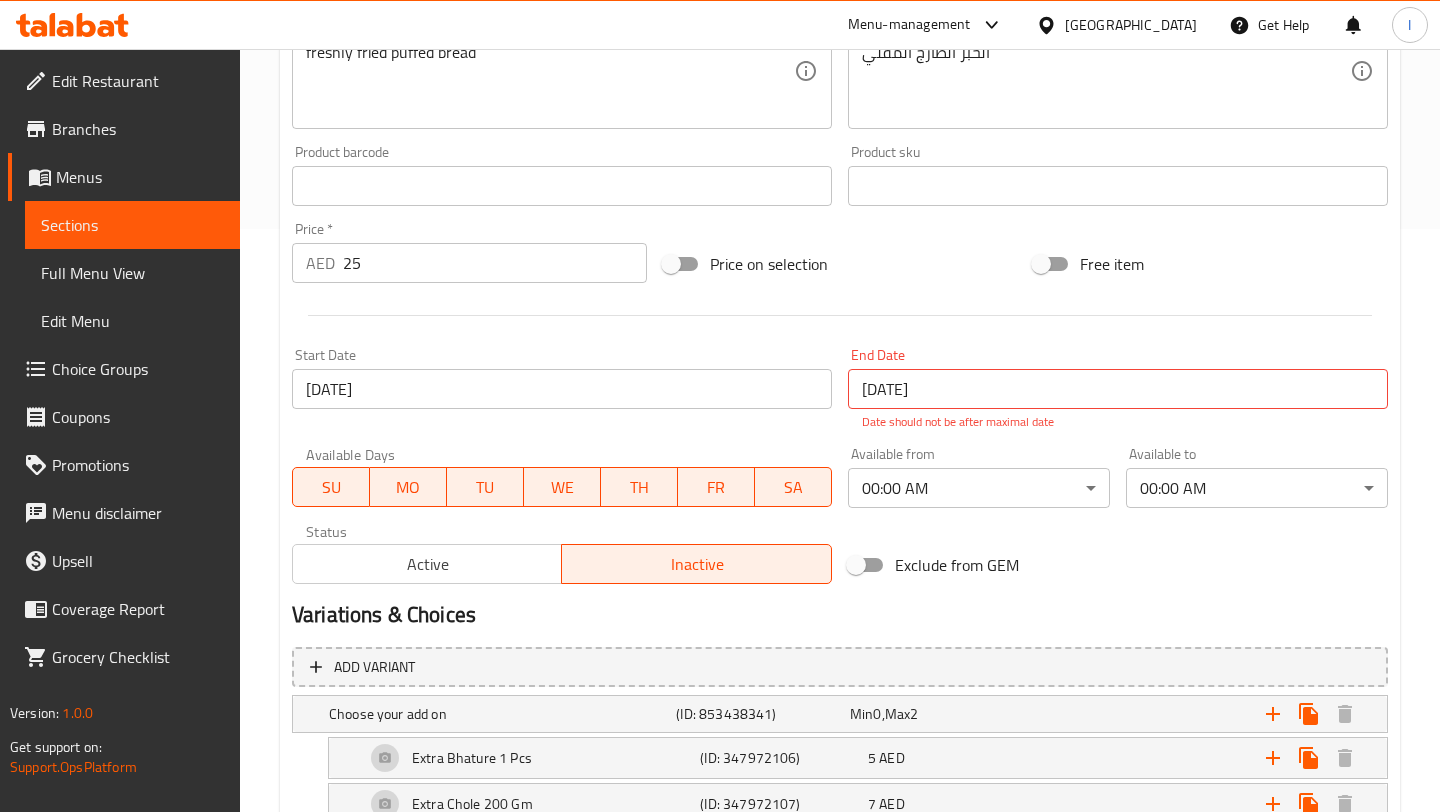 scroll, scrollTop: 721, scrollLeft: 0, axis: vertical 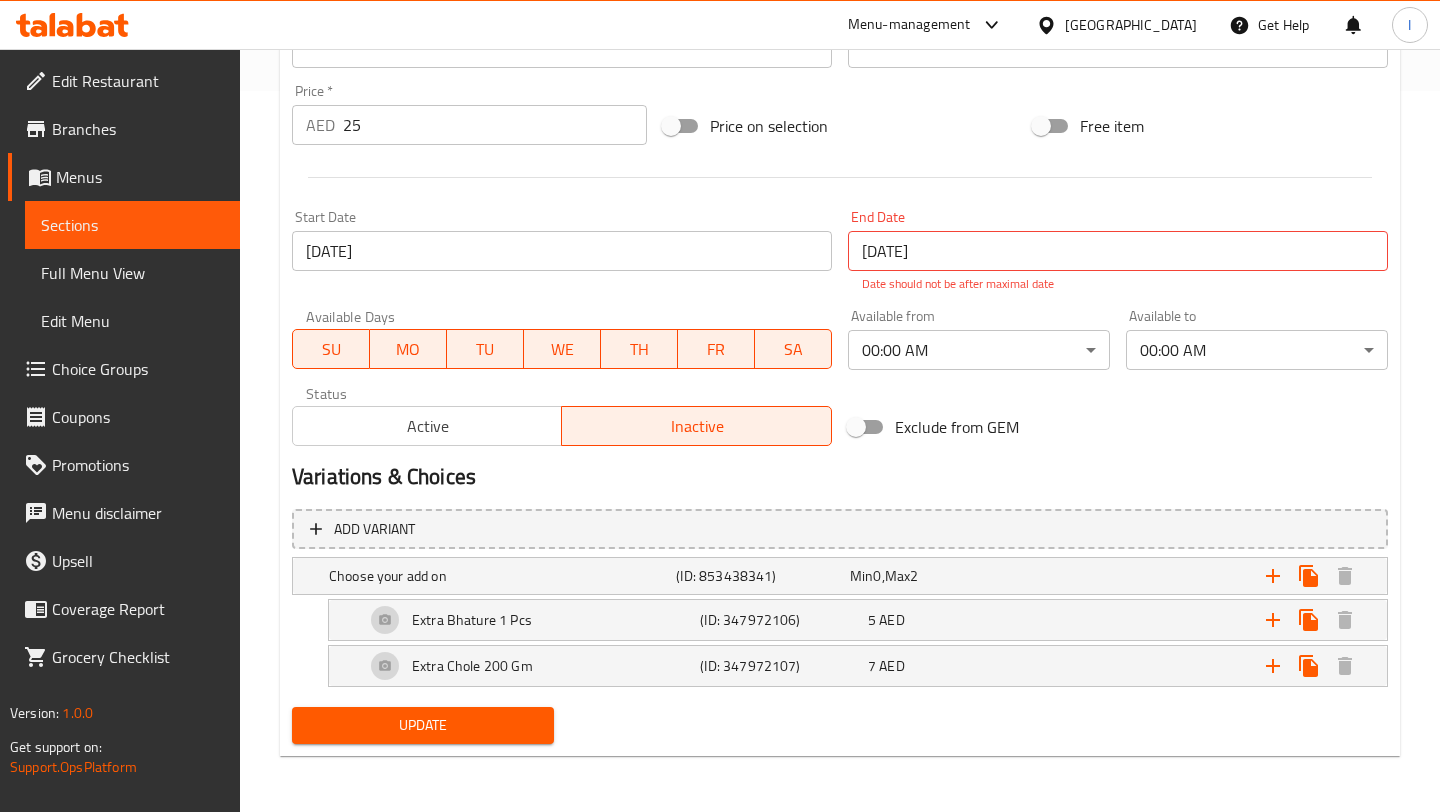 click on "Update" at bounding box center [423, 725] 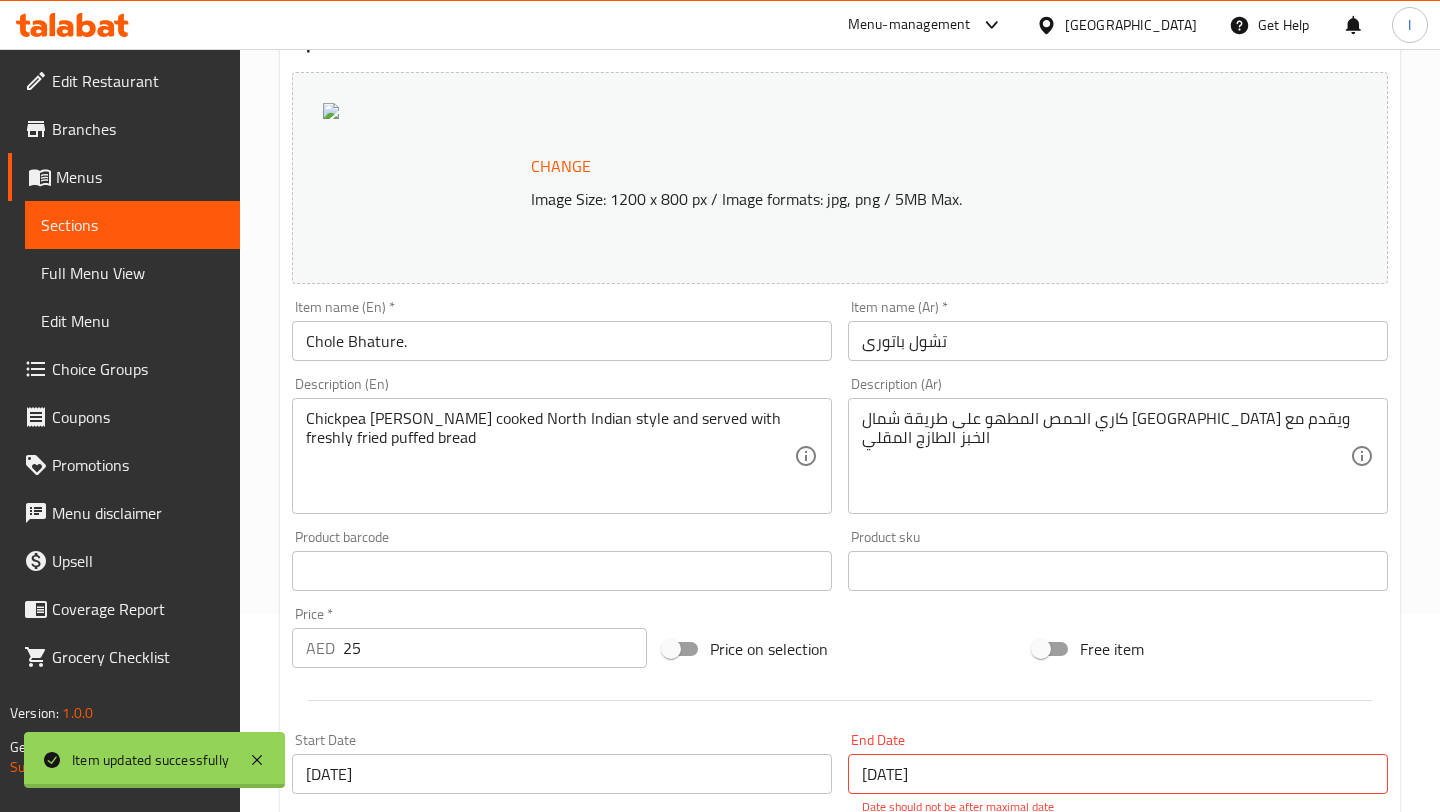 scroll, scrollTop: 0, scrollLeft: 0, axis: both 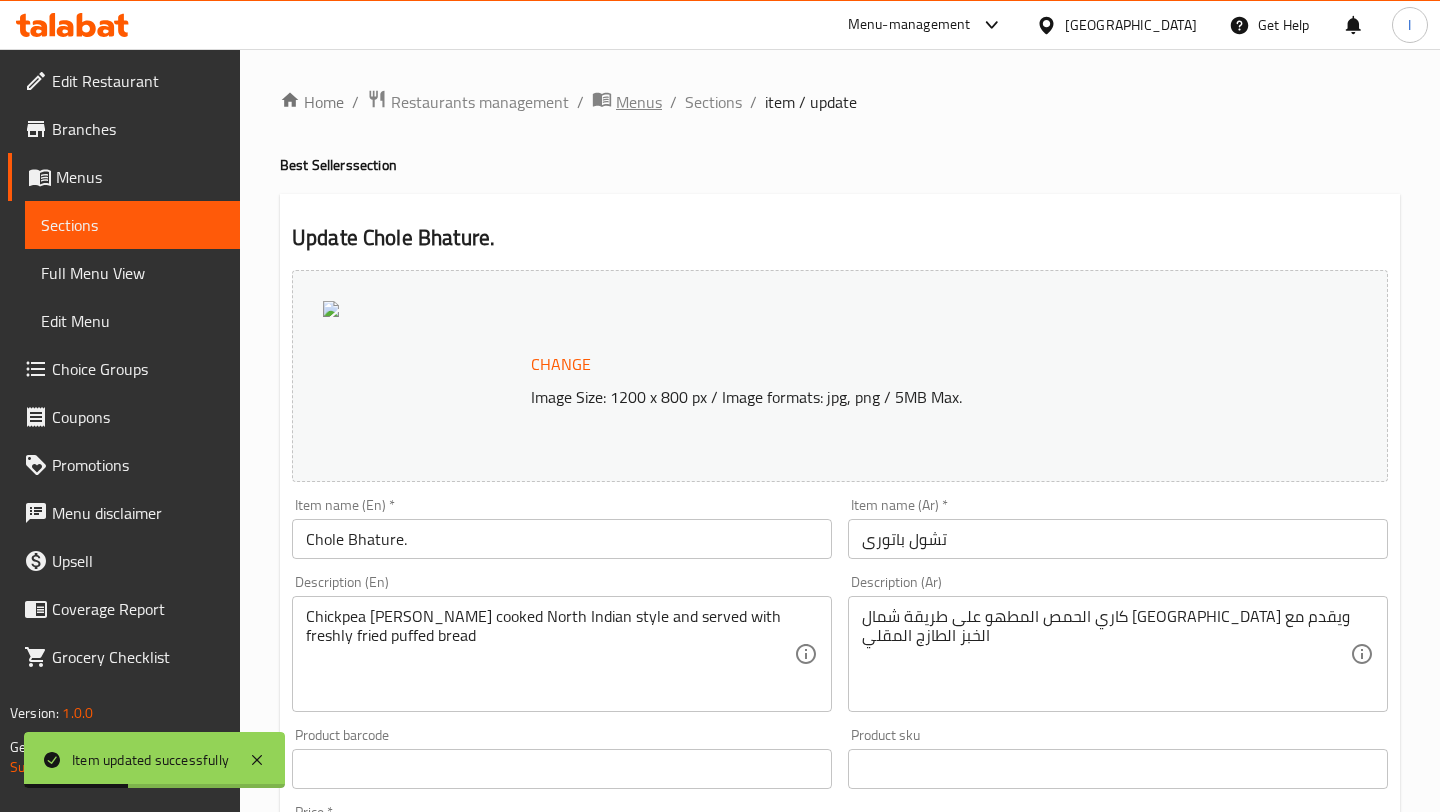 click on "Menus" at bounding box center [639, 102] 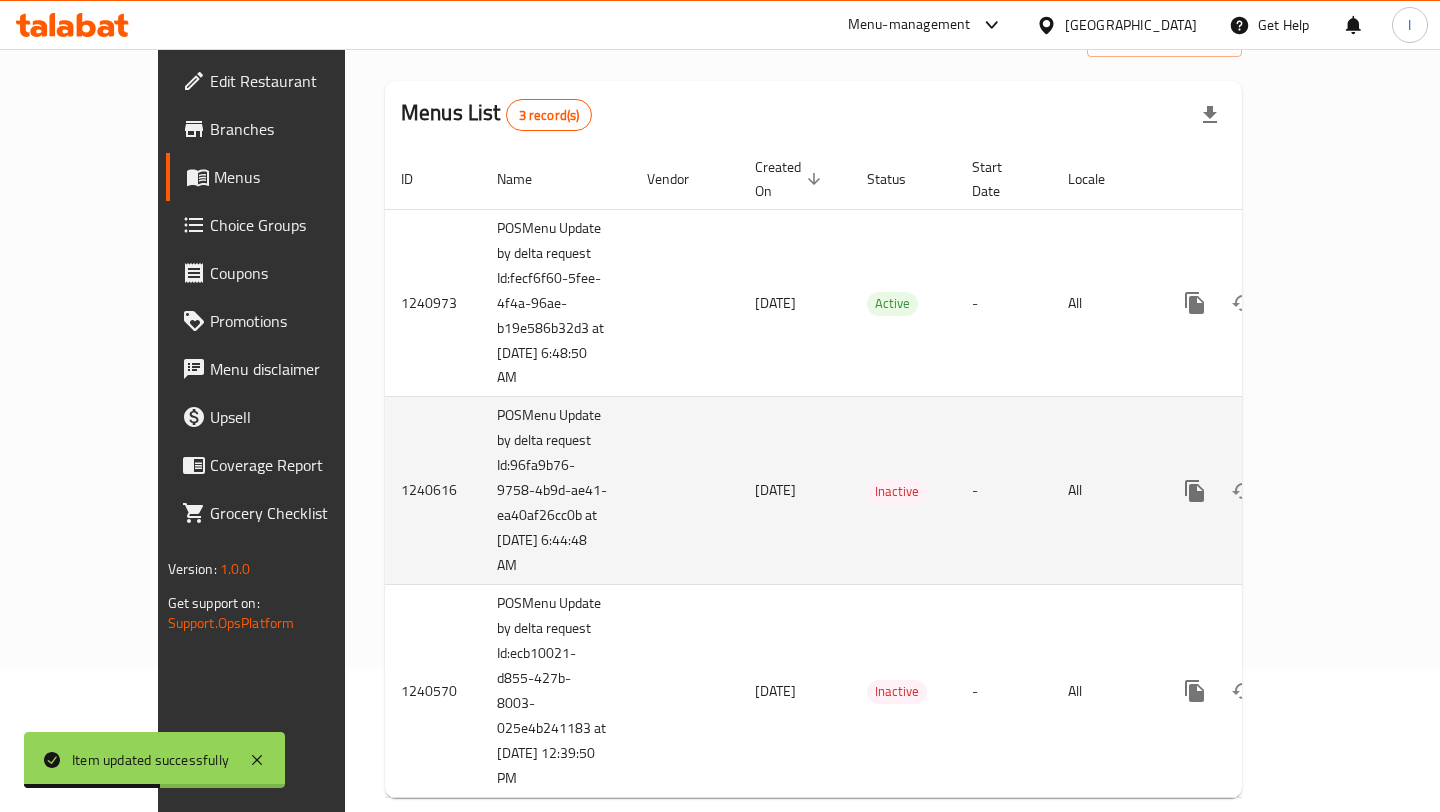 scroll, scrollTop: 163, scrollLeft: 0, axis: vertical 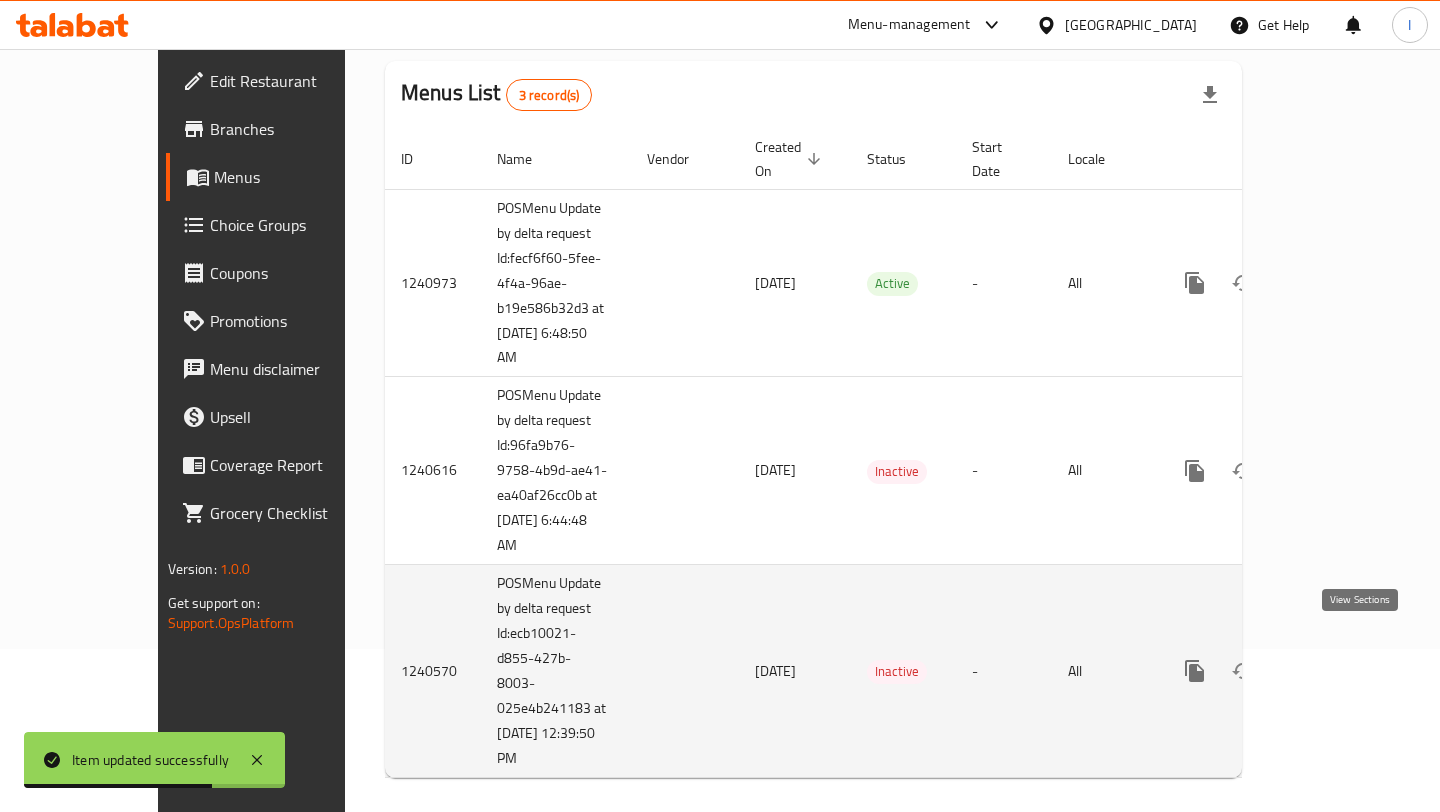 click 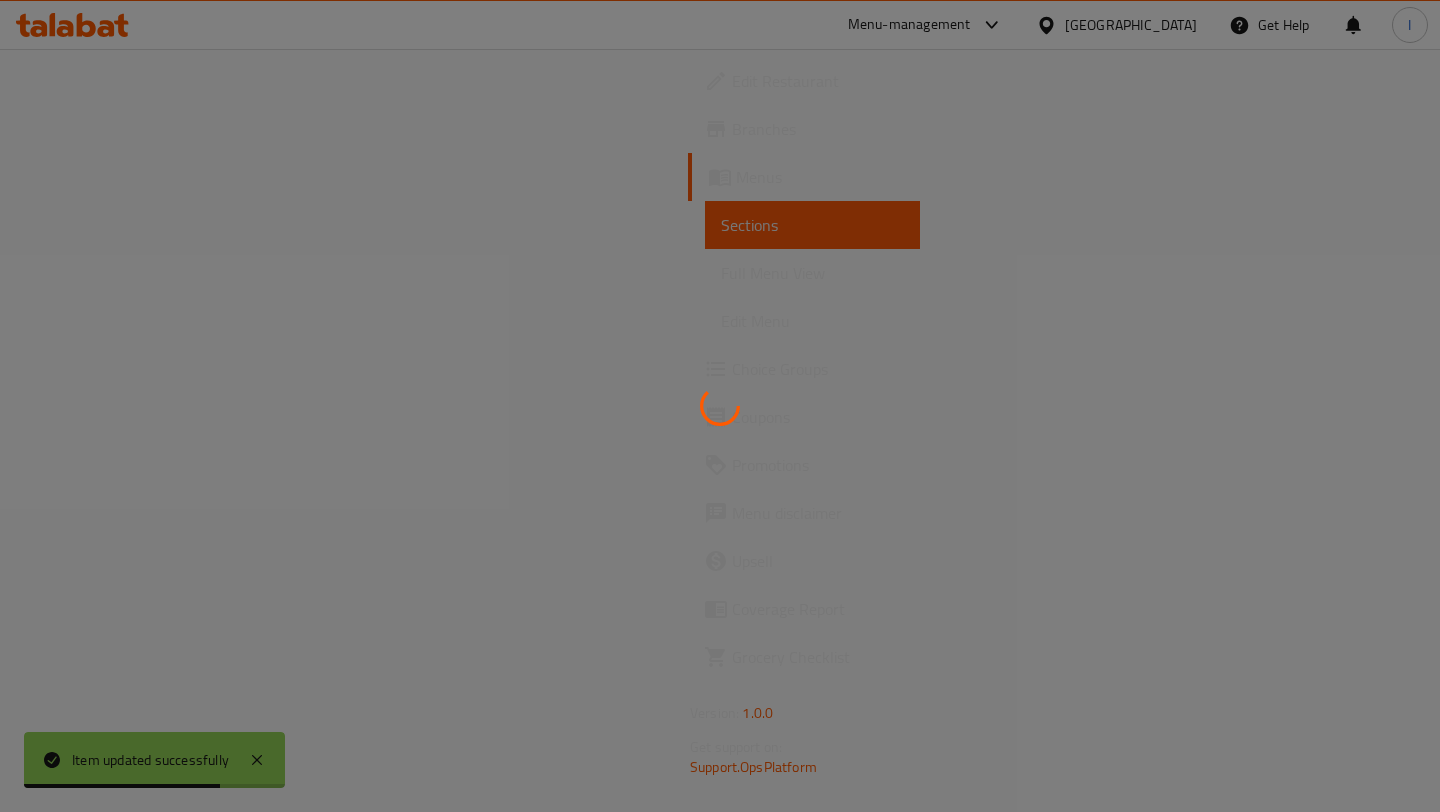 scroll, scrollTop: 0, scrollLeft: 0, axis: both 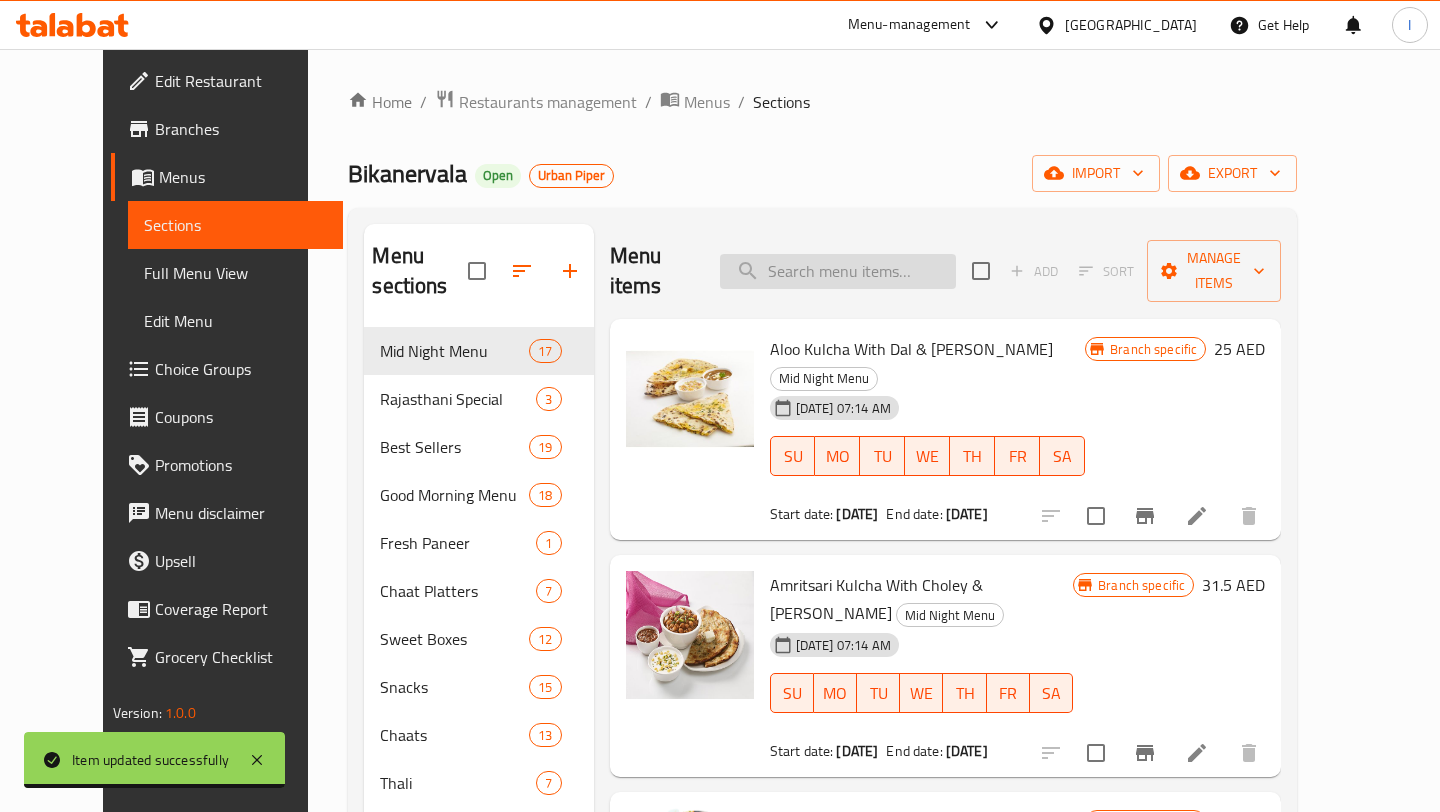 click at bounding box center [838, 271] 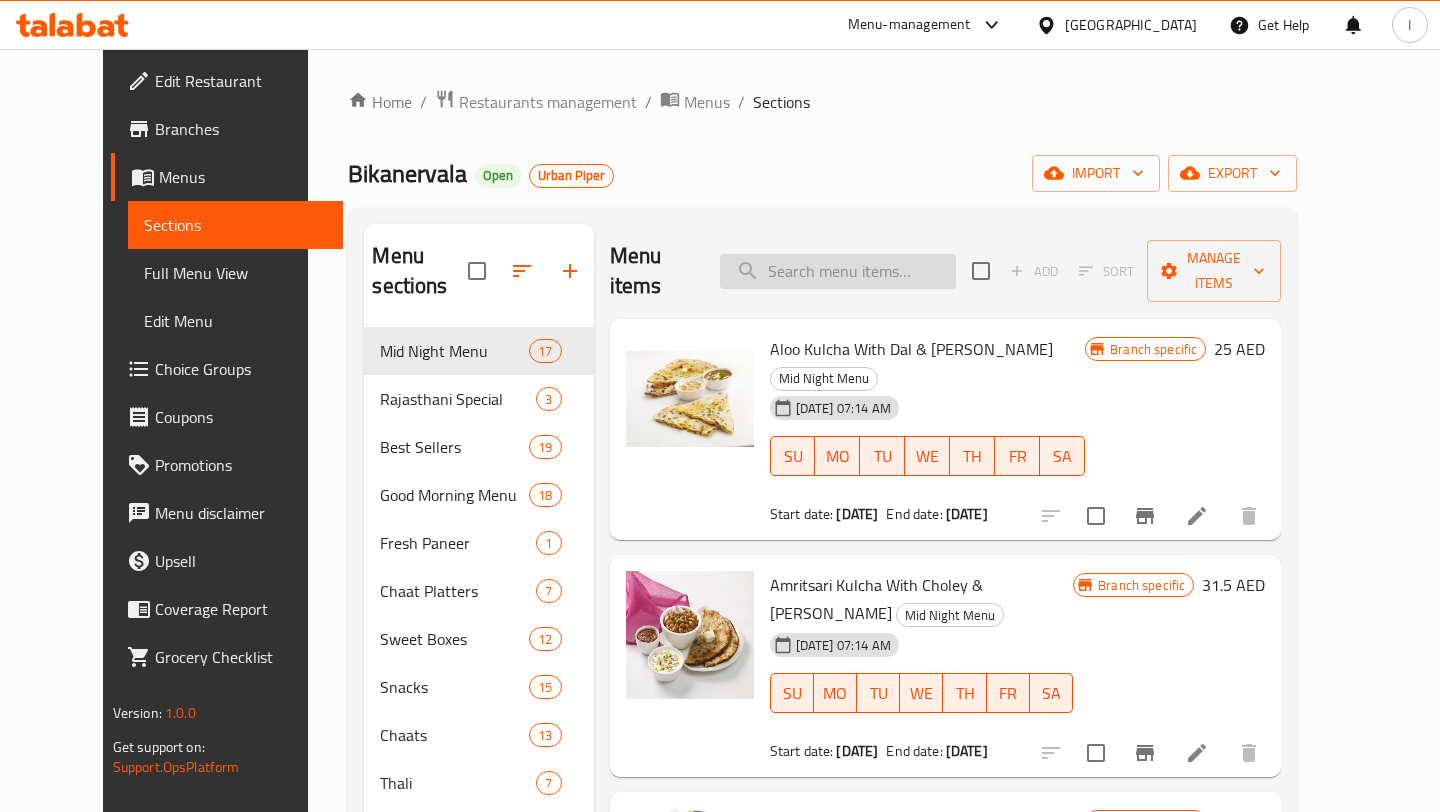 paste on "Chole Bhature." 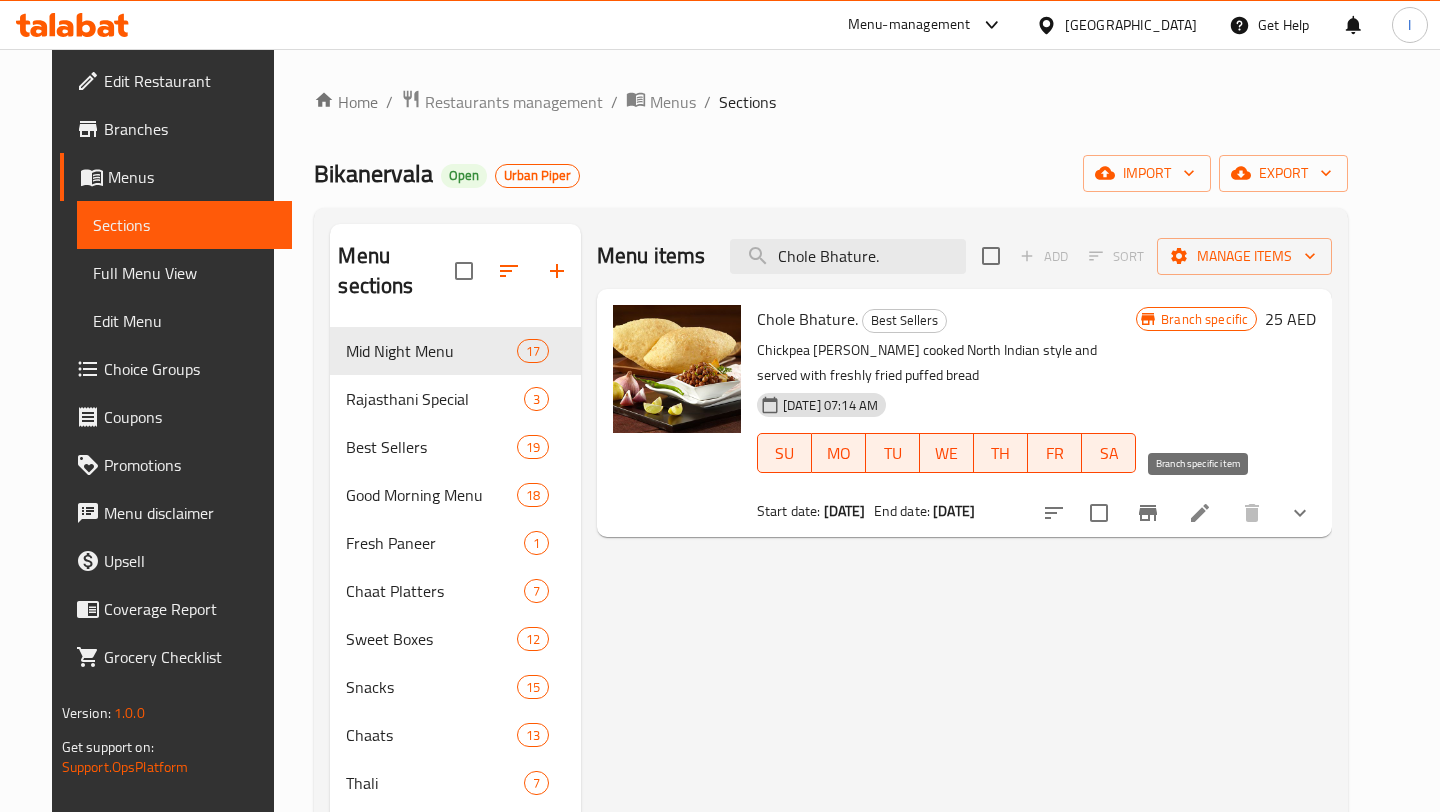 type on "Chole Bhature." 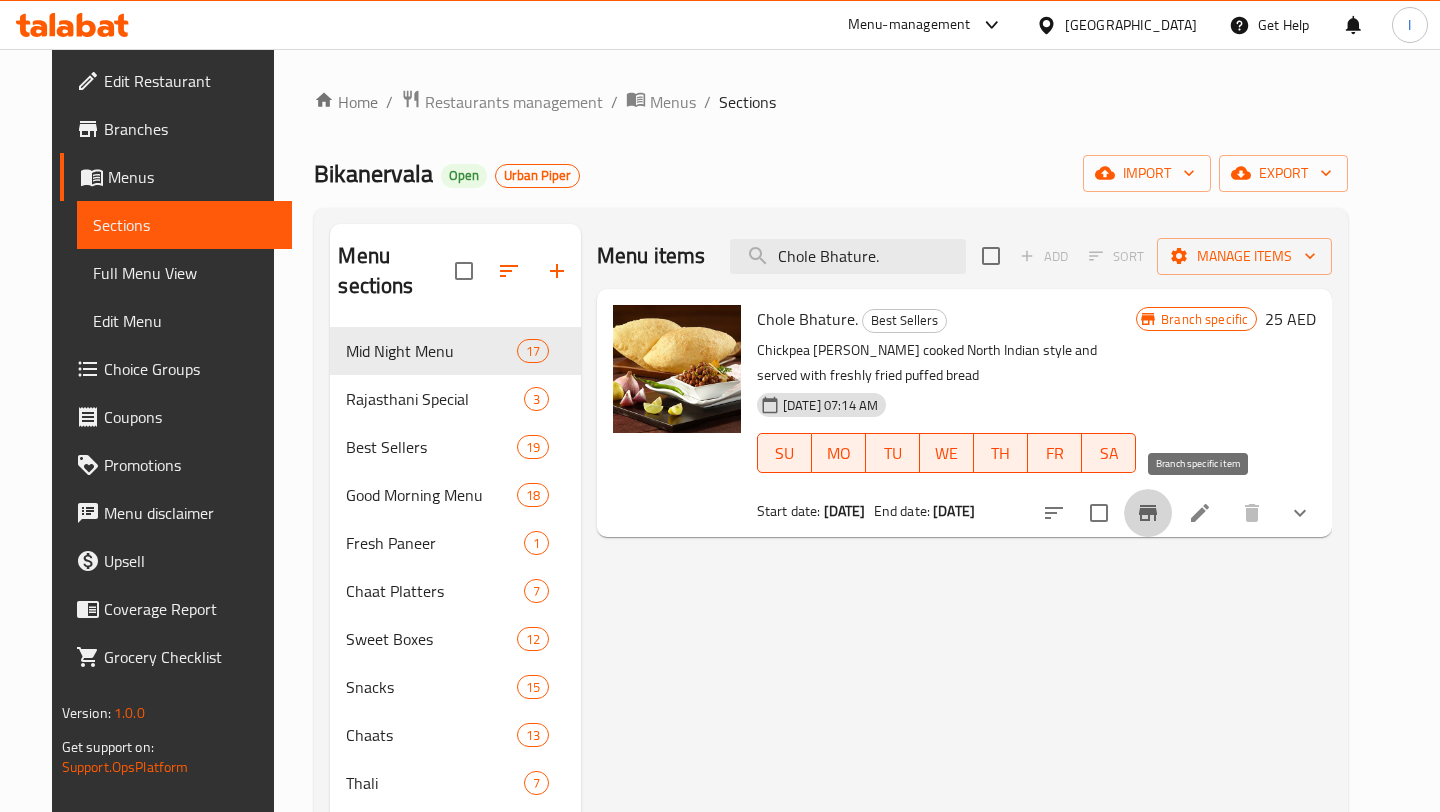 click at bounding box center [1148, 513] 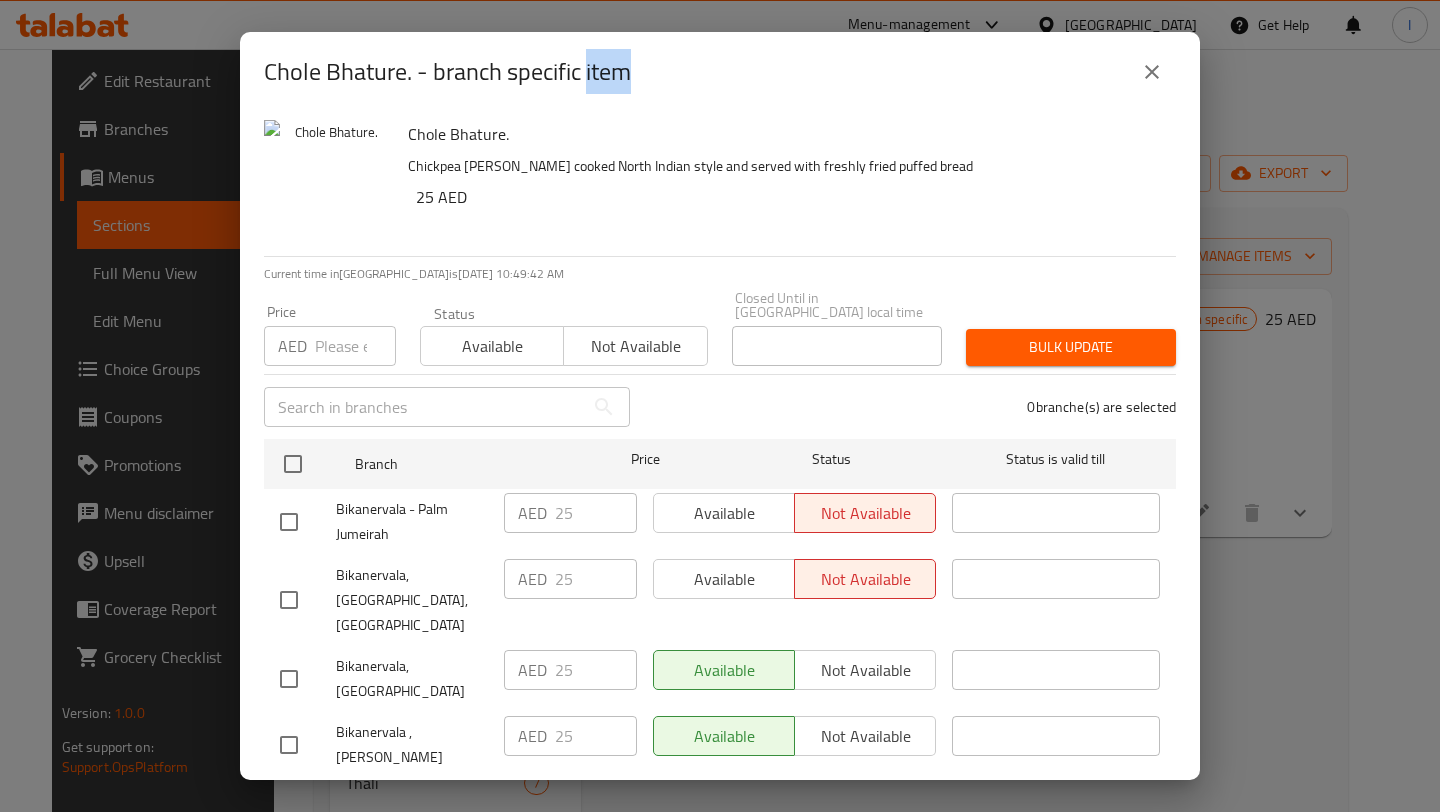 click on "Not available" at bounding box center [635, 346] 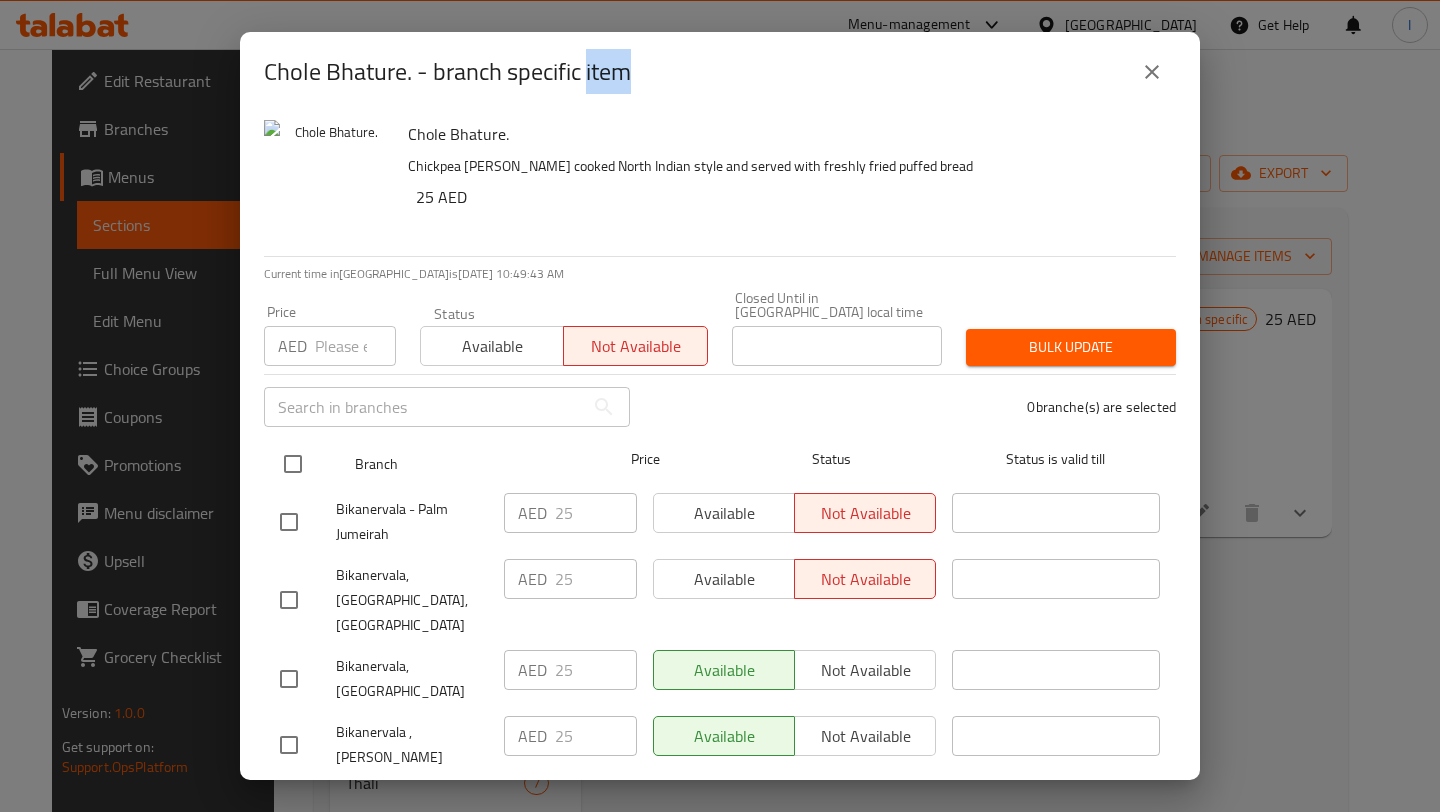 click at bounding box center (293, 464) 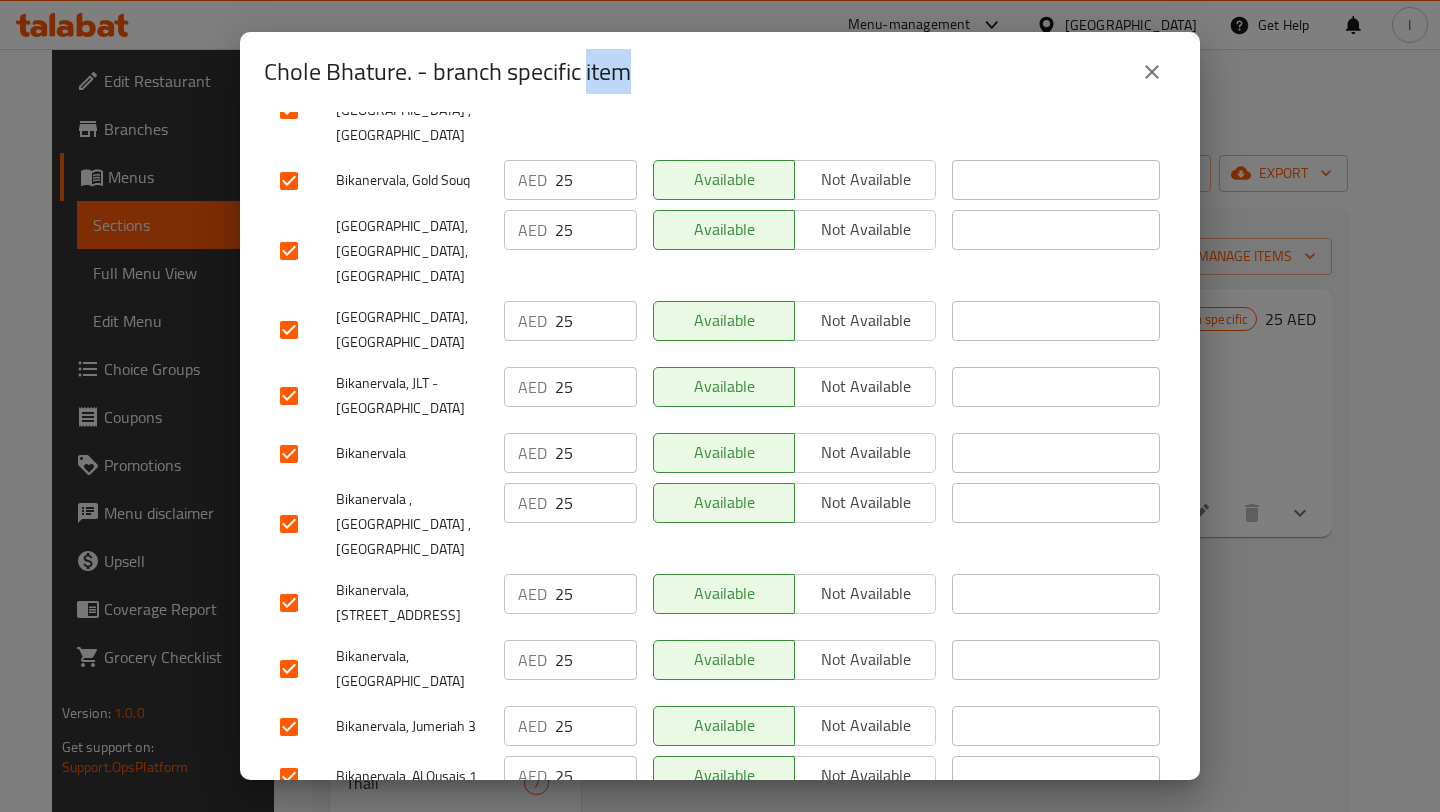 scroll, scrollTop: 1053, scrollLeft: 0, axis: vertical 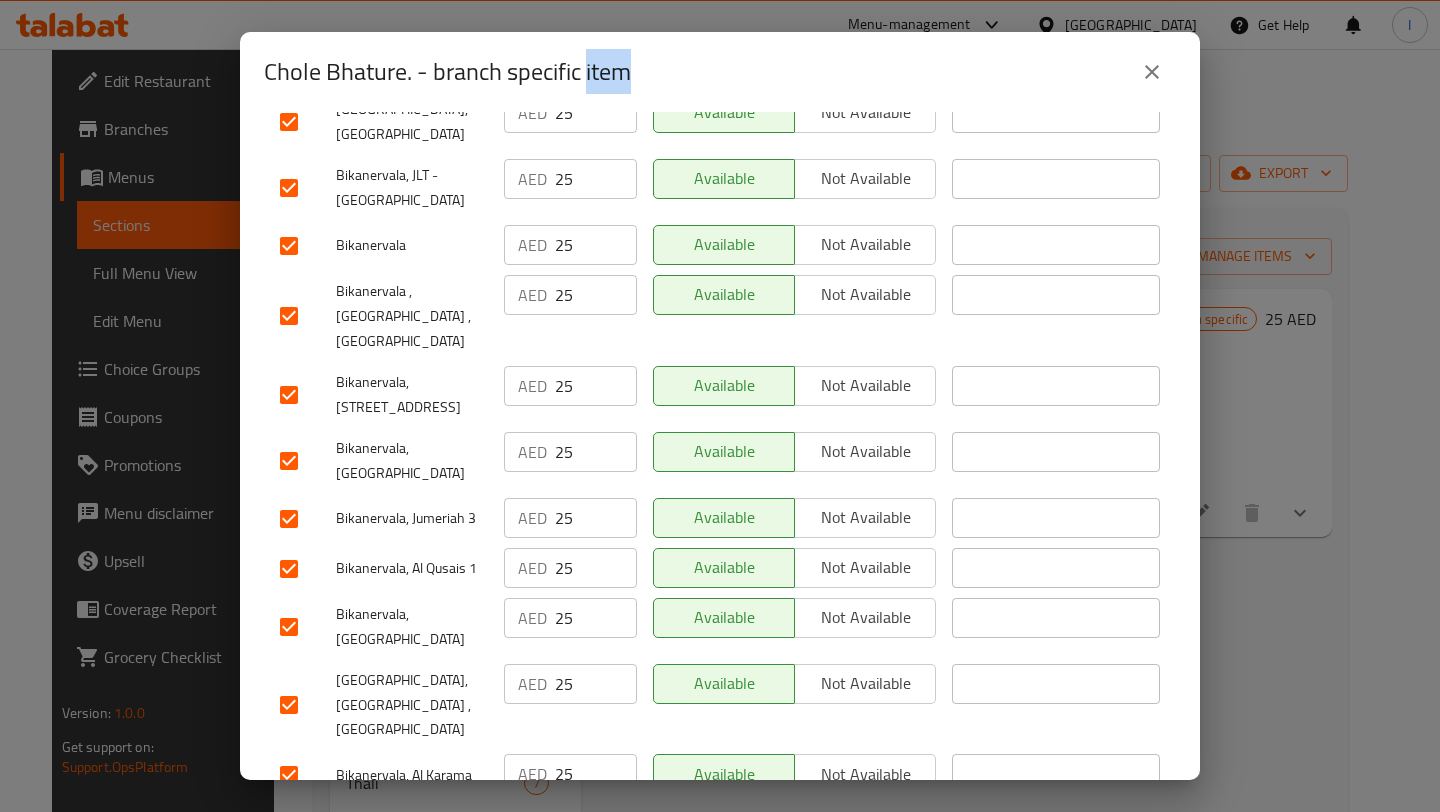 click on "Save" at bounding box center [720, 967] 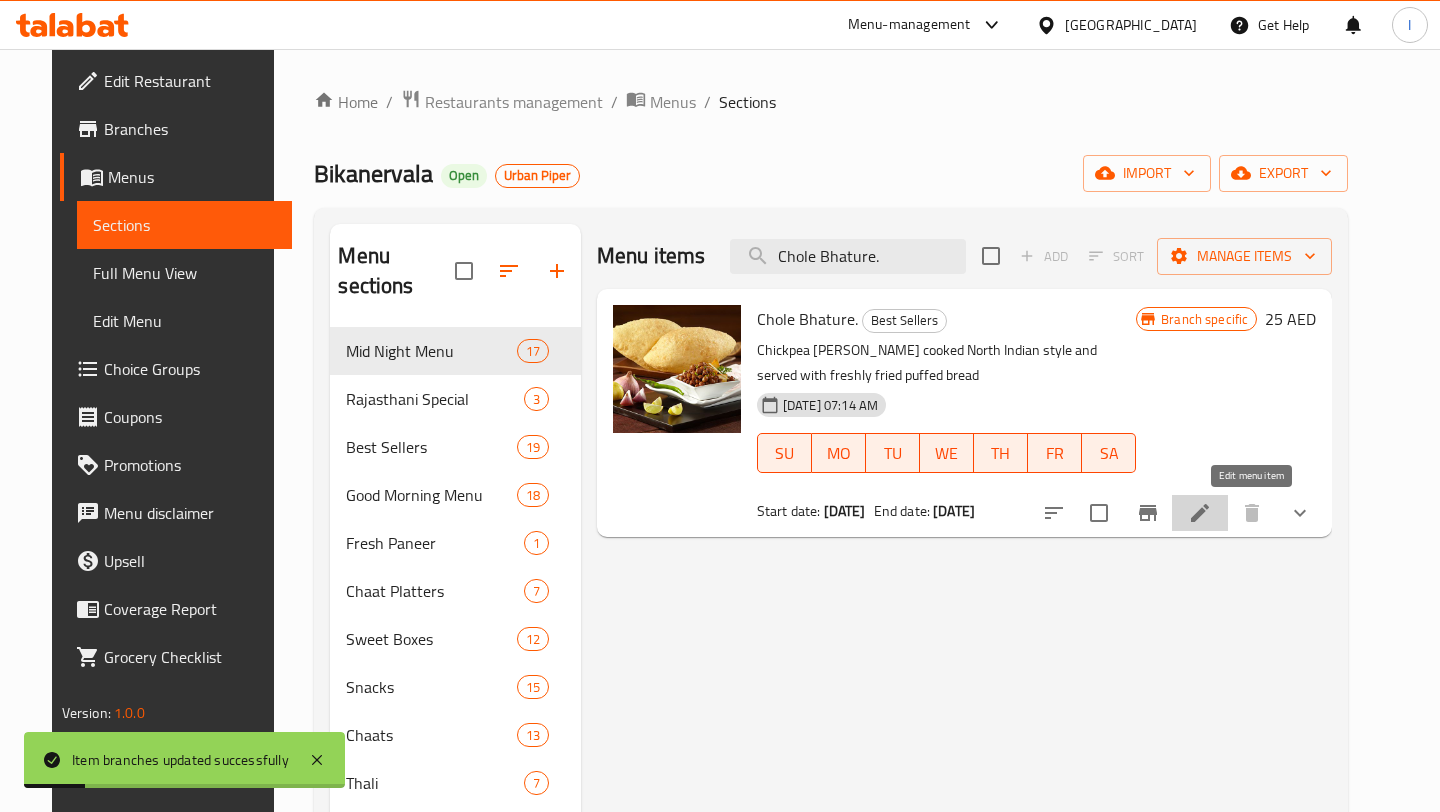 click 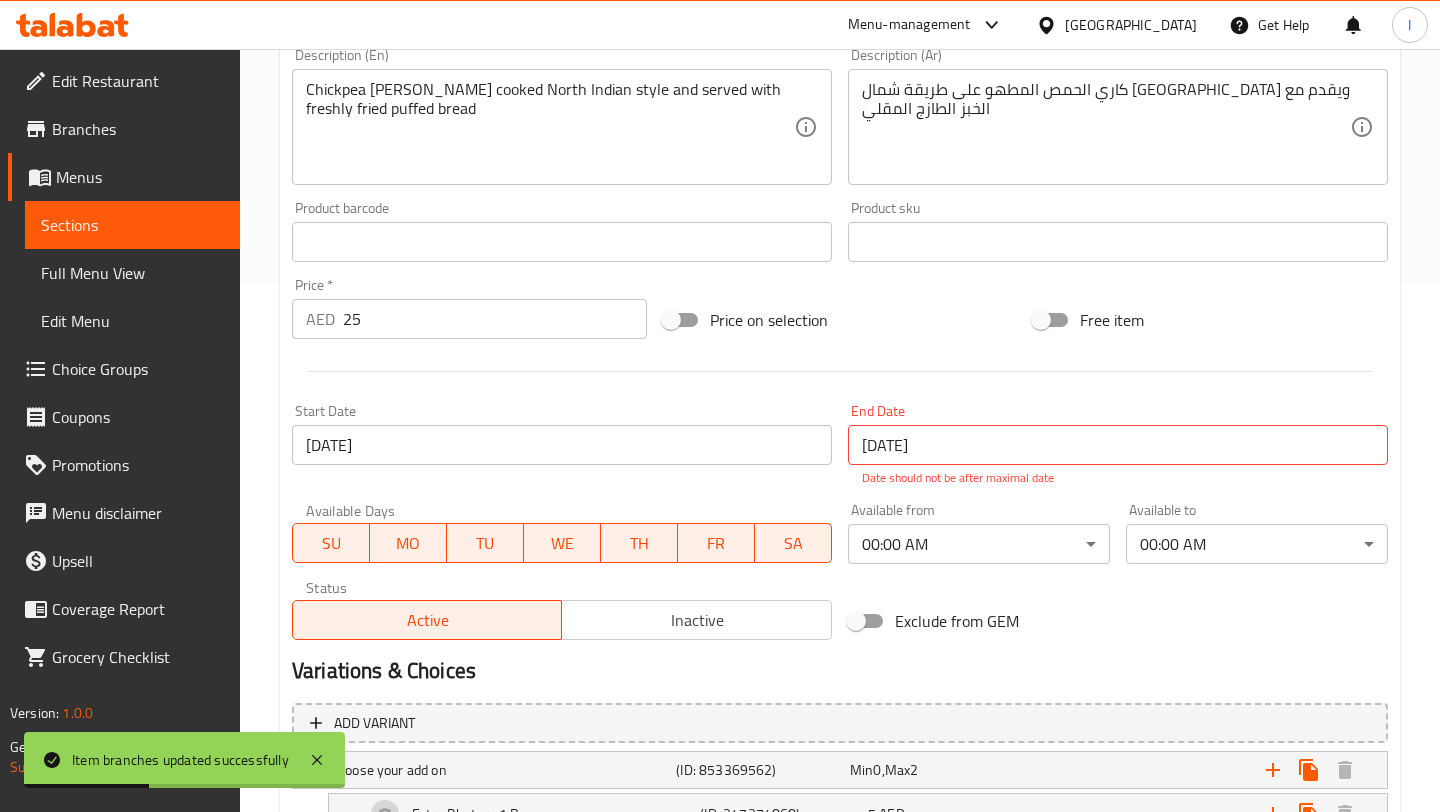 scroll, scrollTop: 536, scrollLeft: 0, axis: vertical 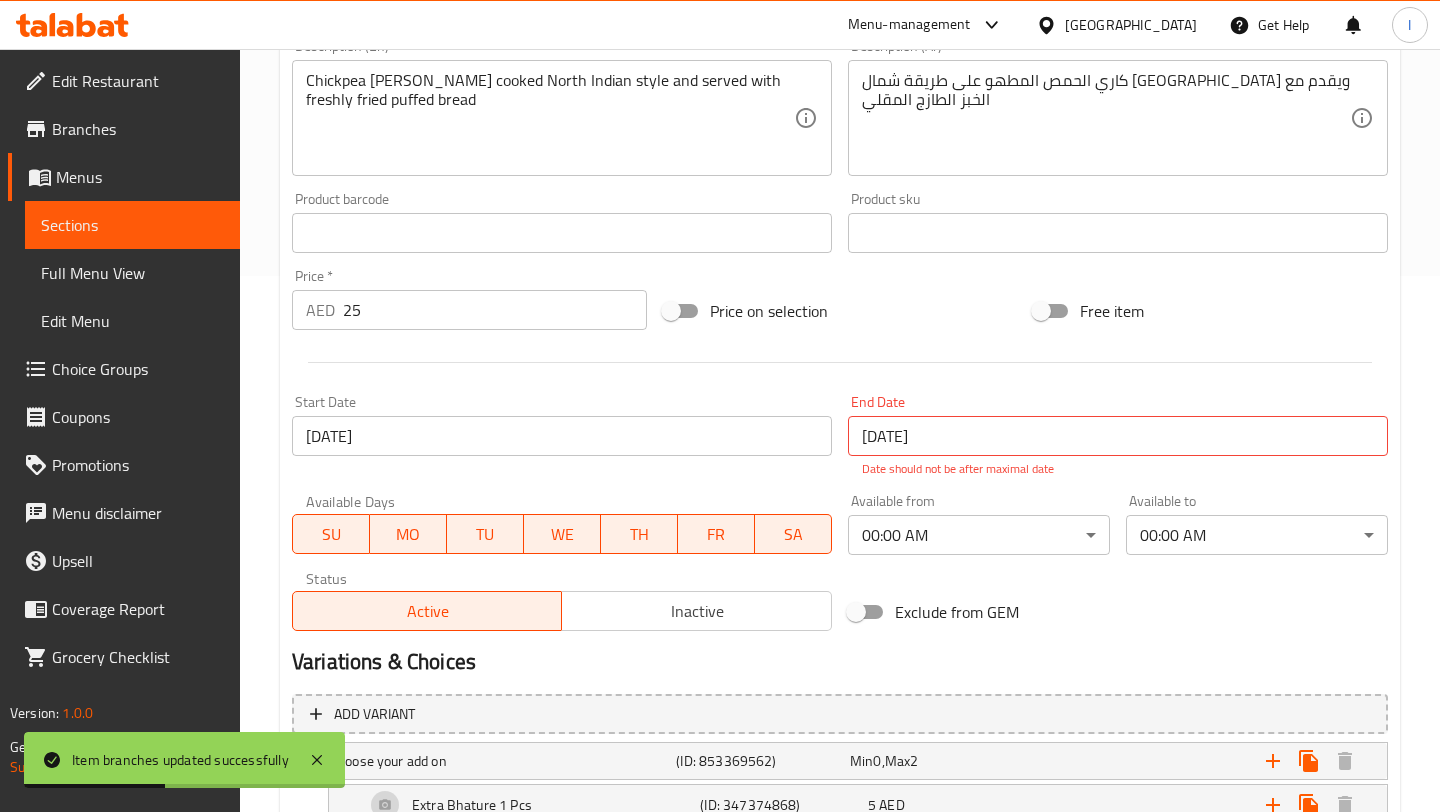 click on "Inactive" at bounding box center (696, 611) 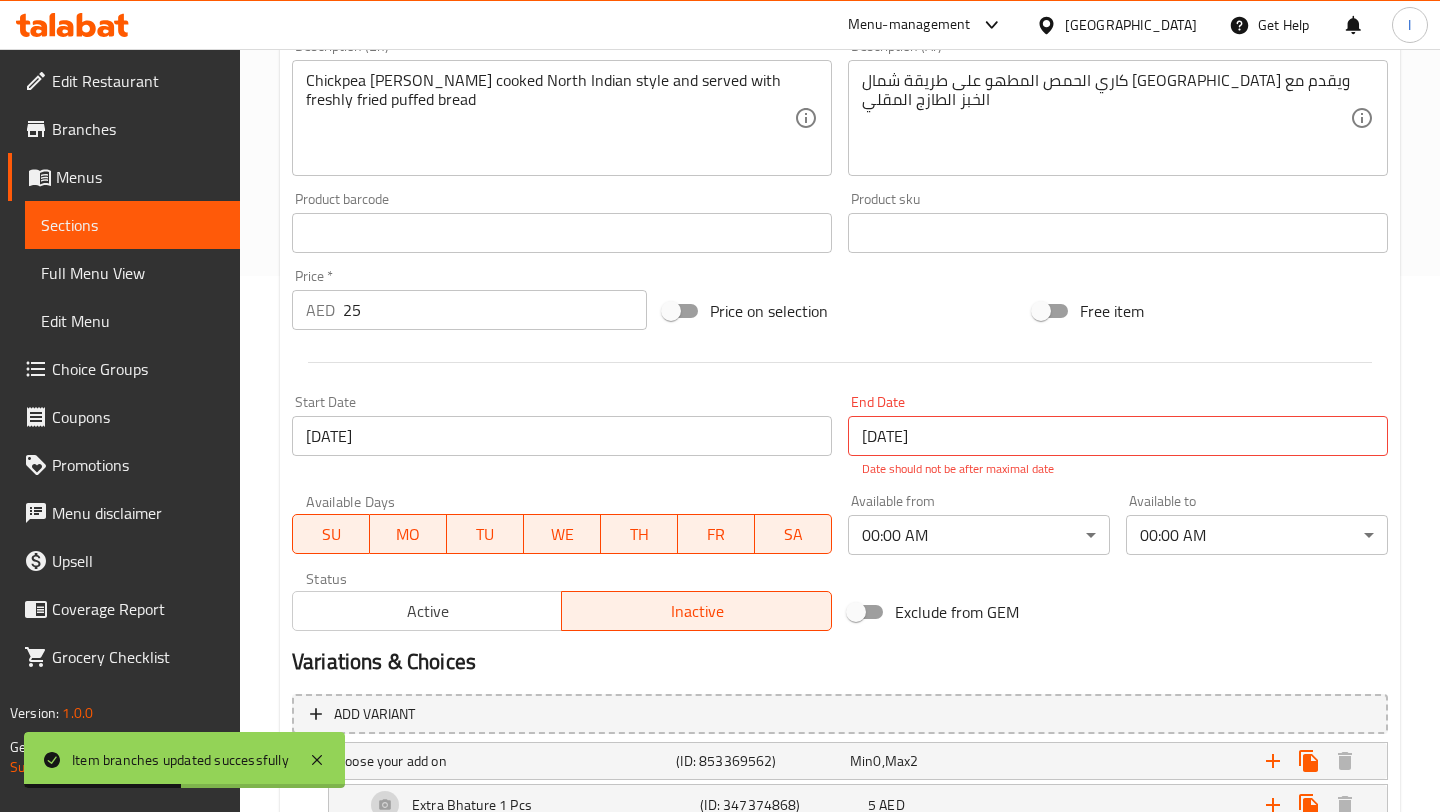 scroll, scrollTop: 721, scrollLeft: 0, axis: vertical 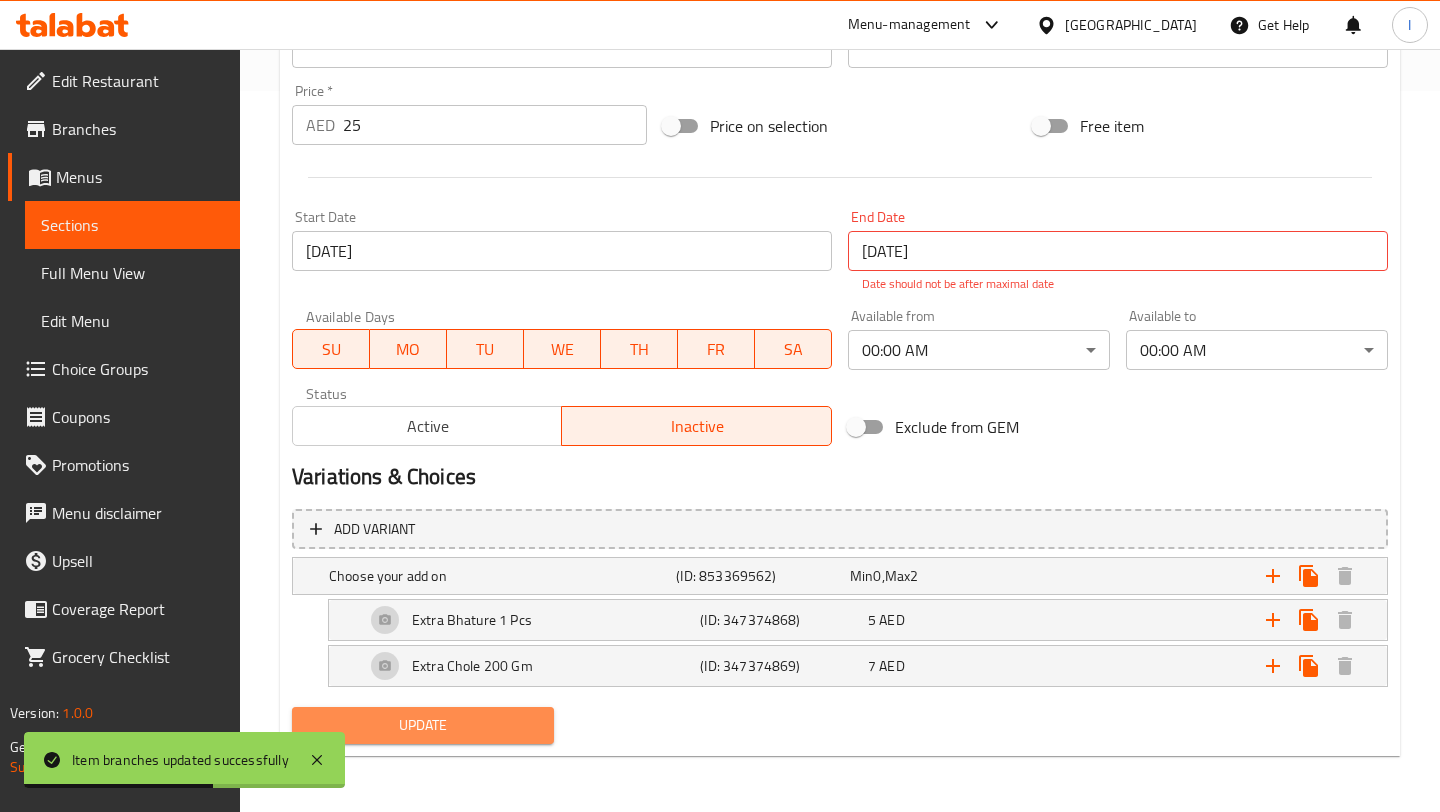 click on "Update" at bounding box center [423, 725] 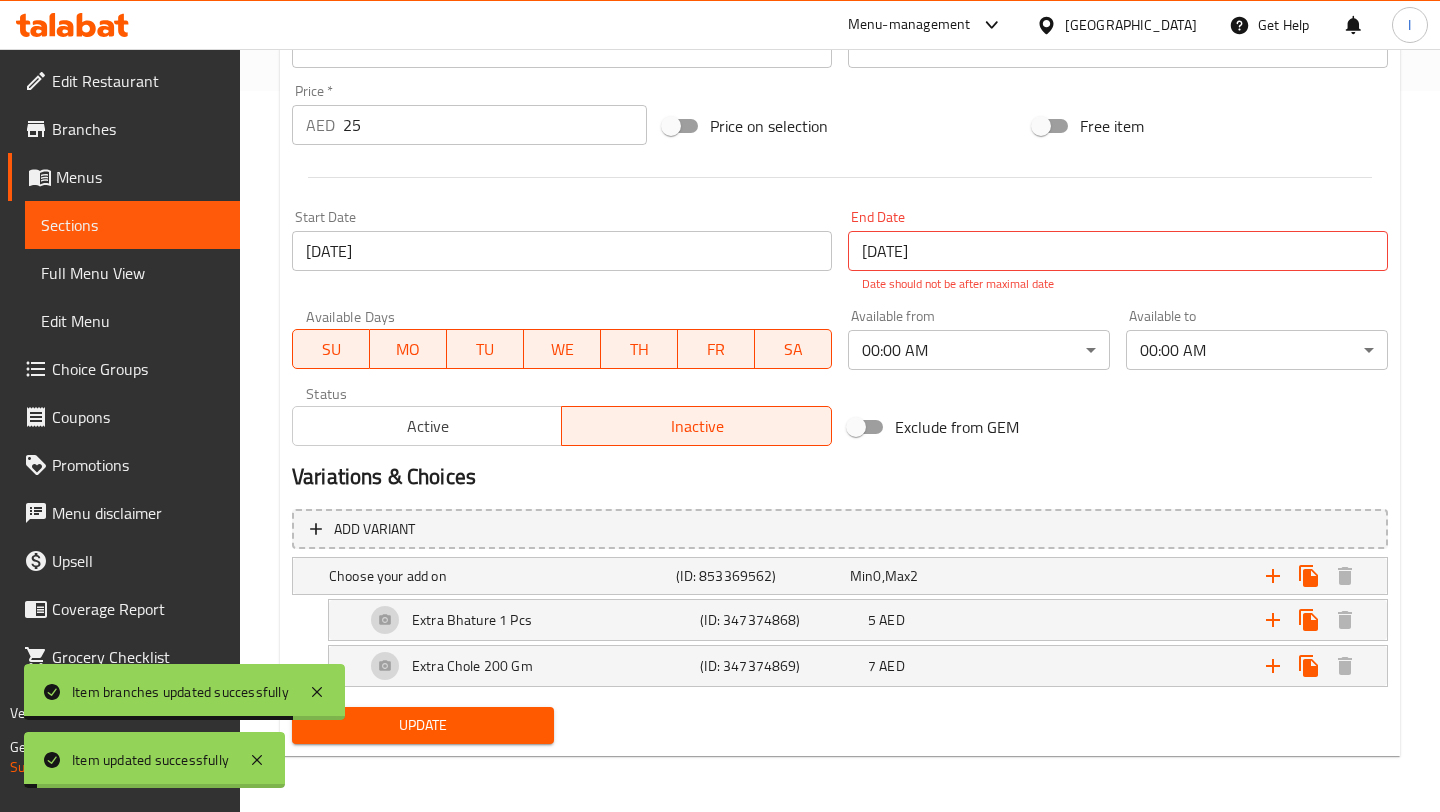 scroll, scrollTop: 0, scrollLeft: 0, axis: both 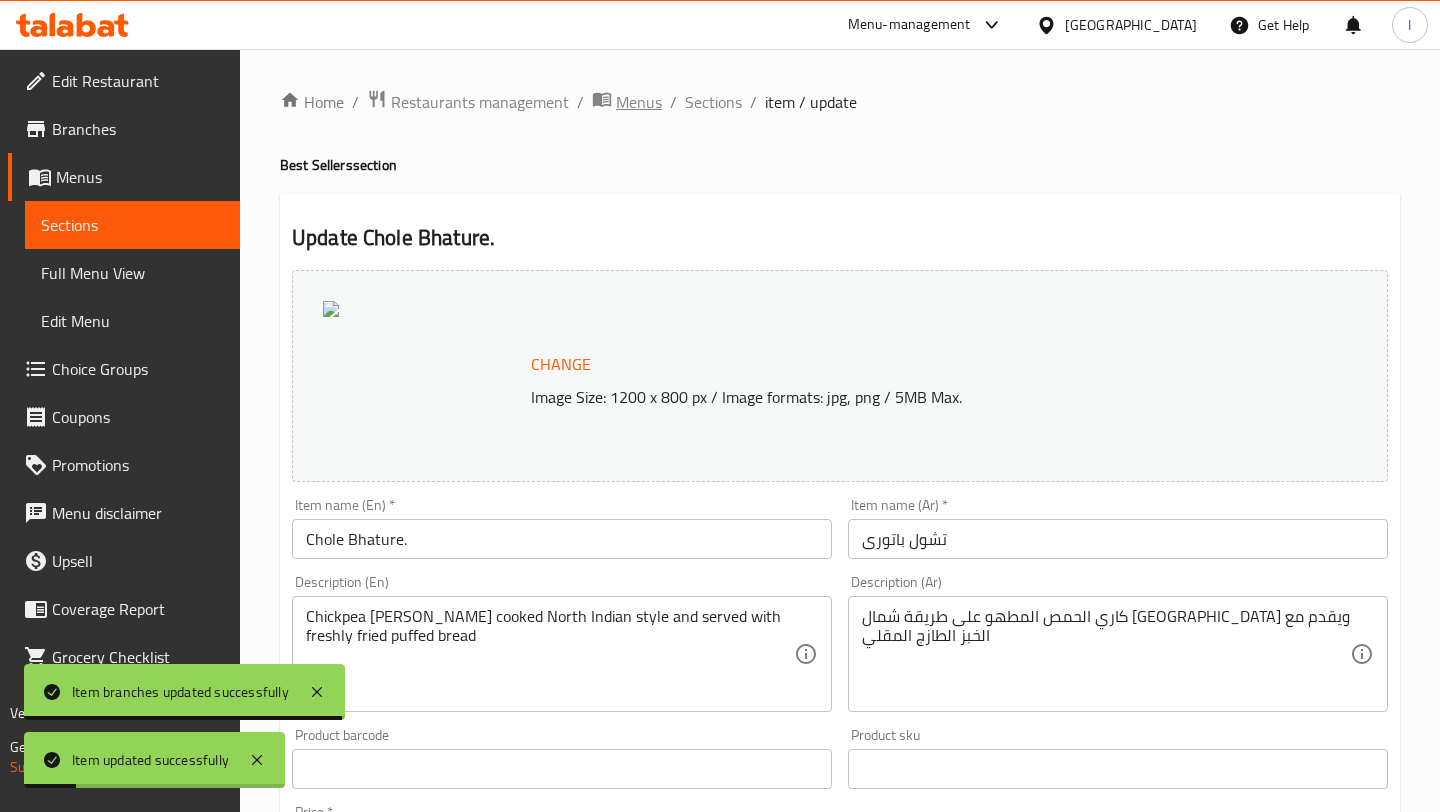 click on "Menus" at bounding box center [639, 102] 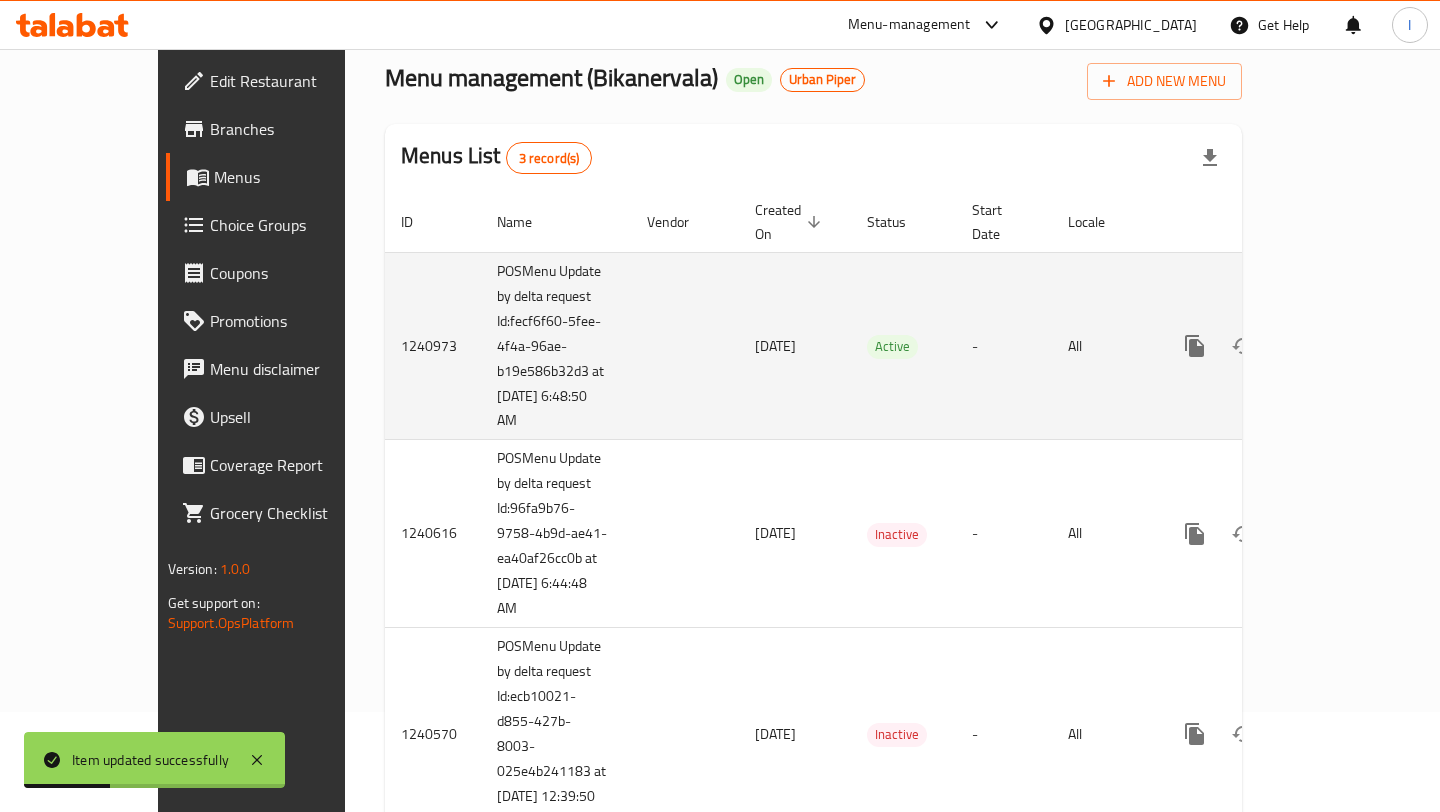 scroll, scrollTop: 163, scrollLeft: 0, axis: vertical 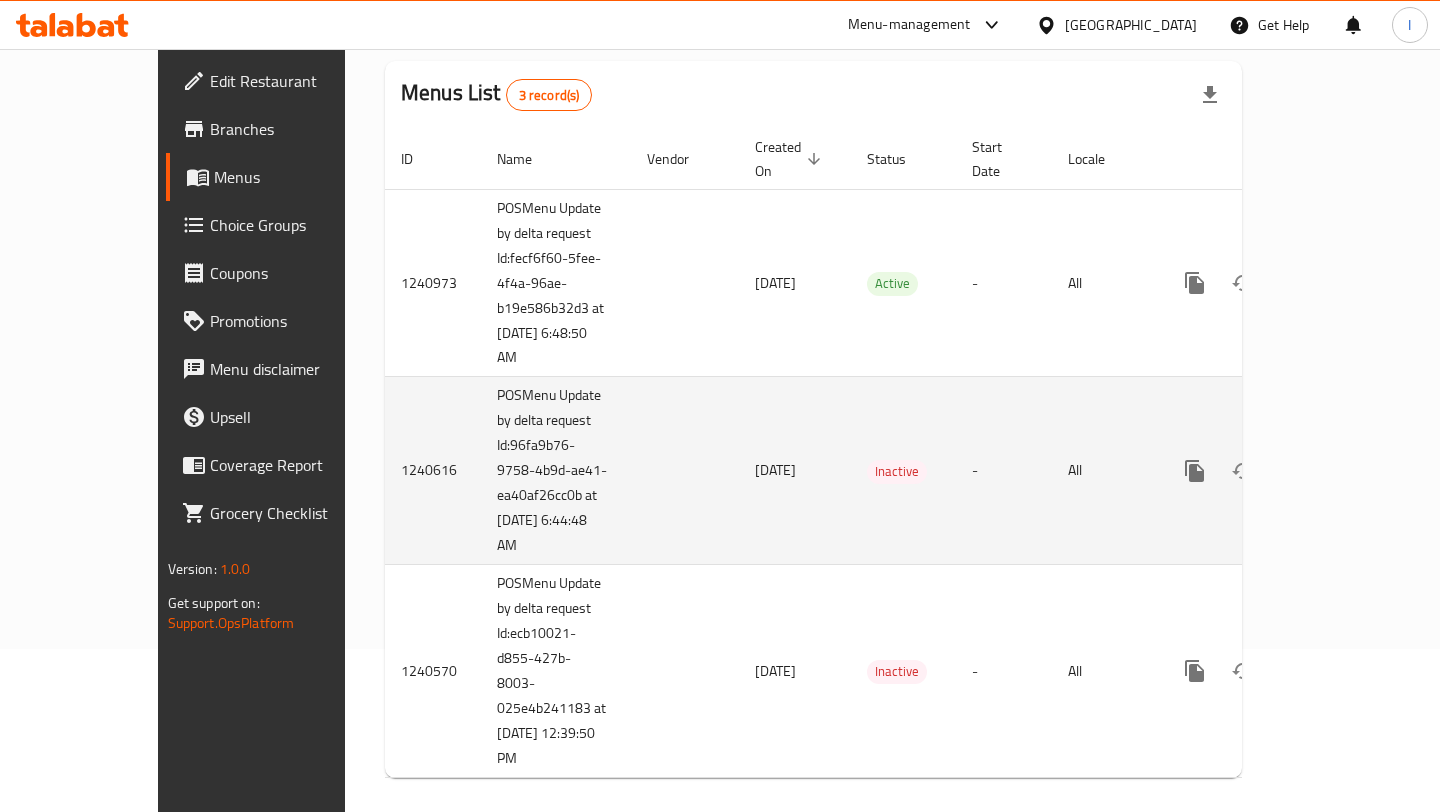 click 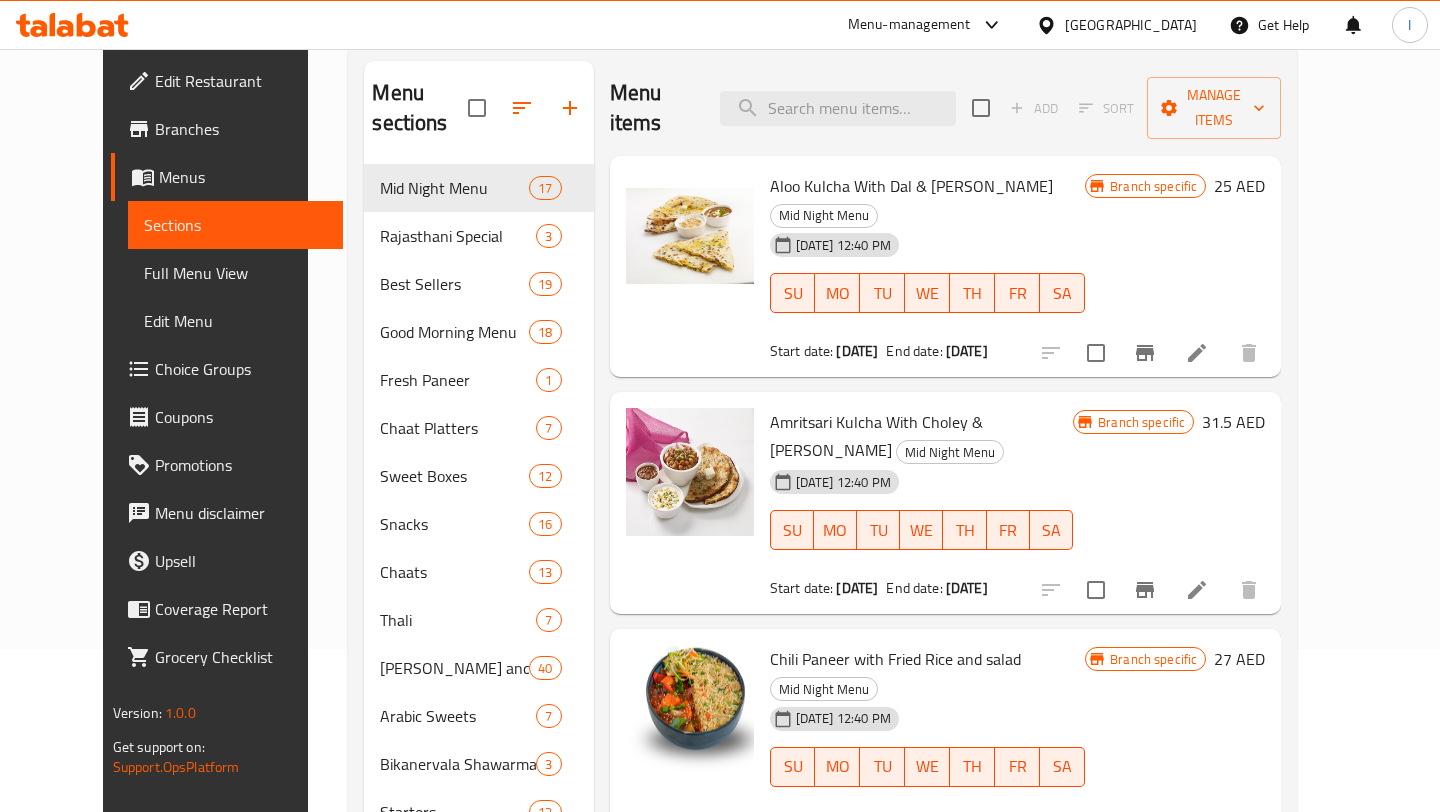 scroll, scrollTop: 0, scrollLeft: 0, axis: both 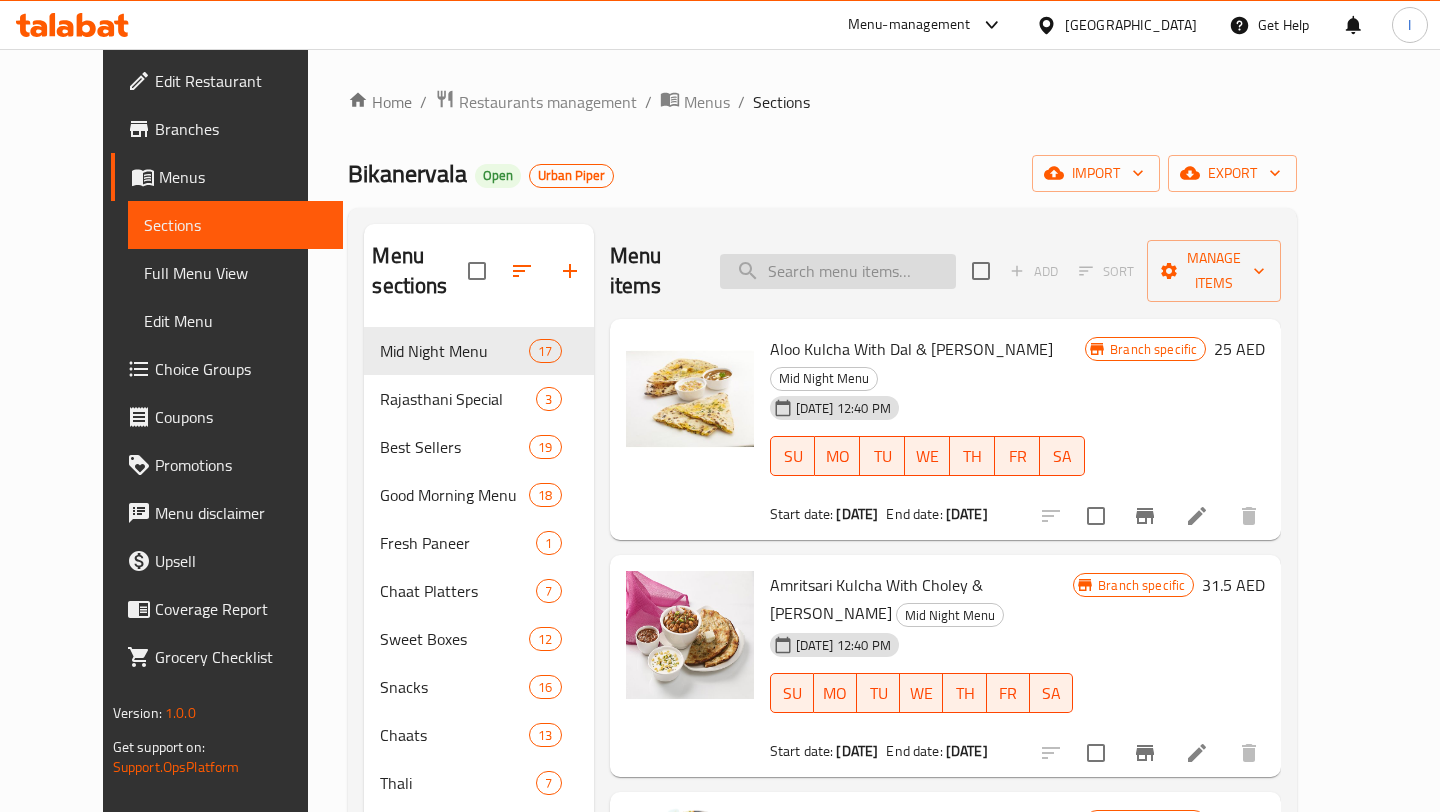 click at bounding box center (838, 271) 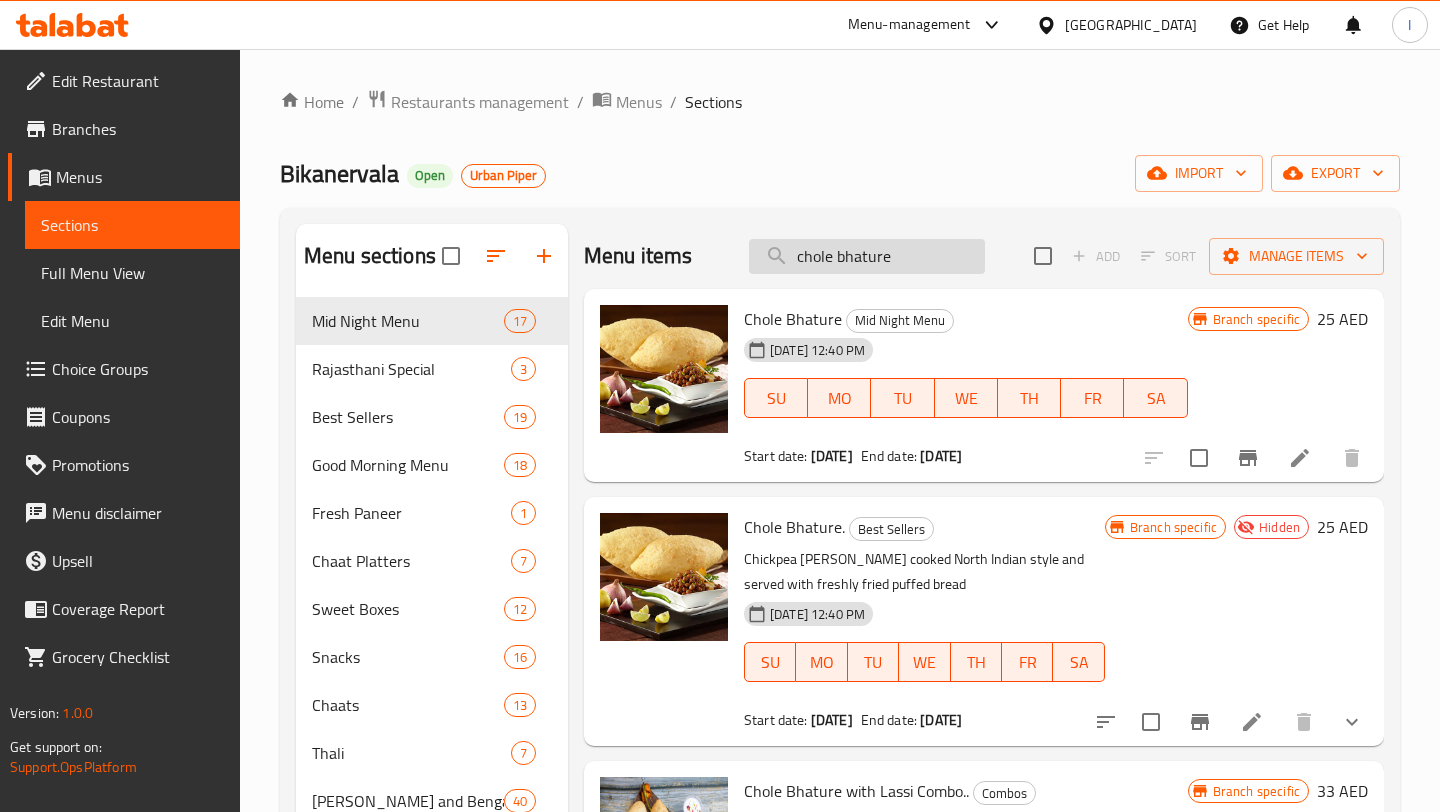 type on "chole bhature" 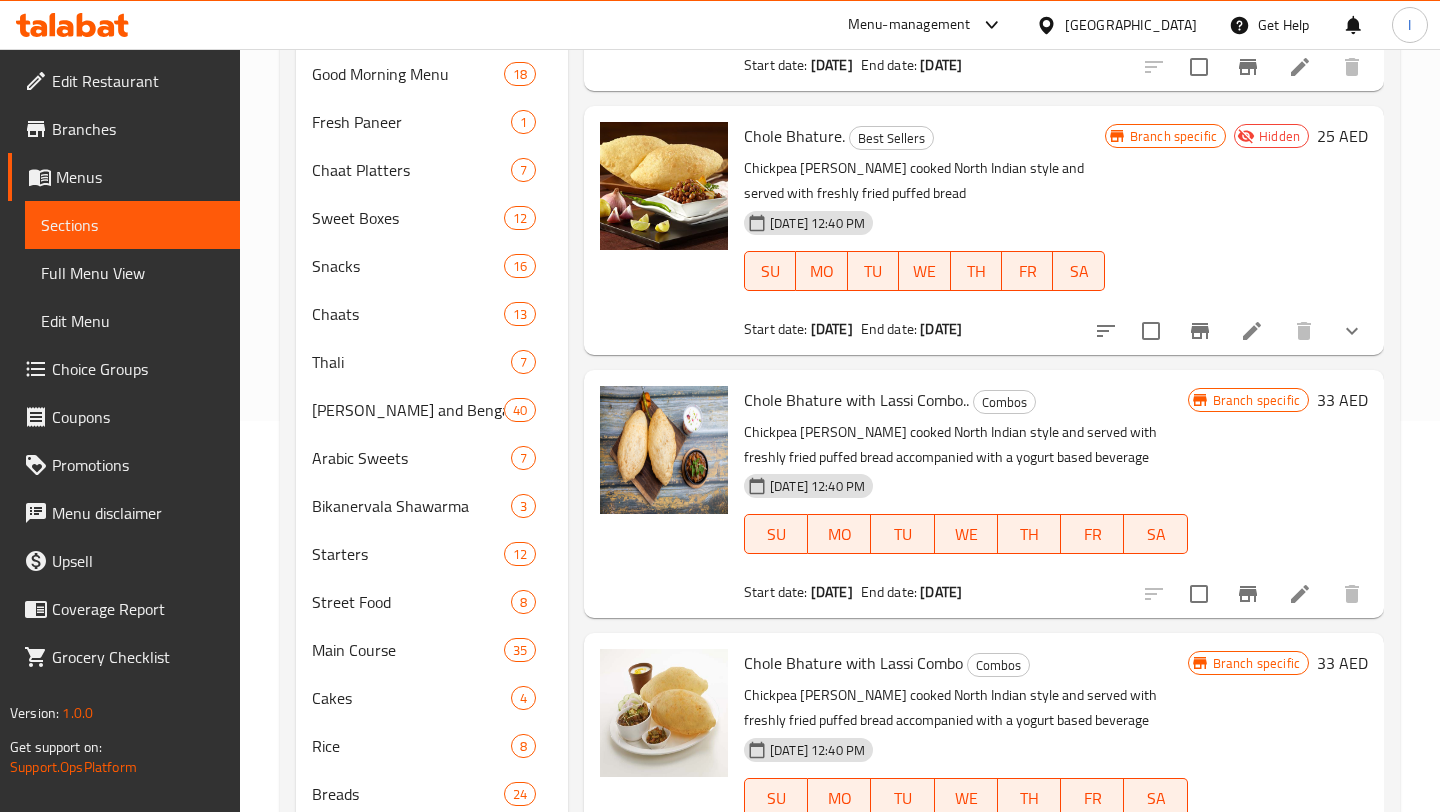 scroll, scrollTop: 407, scrollLeft: 0, axis: vertical 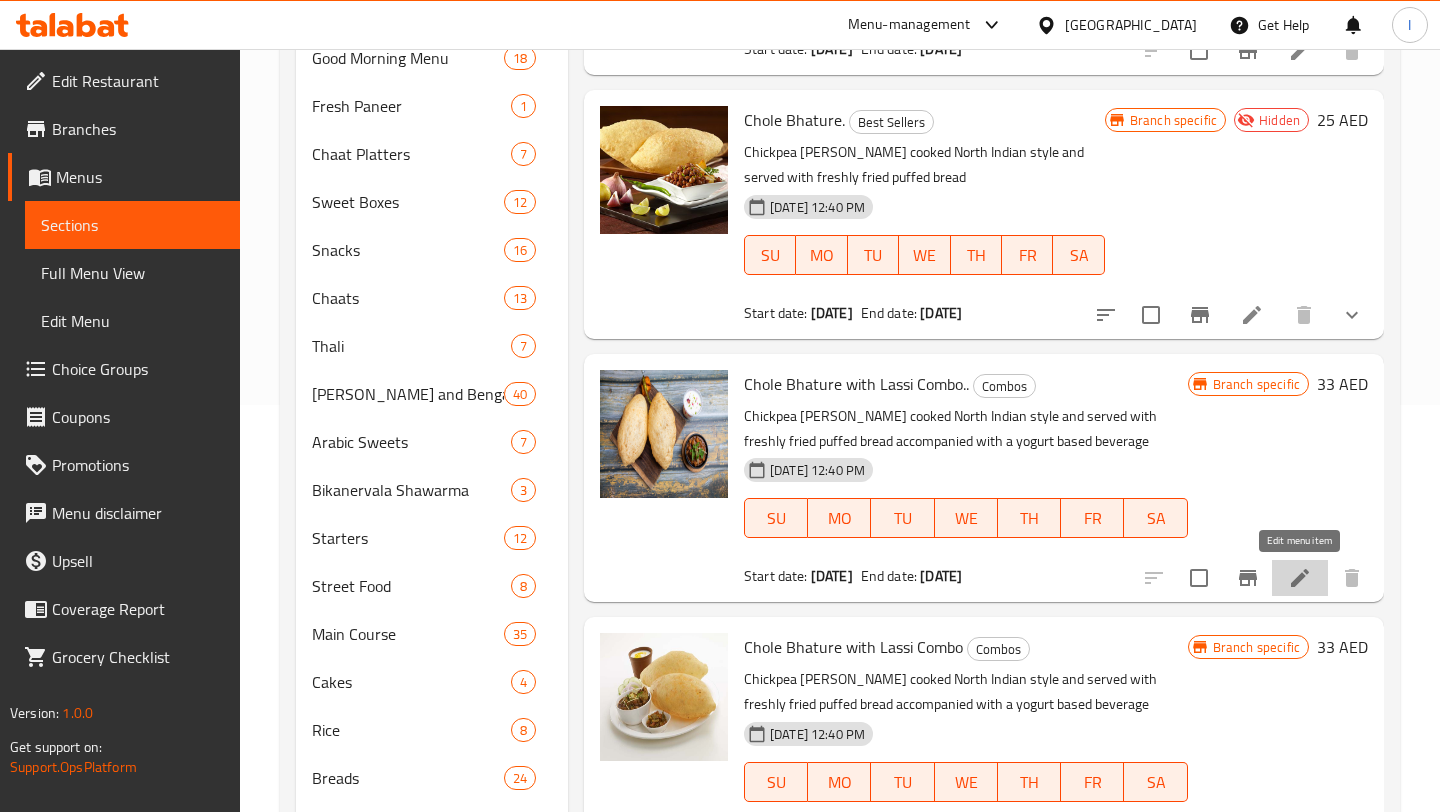 click 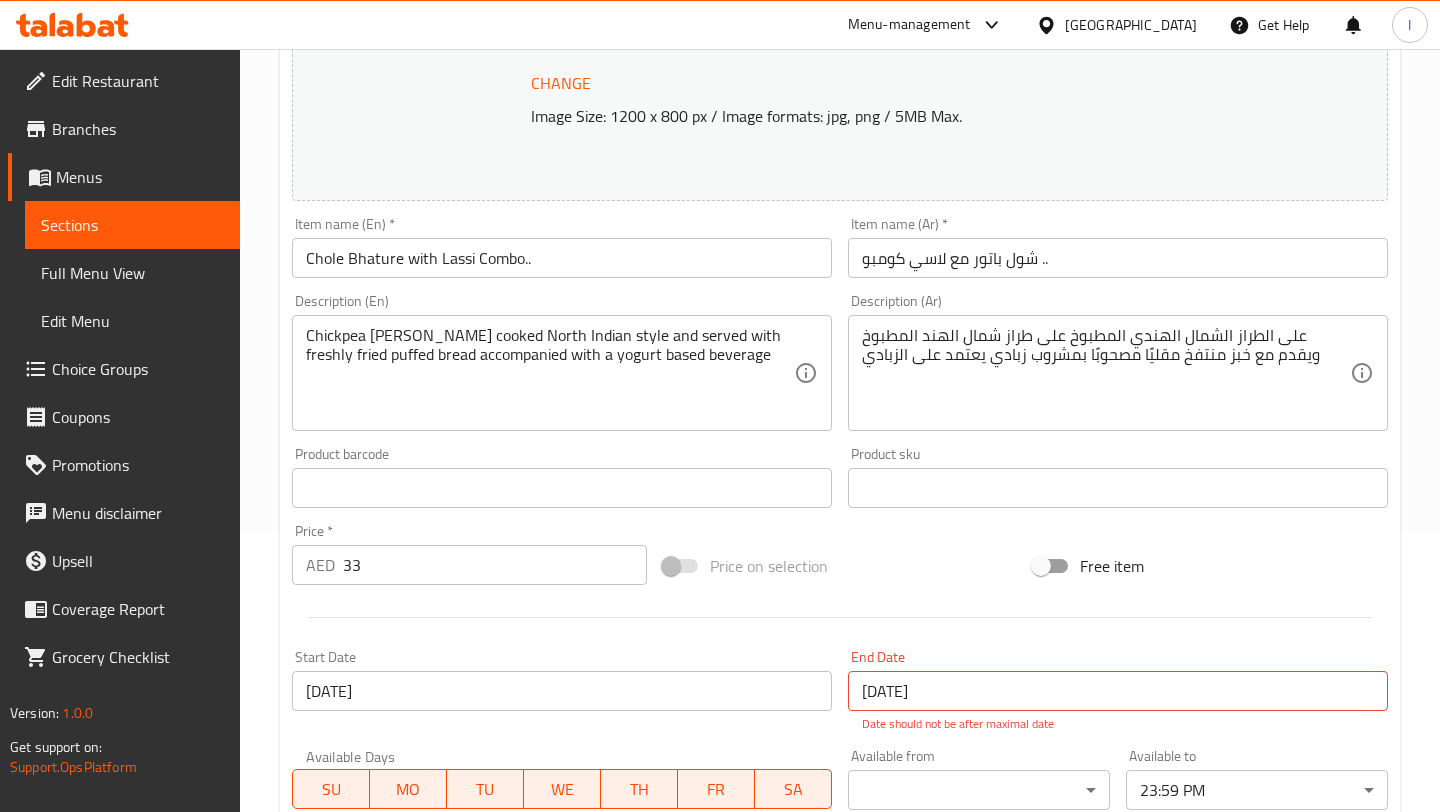 scroll, scrollTop: 636, scrollLeft: 0, axis: vertical 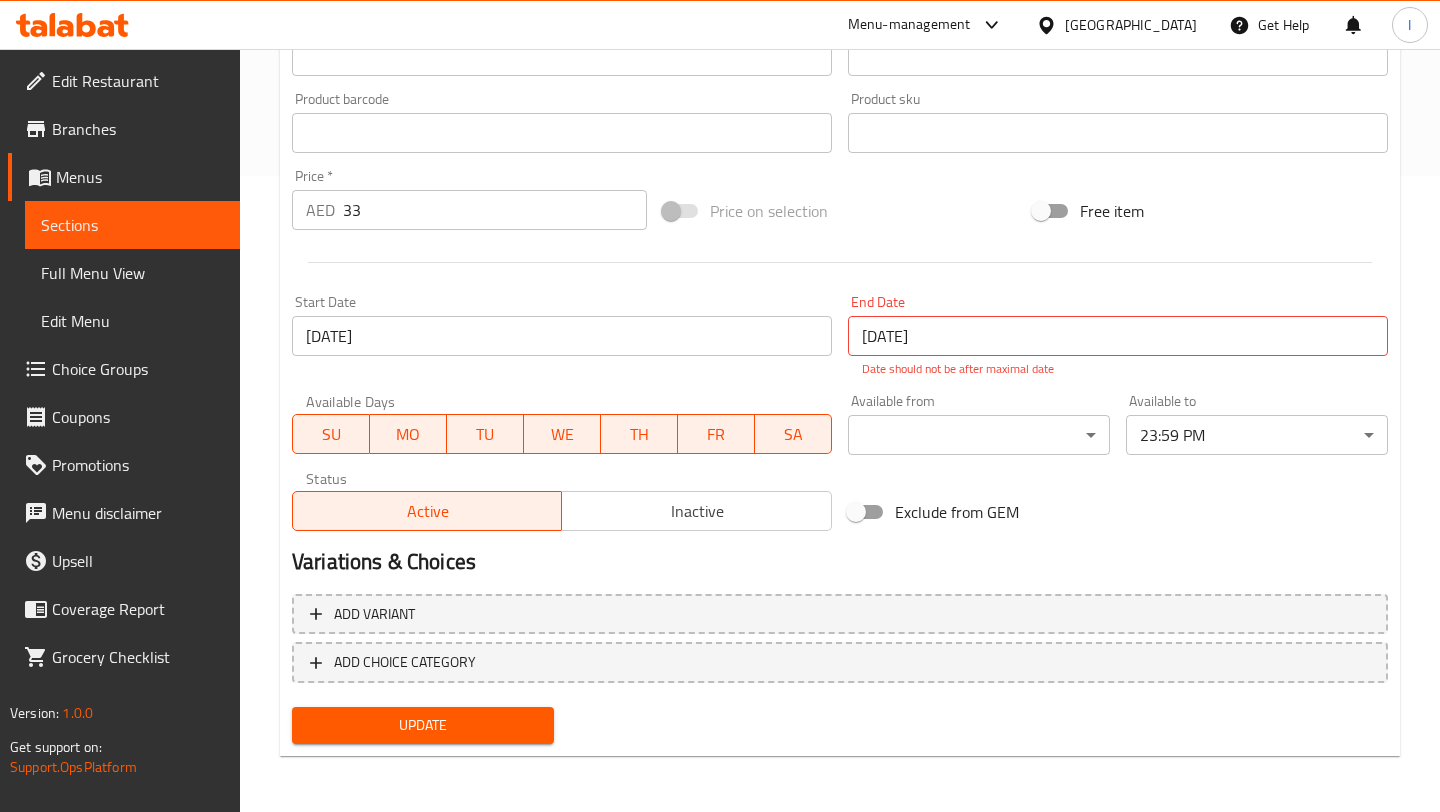 click on "Inactive" at bounding box center [696, 511] 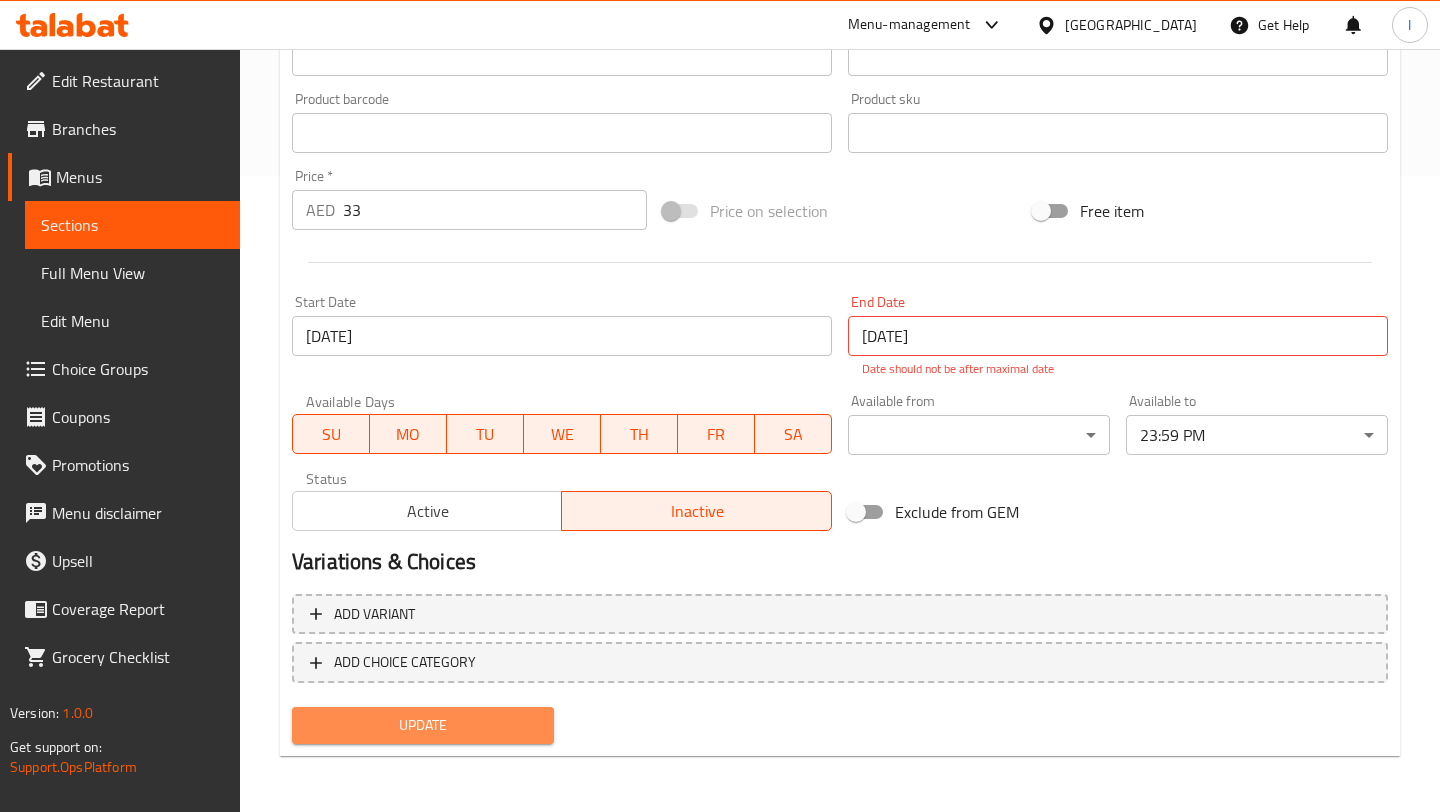 click on "Update" at bounding box center [423, 725] 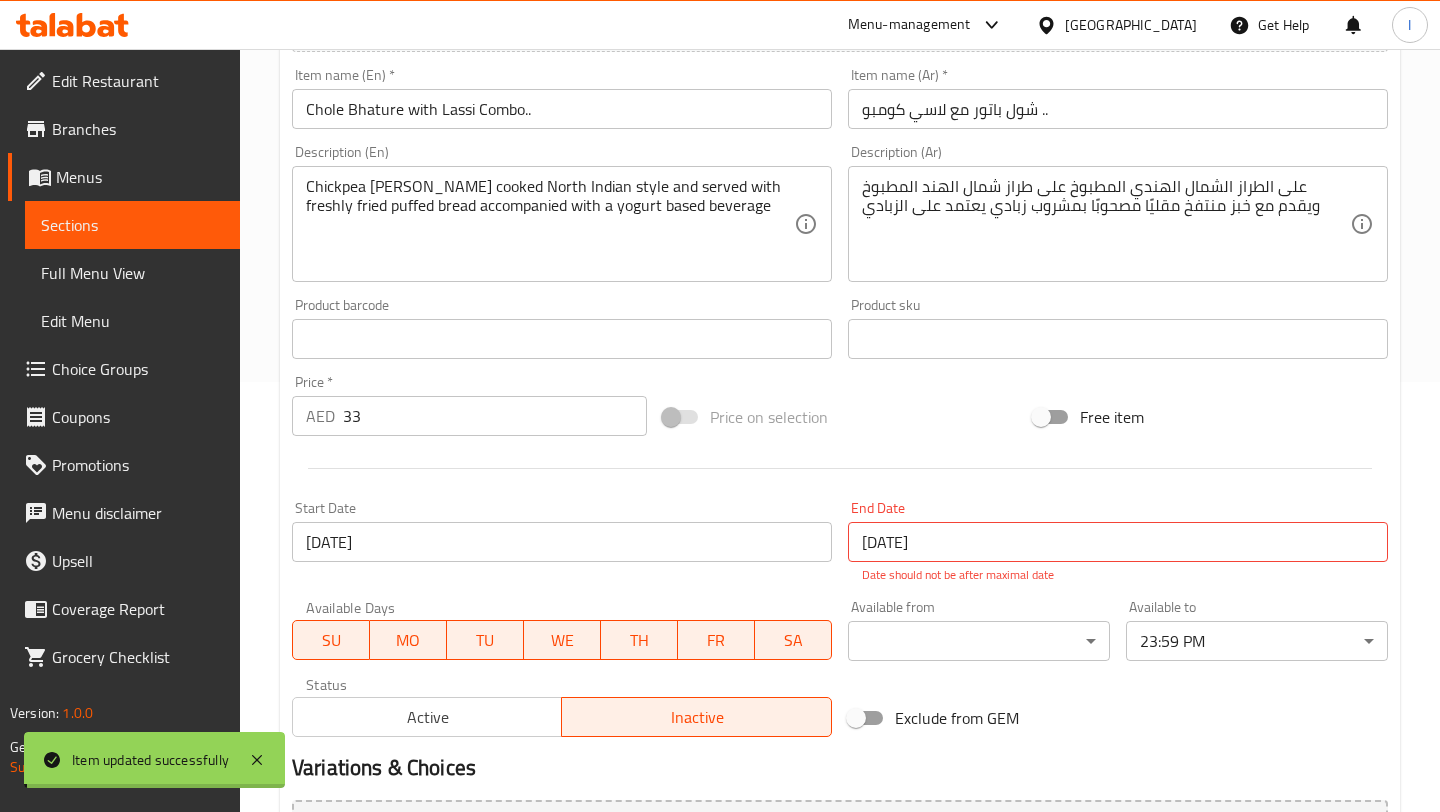 scroll, scrollTop: 0, scrollLeft: 0, axis: both 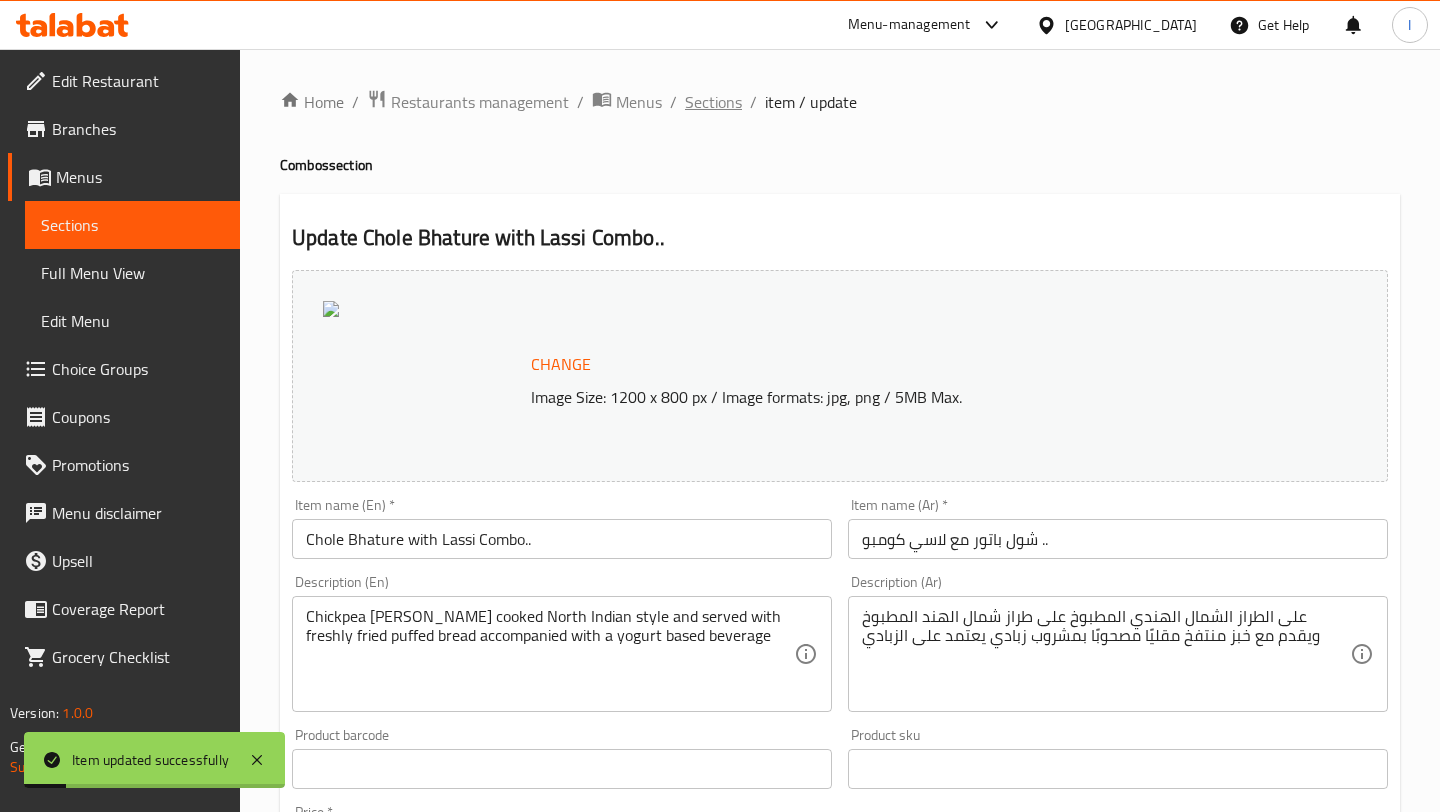 click on "Sections" at bounding box center (713, 102) 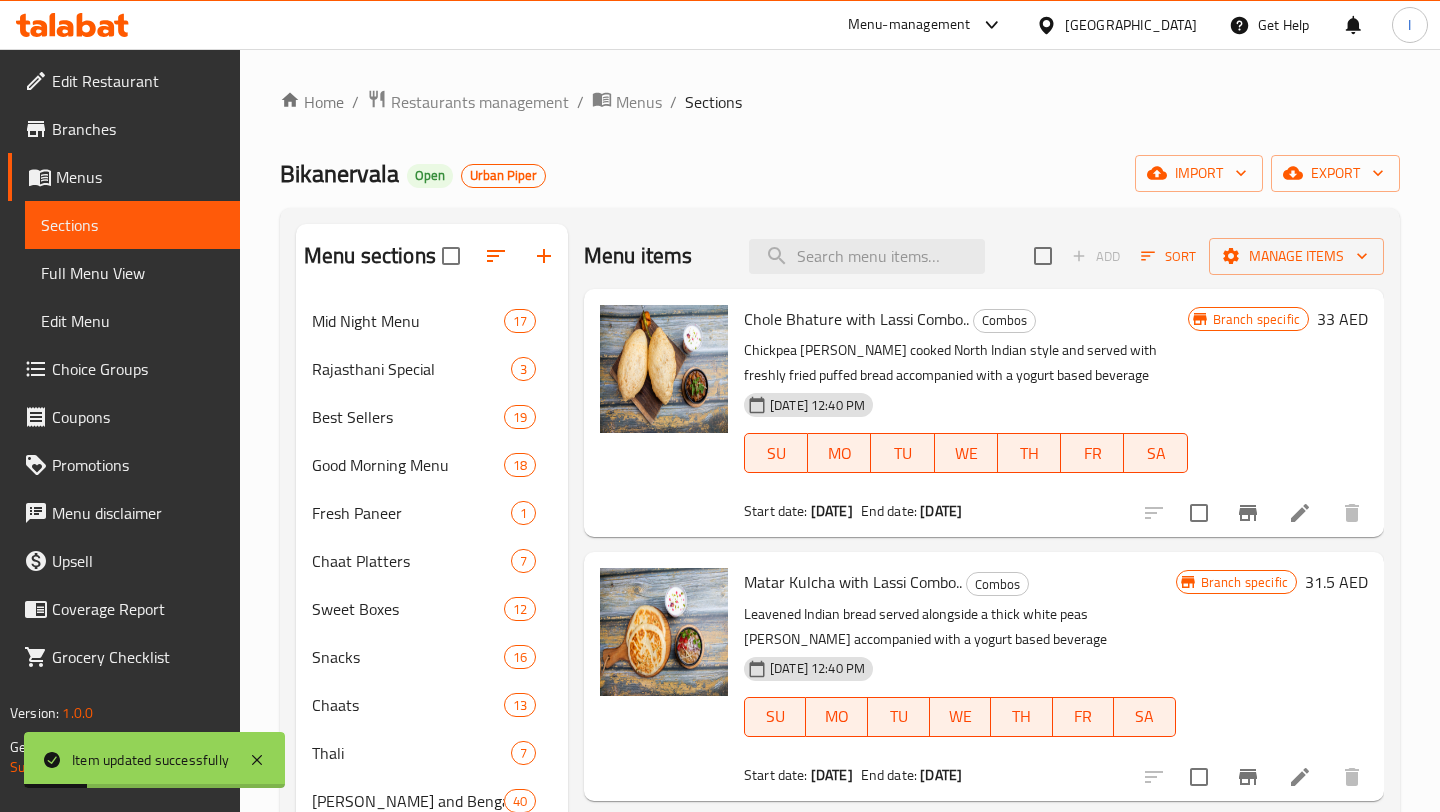 scroll, scrollTop: 72, scrollLeft: 0, axis: vertical 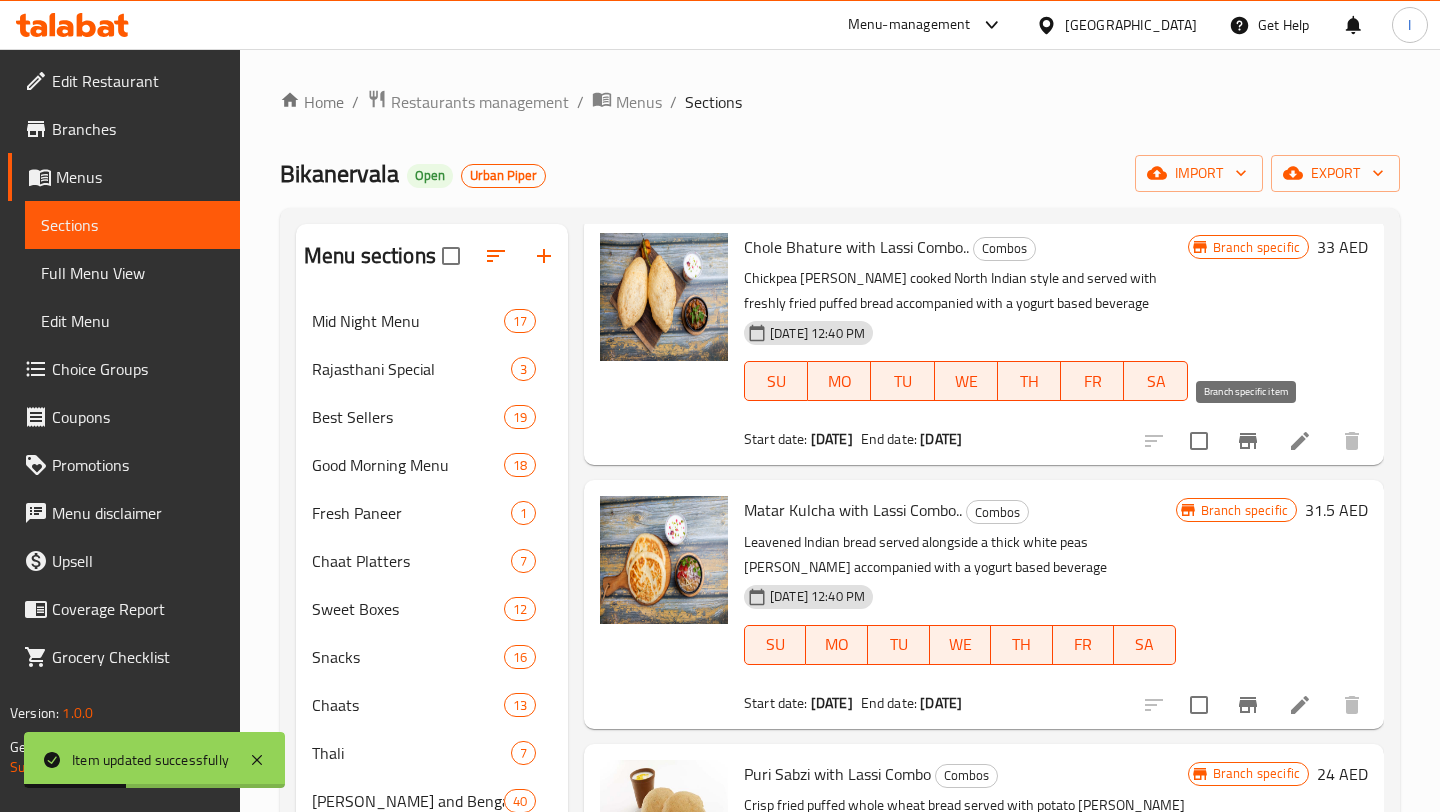 click 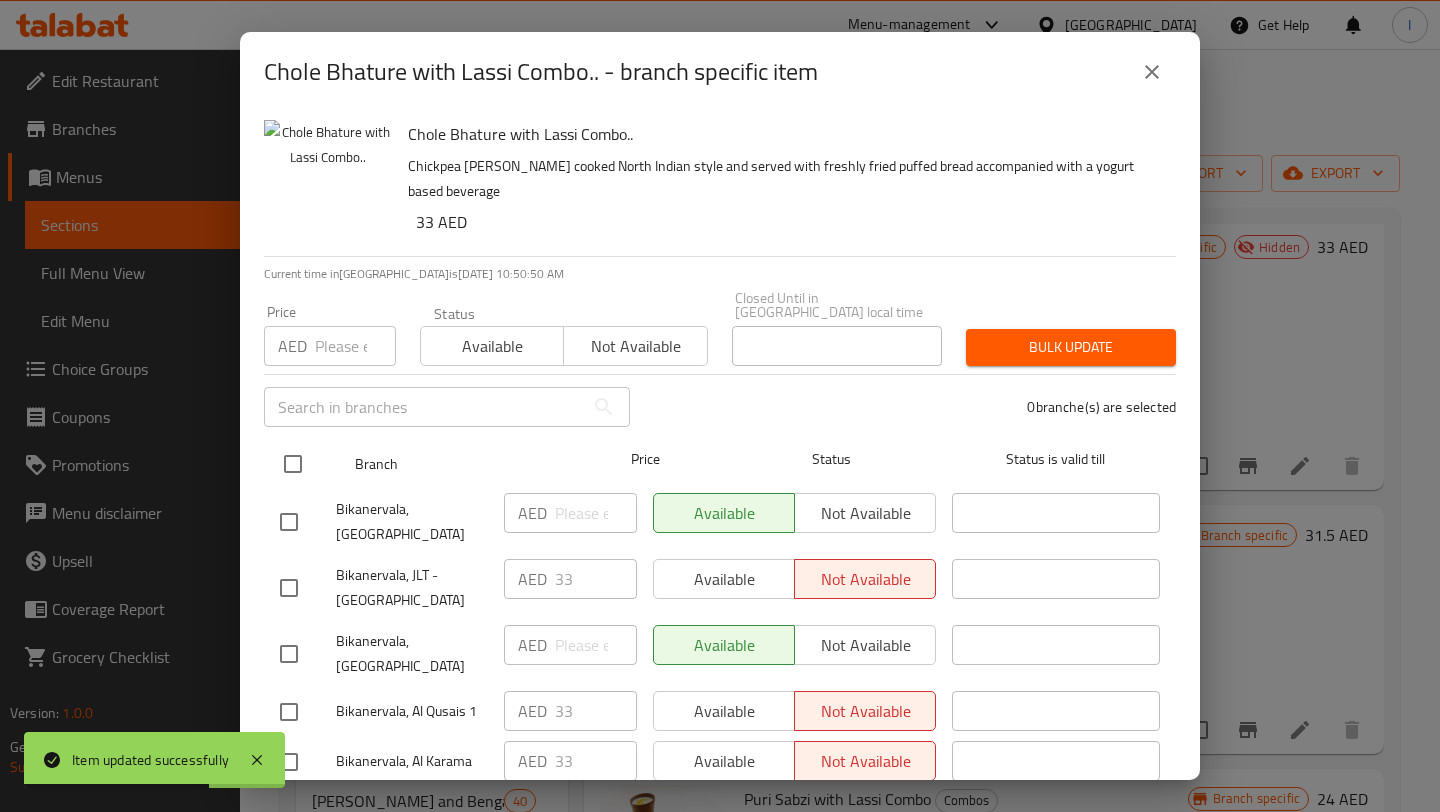 click at bounding box center [293, 464] 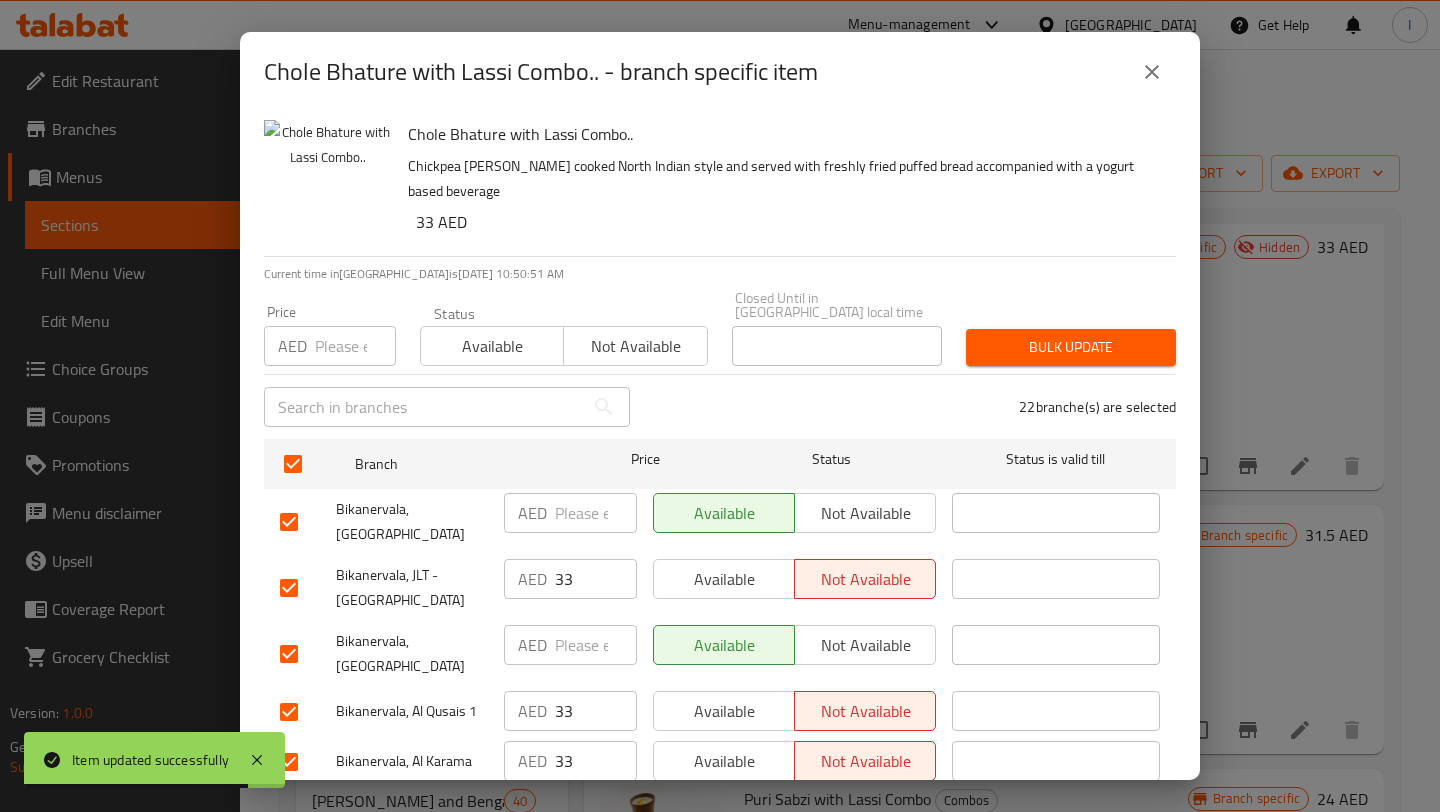 click on "Not available" at bounding box center [635, 346] 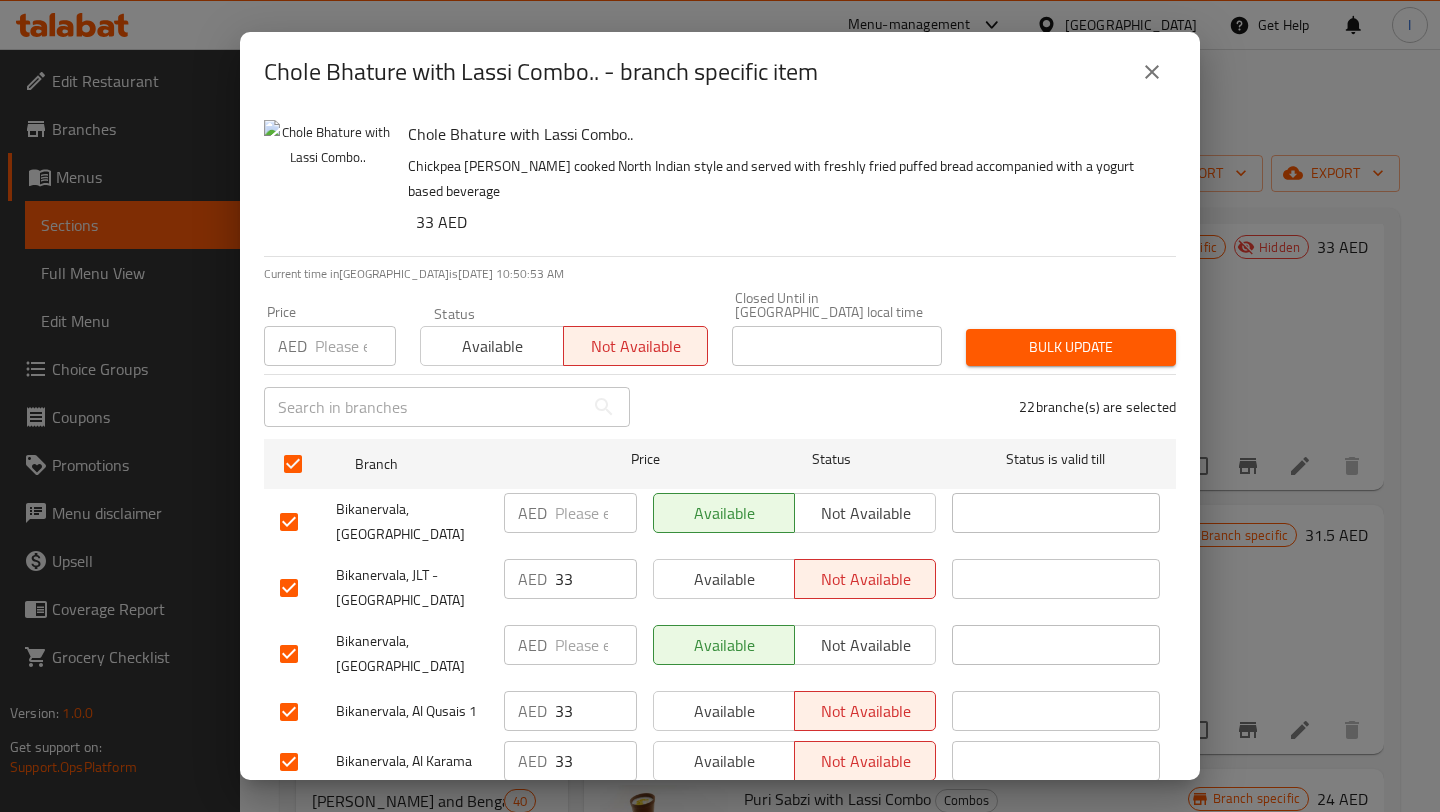 click on "Bulk update" at bounding box center [1071, 347] 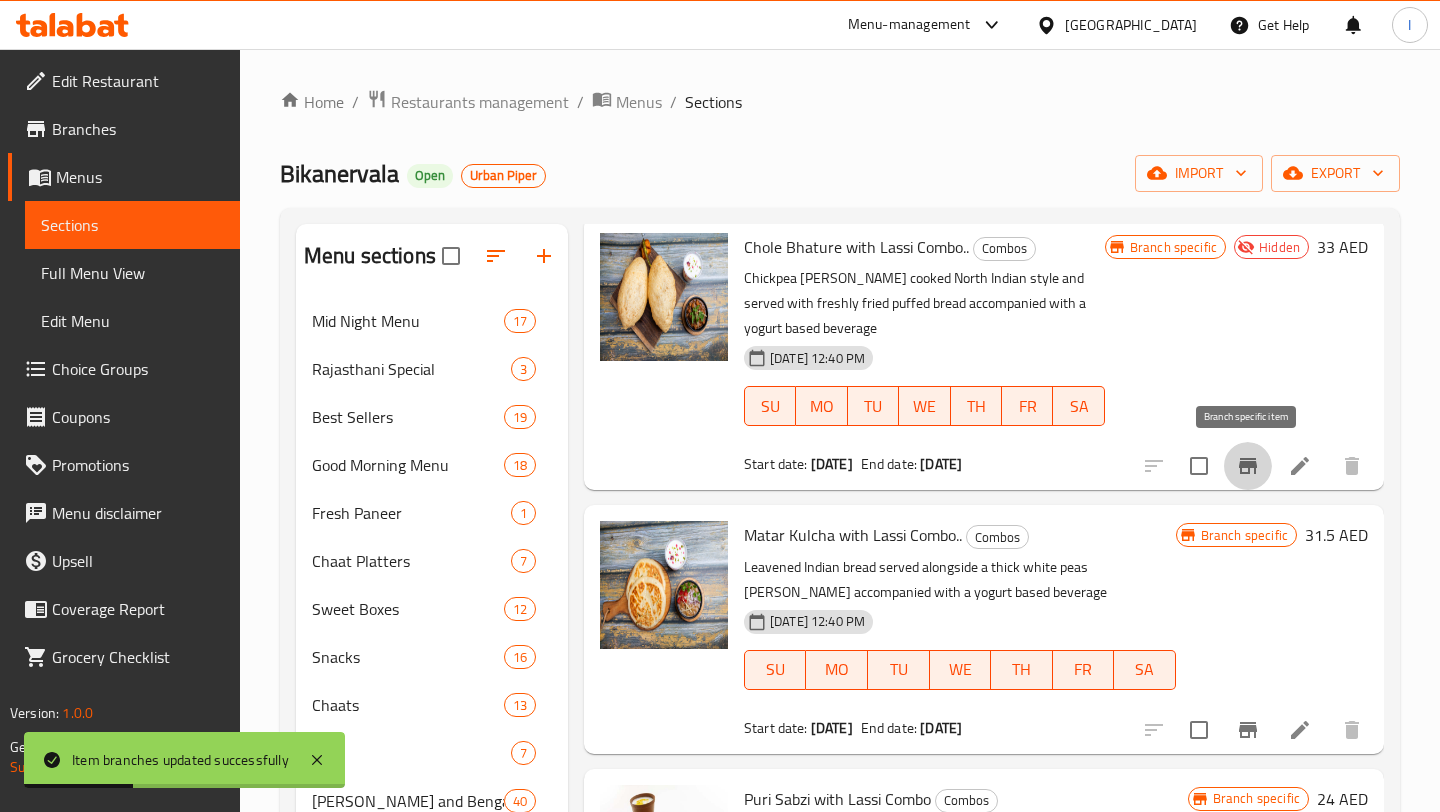 click 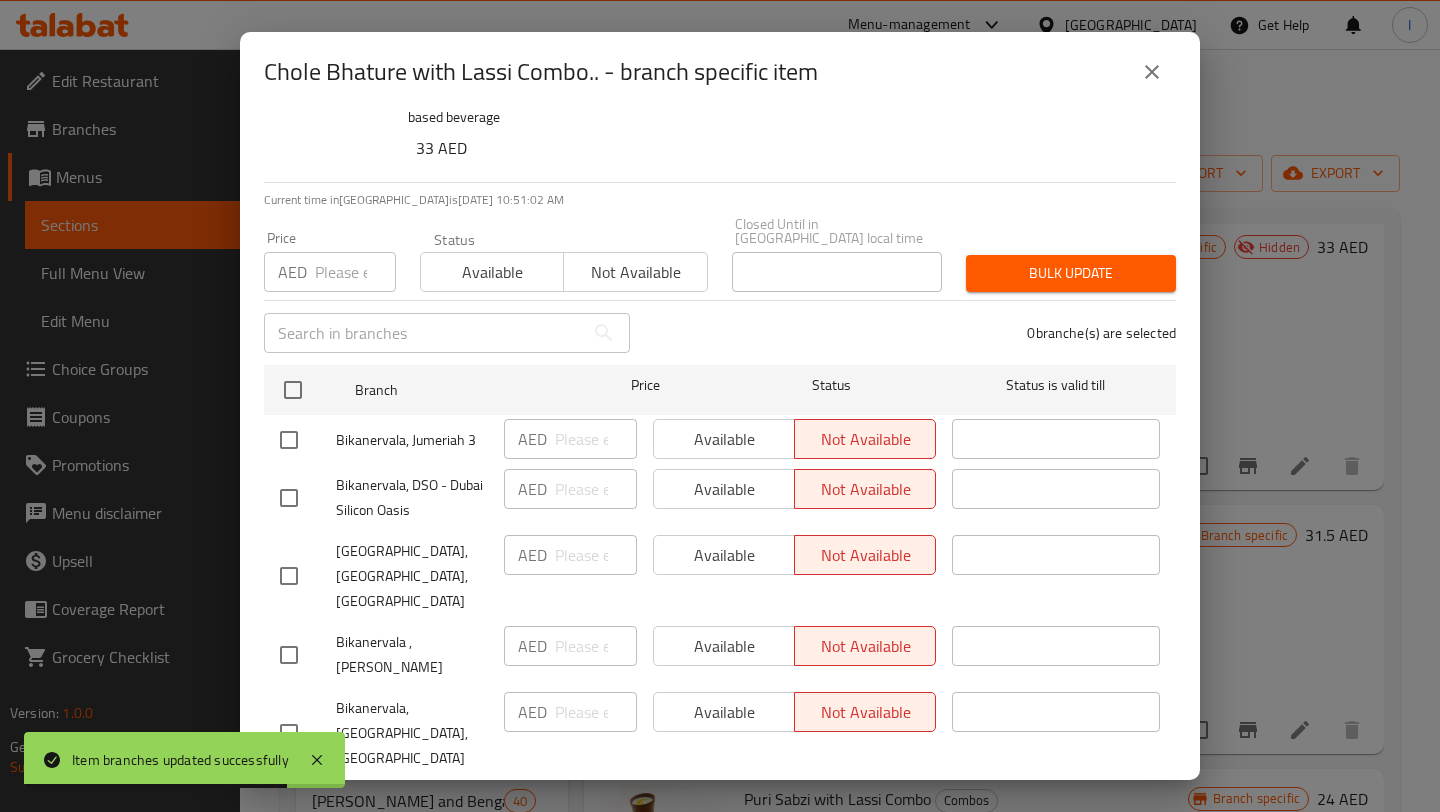 scroll, scrollTop: 47, scrollLeft: 0, axis: vertical 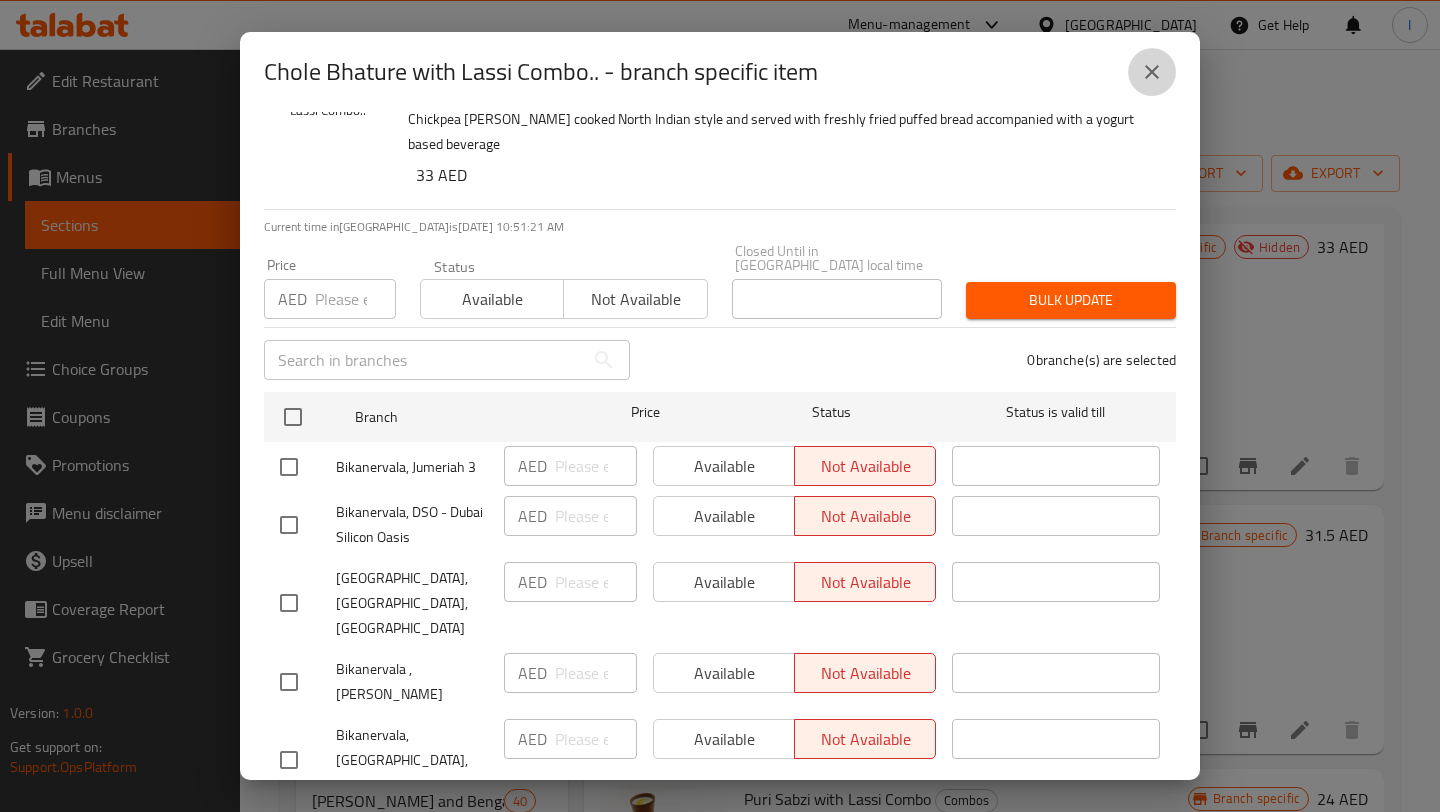 click 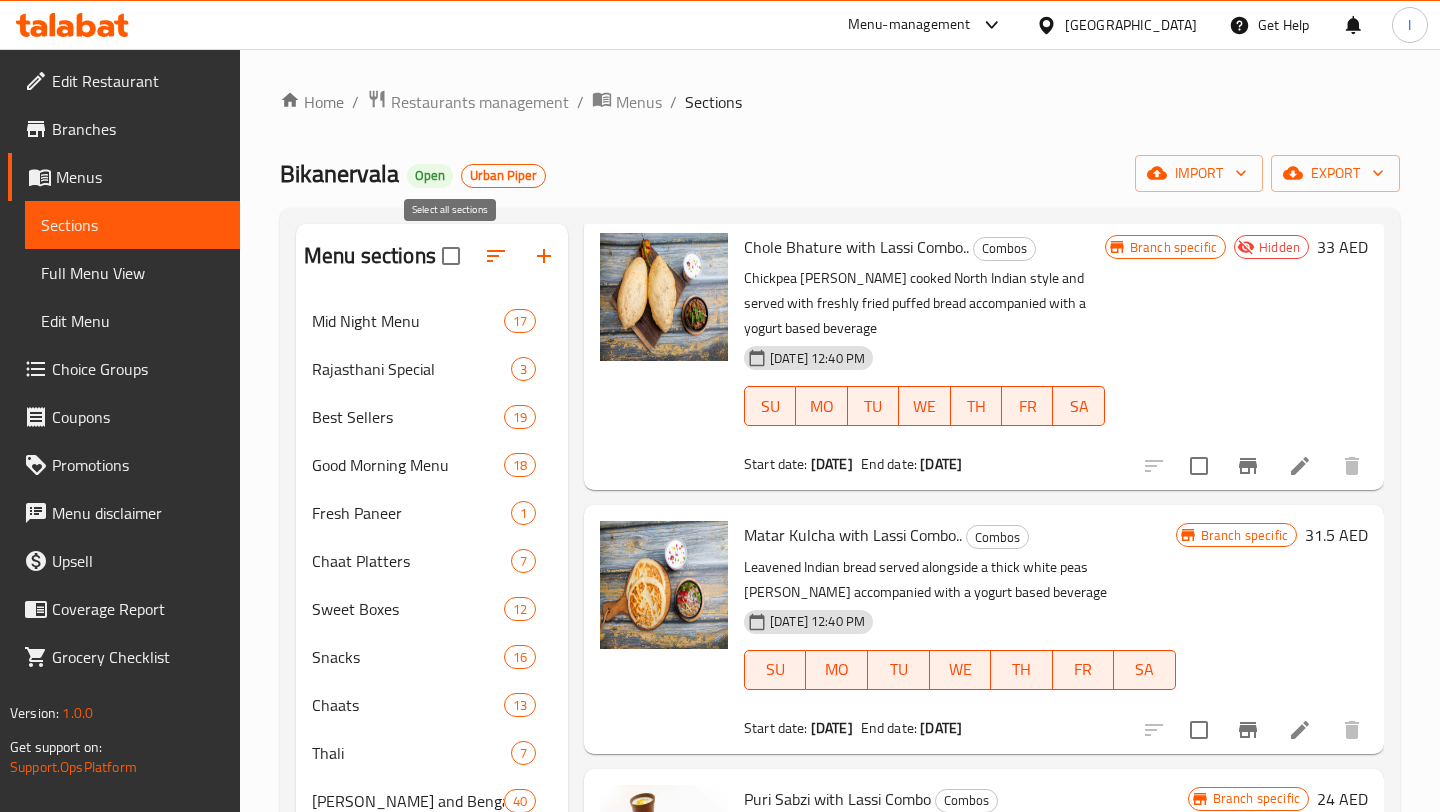 click at bounding box center (451, 256) 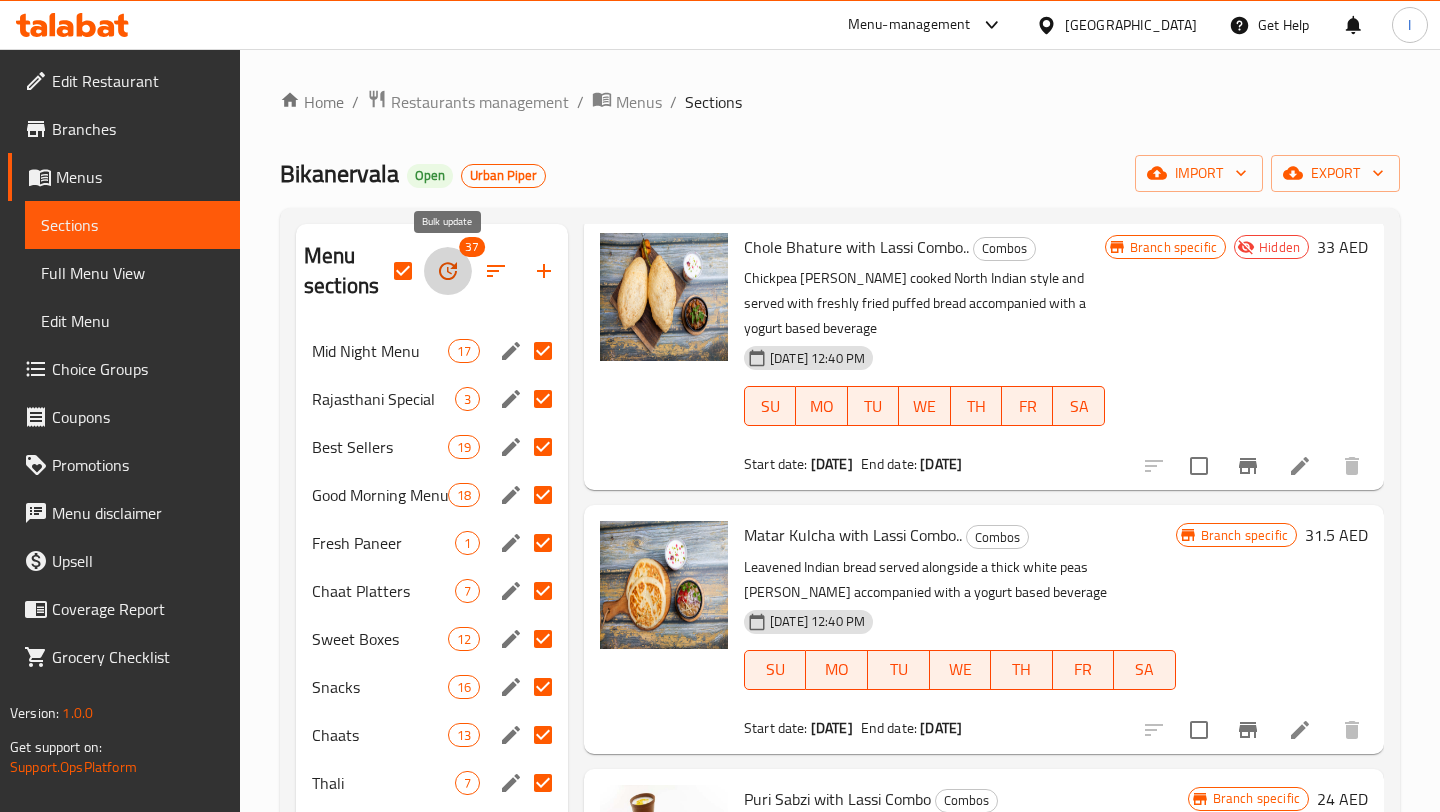 click 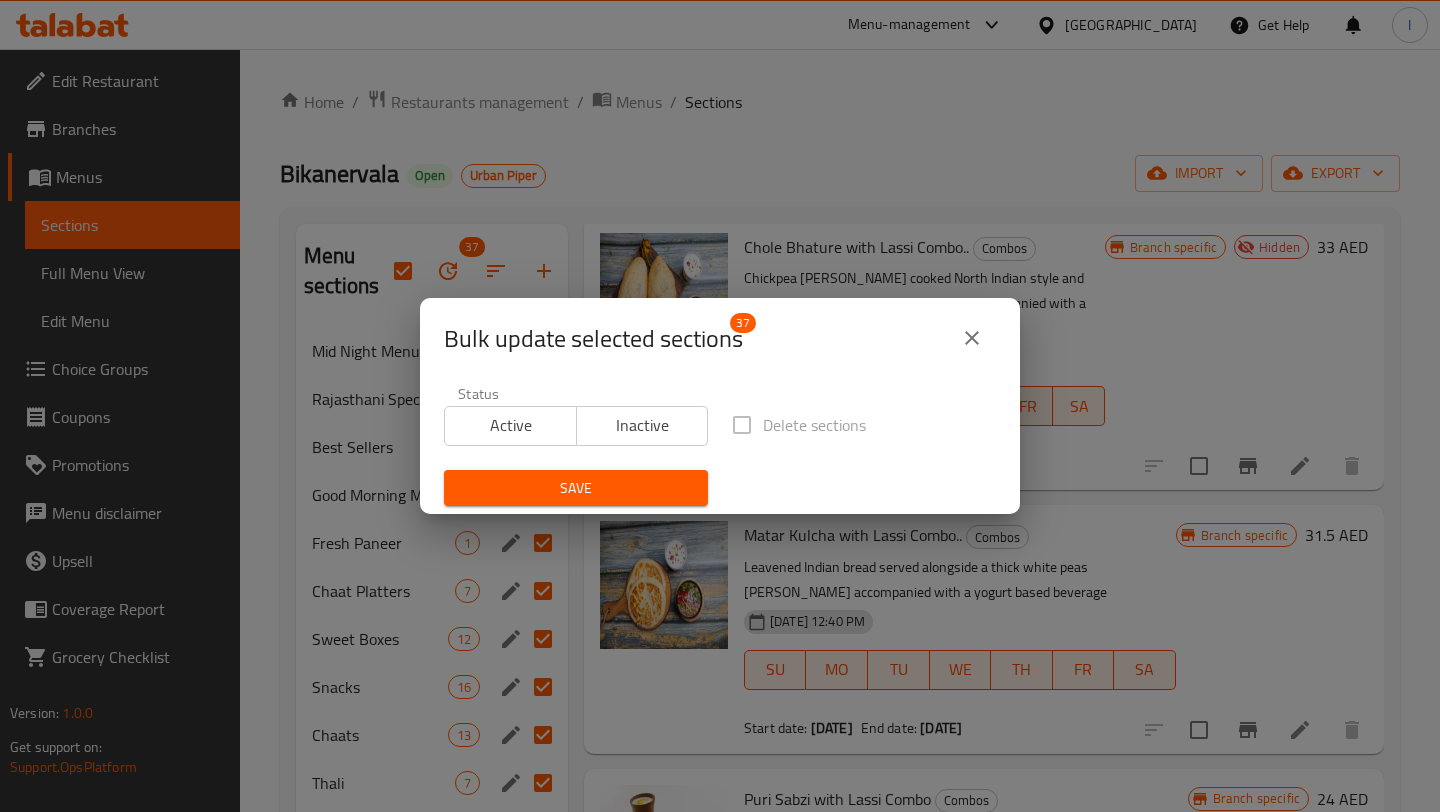 click on "Inactive" at bounding box center [643, 425] 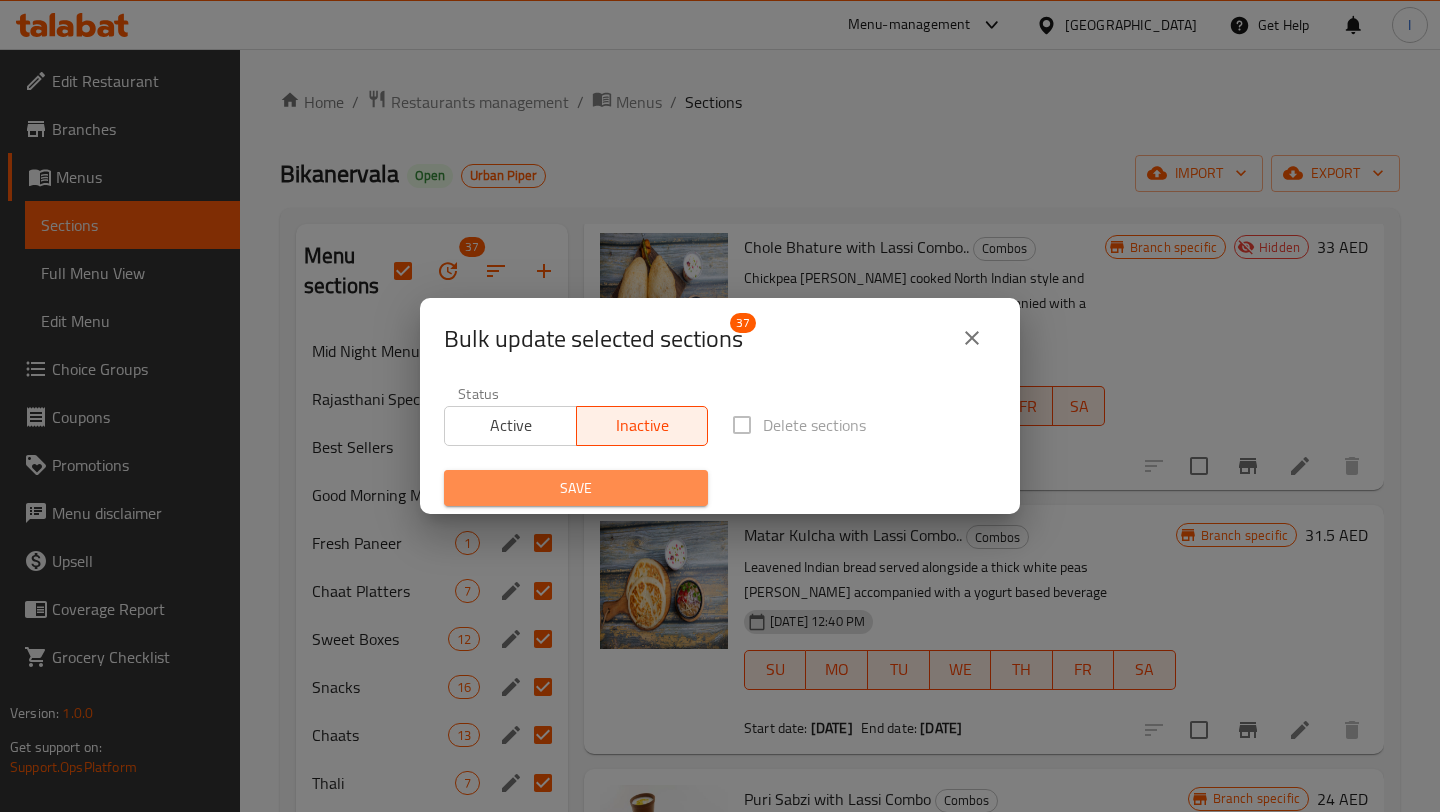 click on "Save" at bounding box center (576, 488) 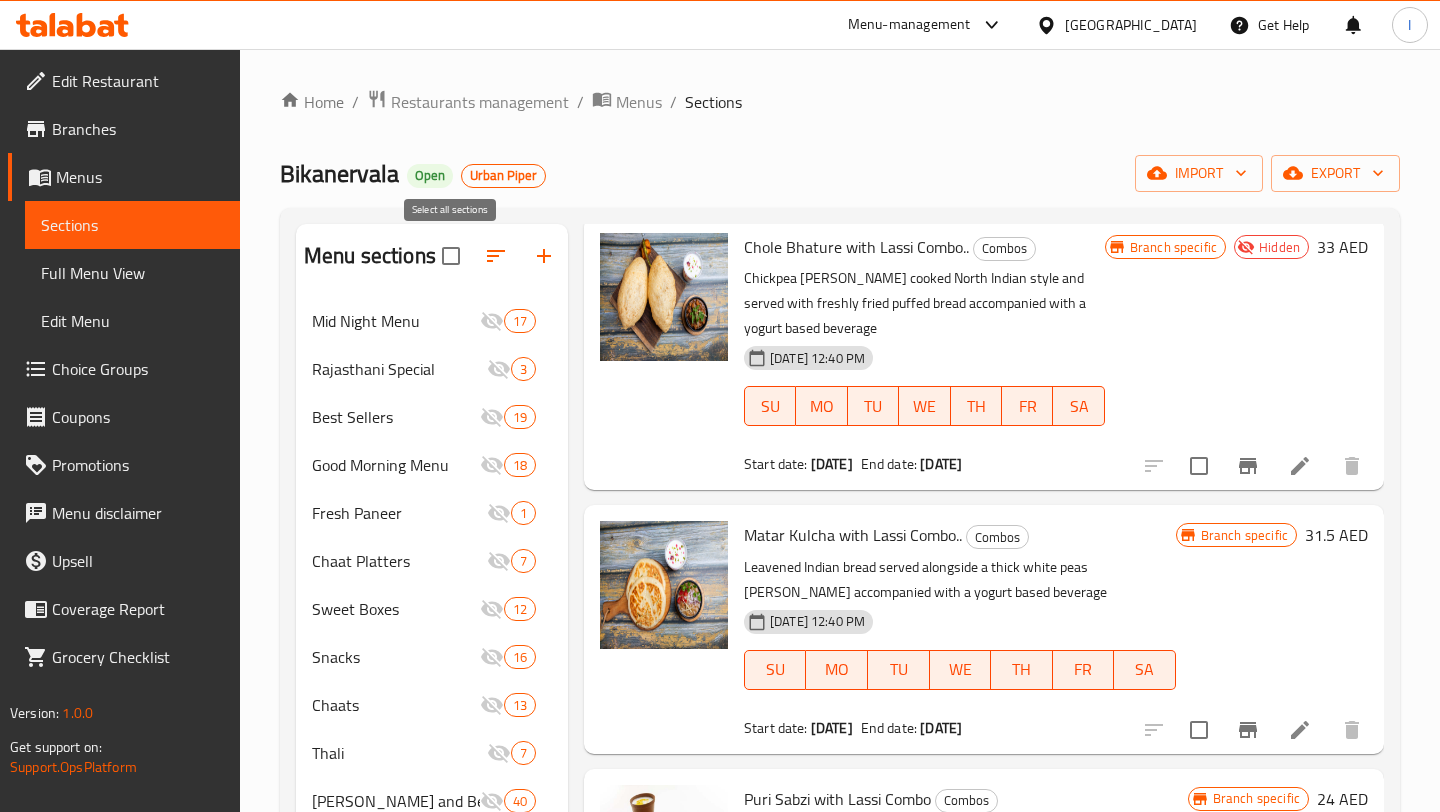 click at bounding box center [451, 256] 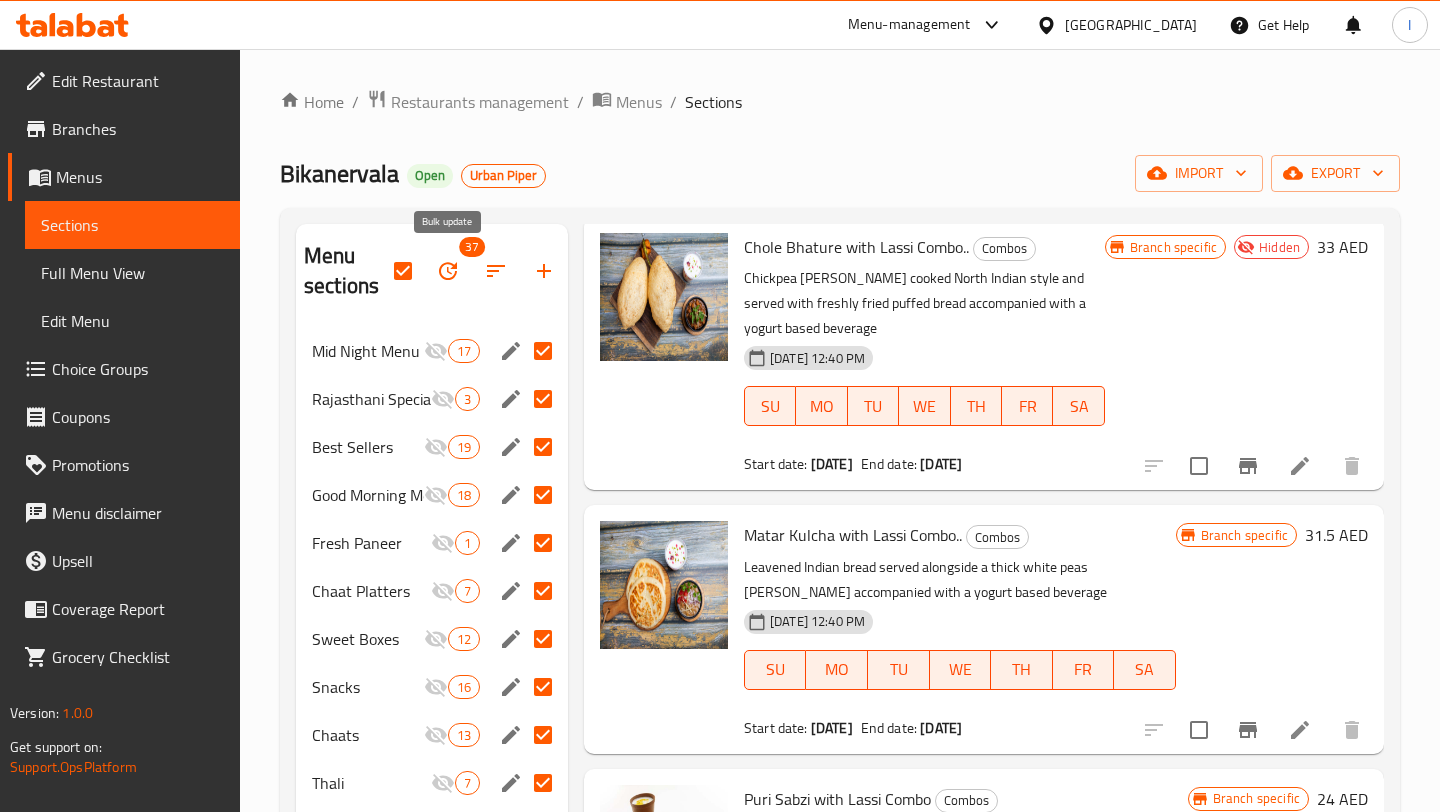 click 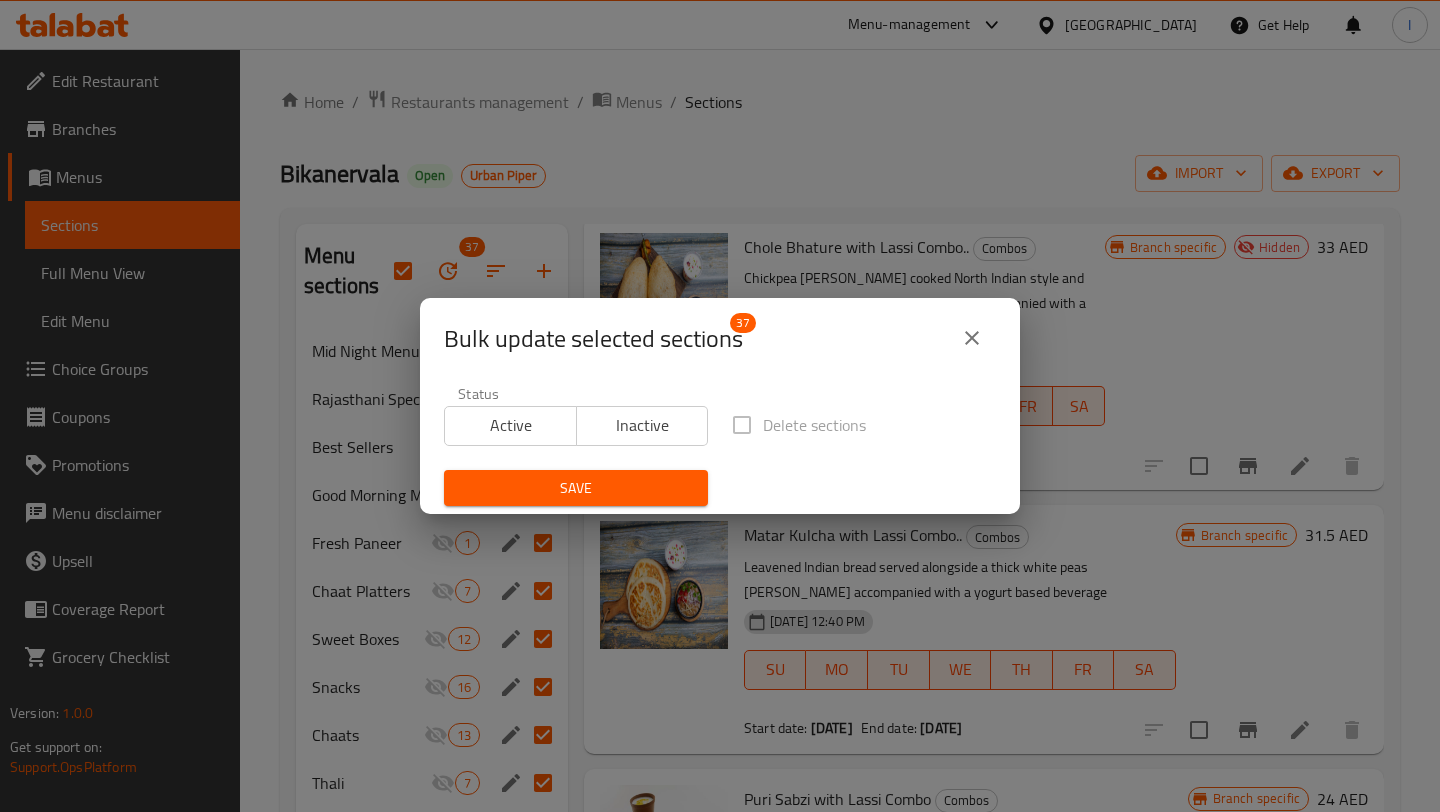click on "Inactive" at bounding box center (643, 425) 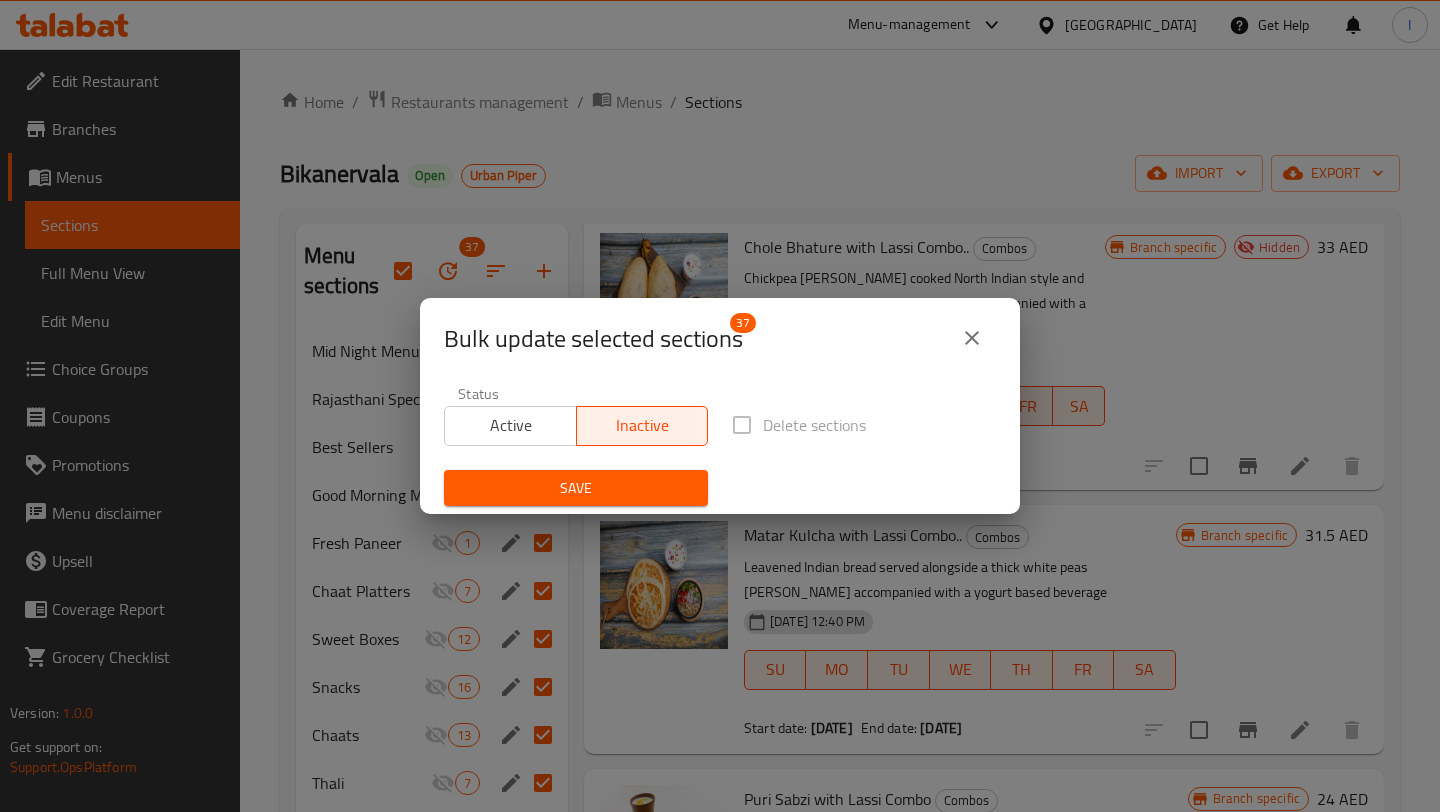 click on "Save" at bounding box center (576, 488) 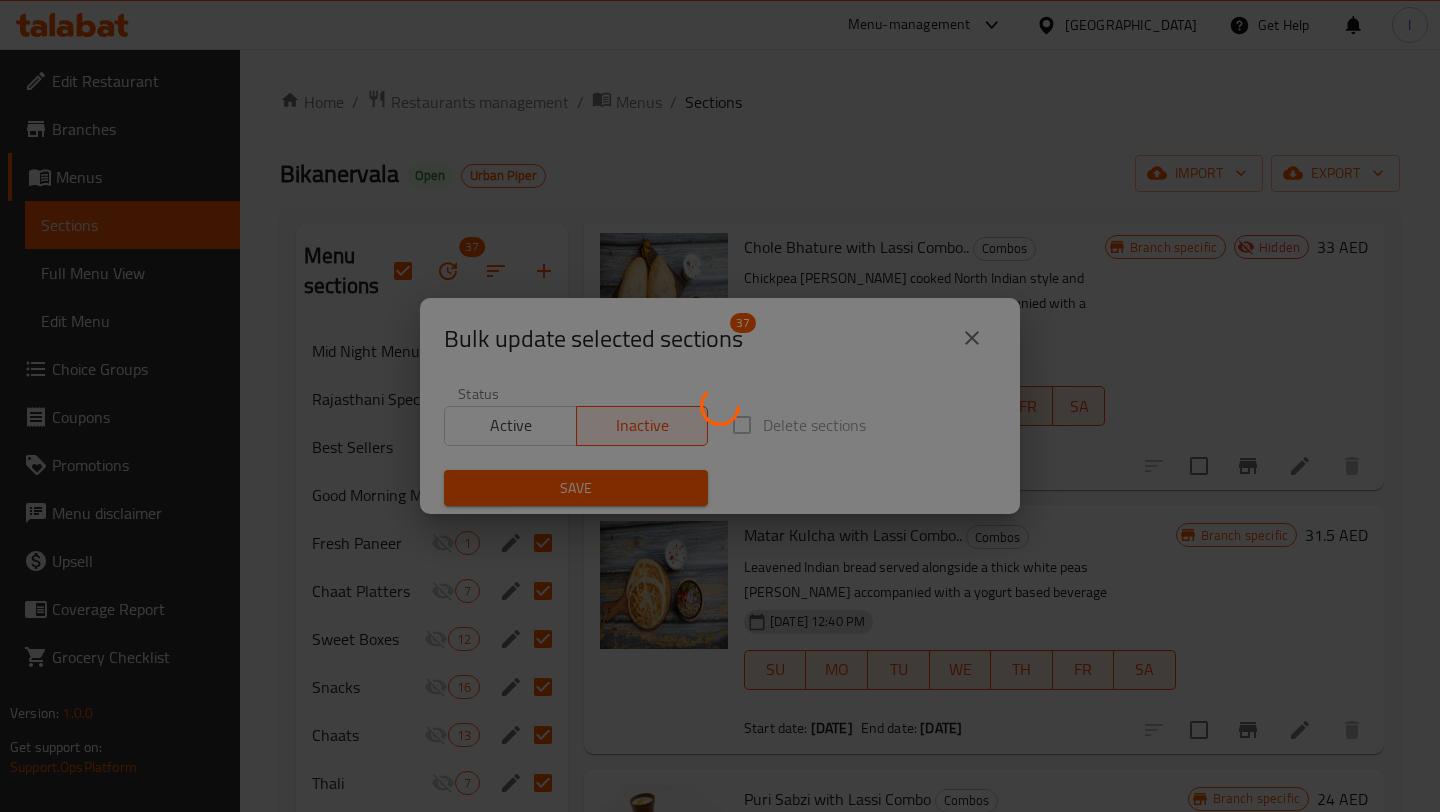 checkbox on "false" 